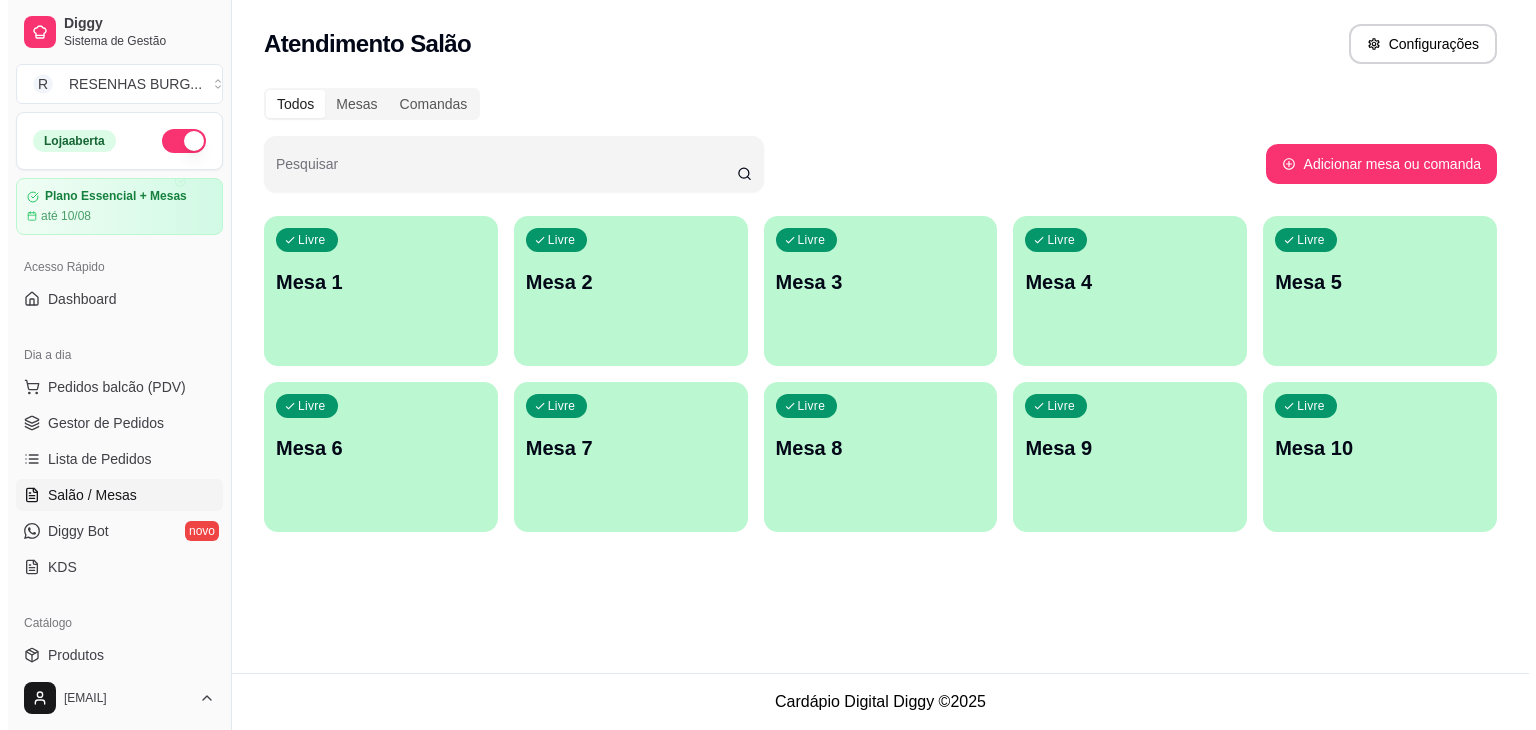 scroll, scrollTop: 0, scrollLeft: 0, axis: both 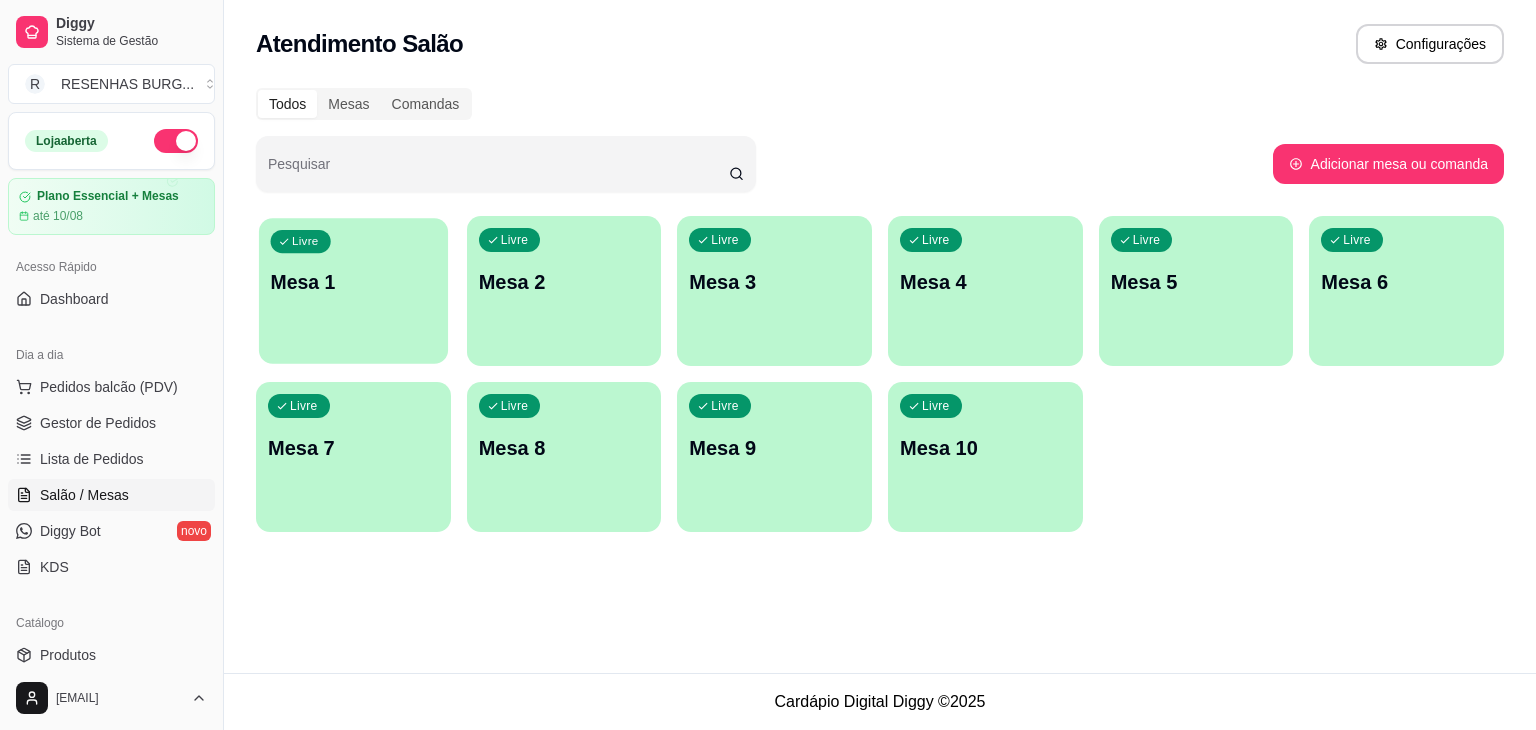 click on "Livre Mesa 1" at bounding box center (353, 279) 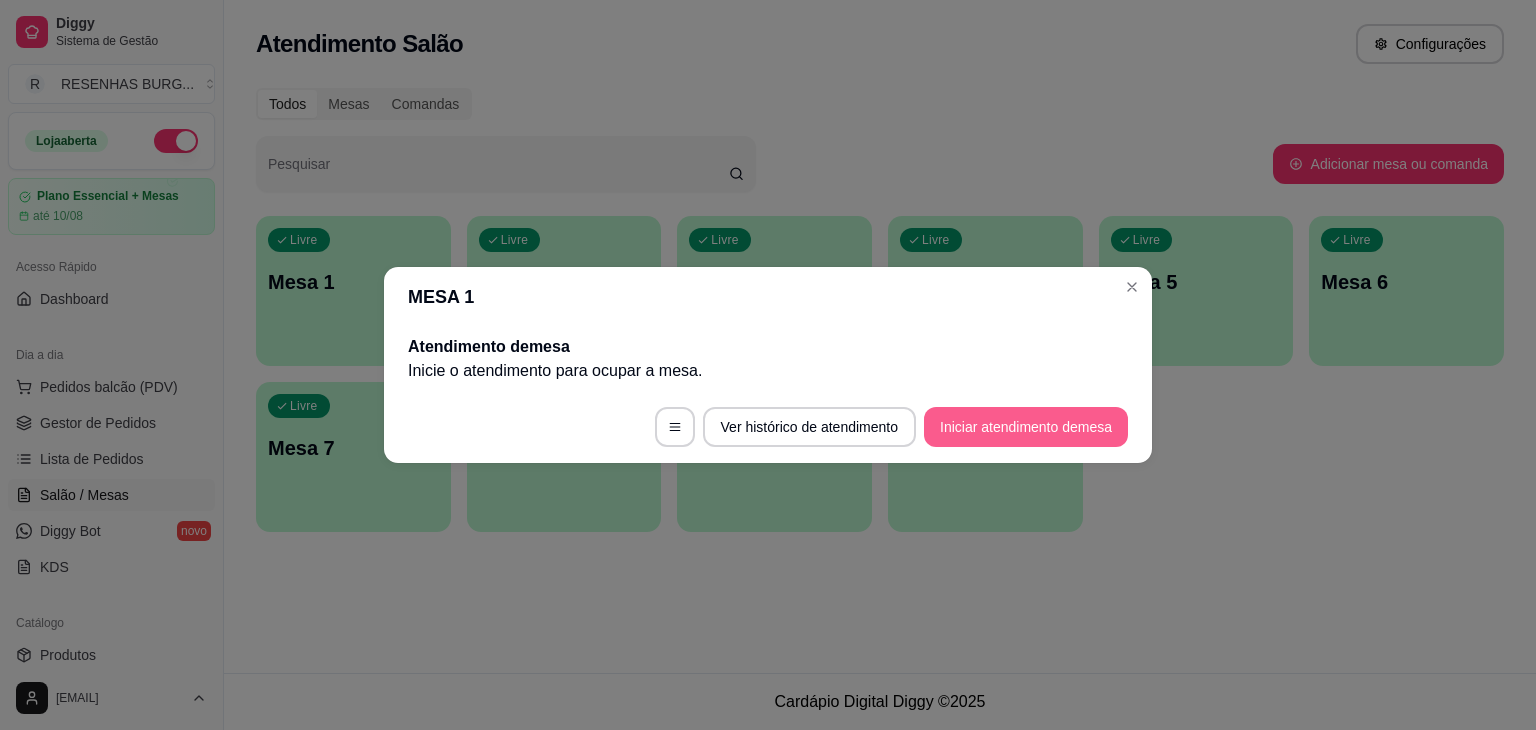 click on "Iniciar atendimento de  mesa" at bounding box center [1026, 427] 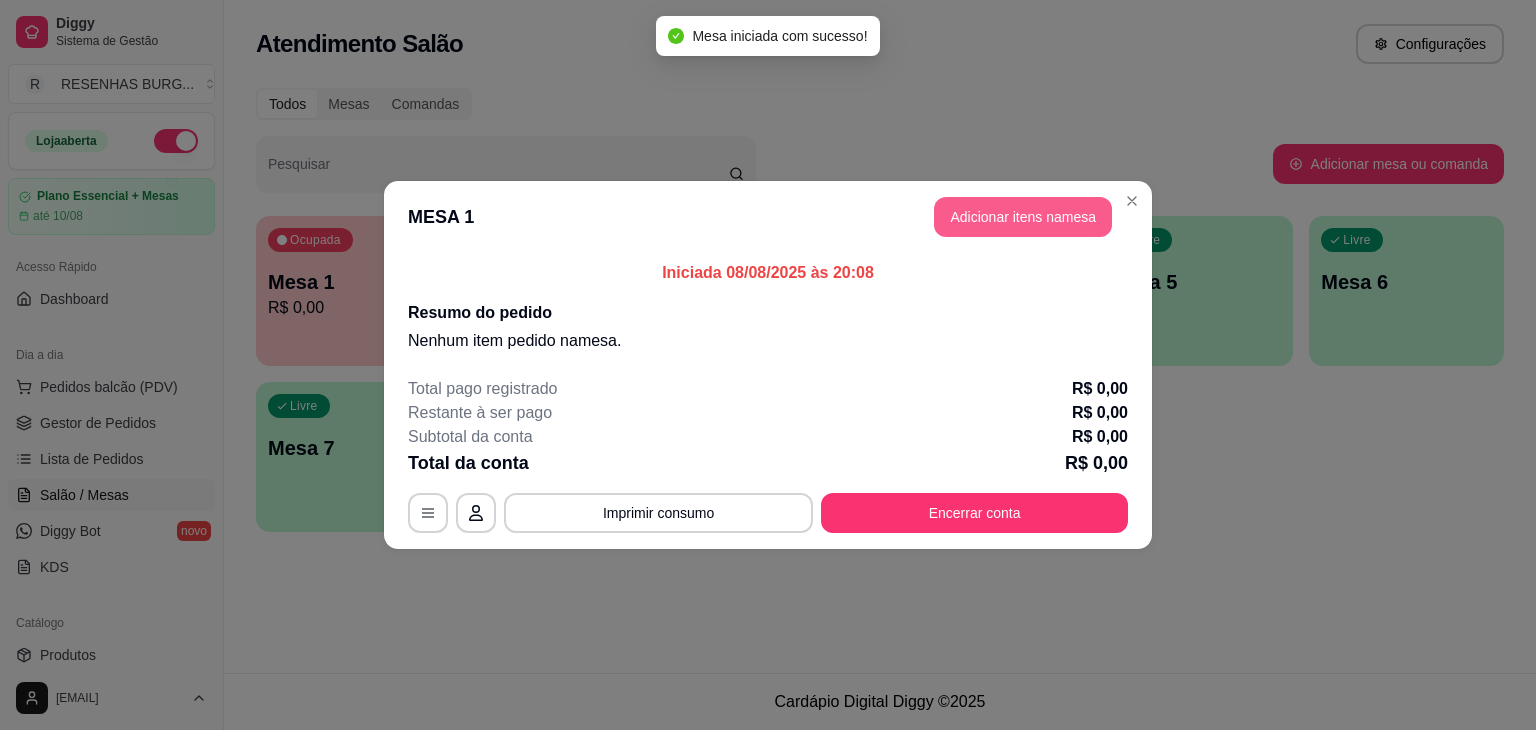 click on "Adicionar itens na  mesa" at bounding box center [1023, 217] 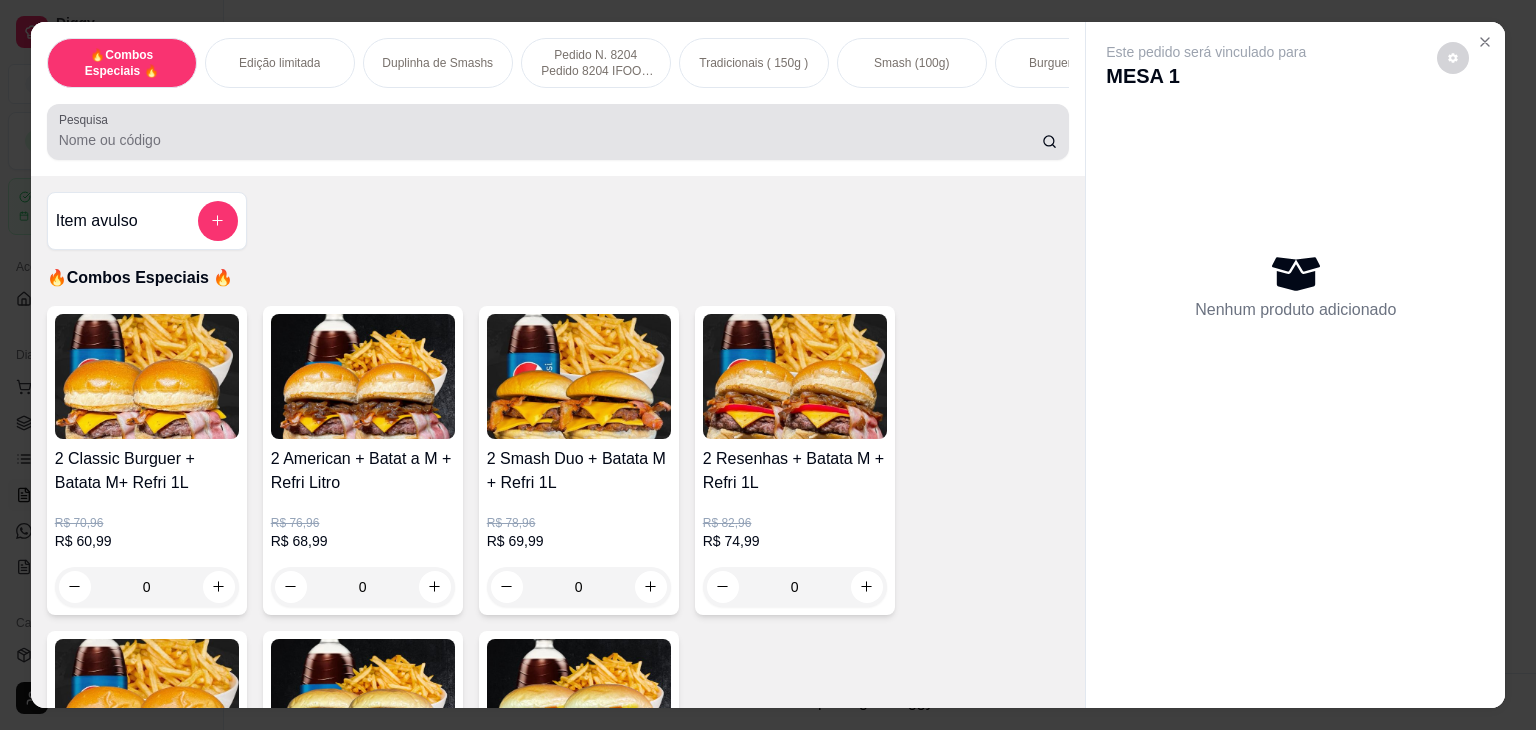 click at bounding box center [558, 132] 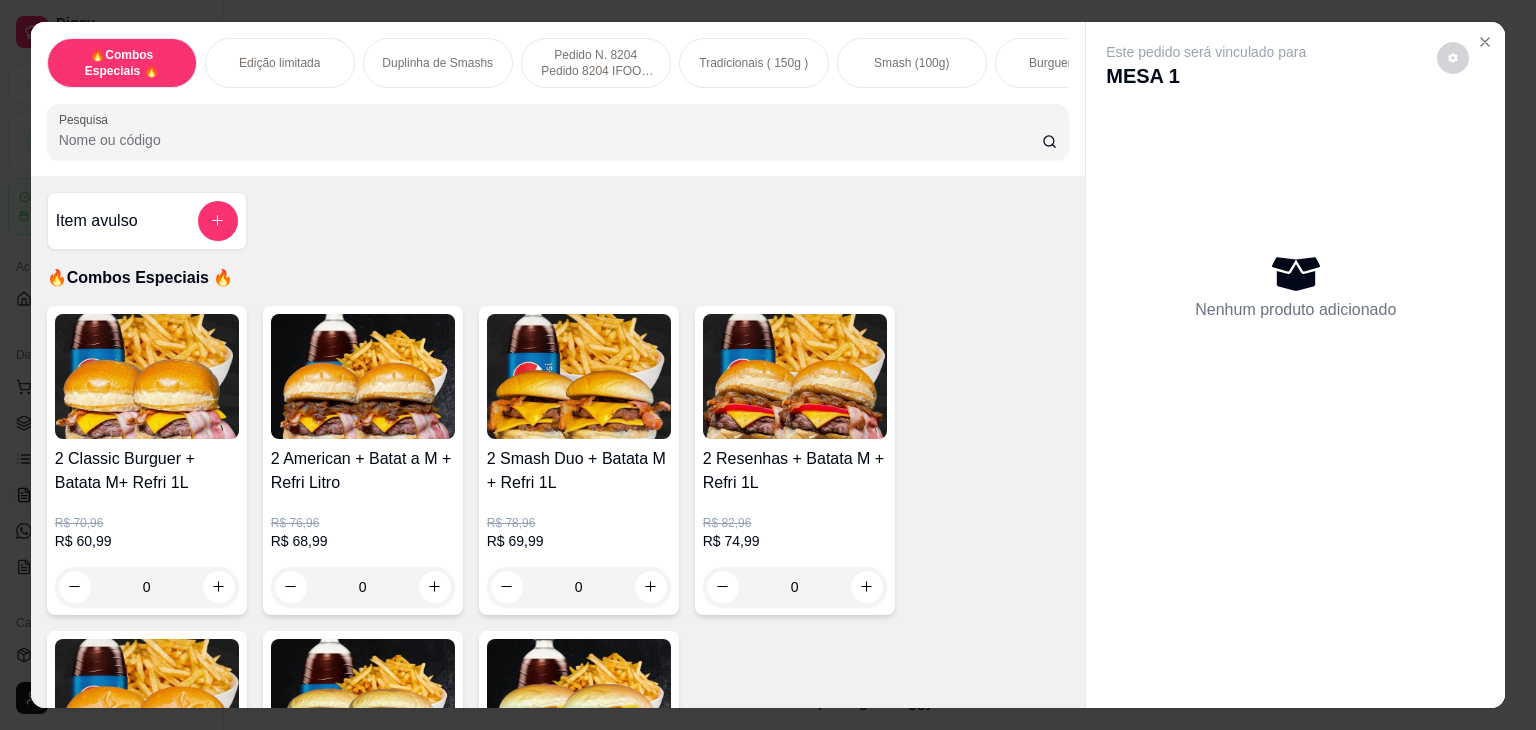 click on "0" at bounding box center [363, 587] 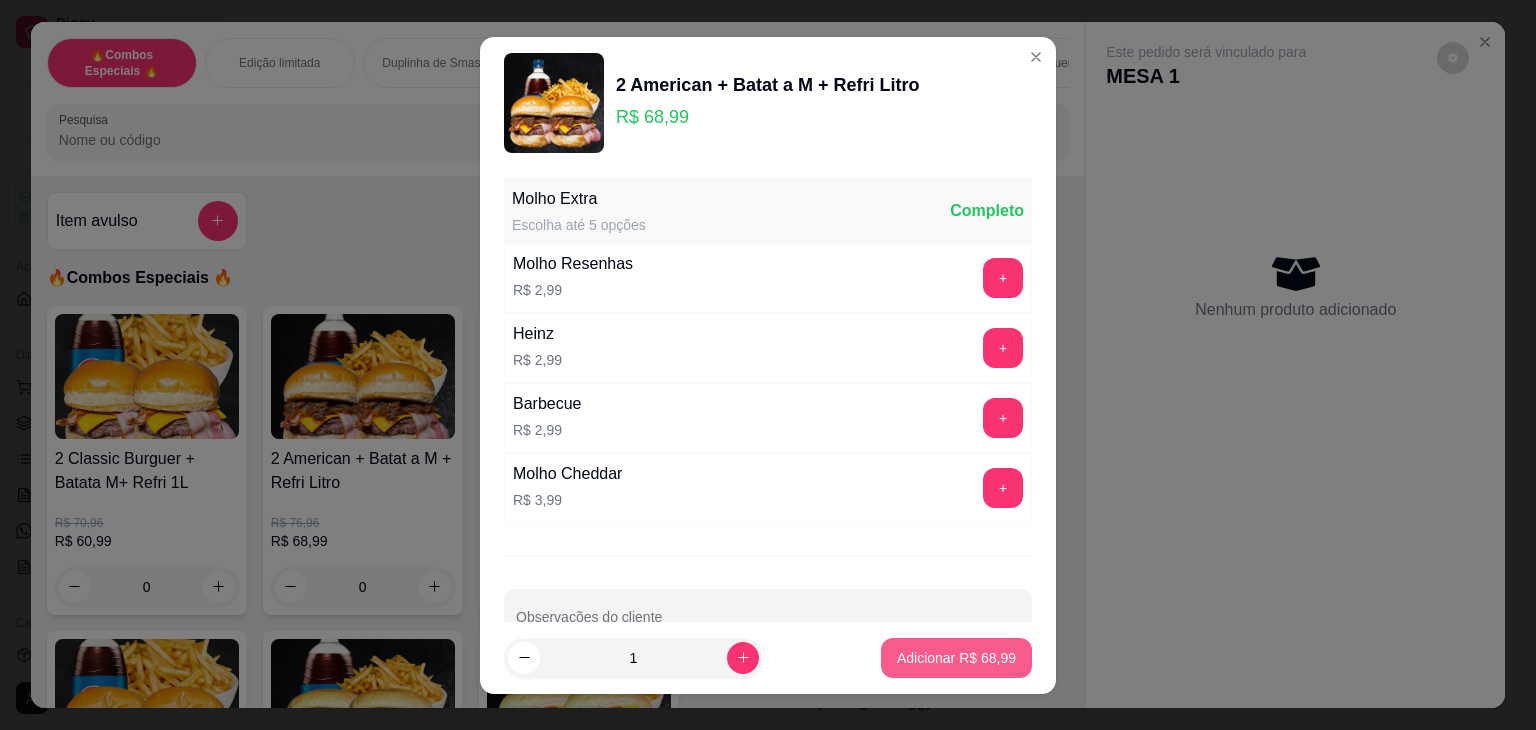 click on "Adicionar   R$ 68,99" at bounding box center [956, 658] 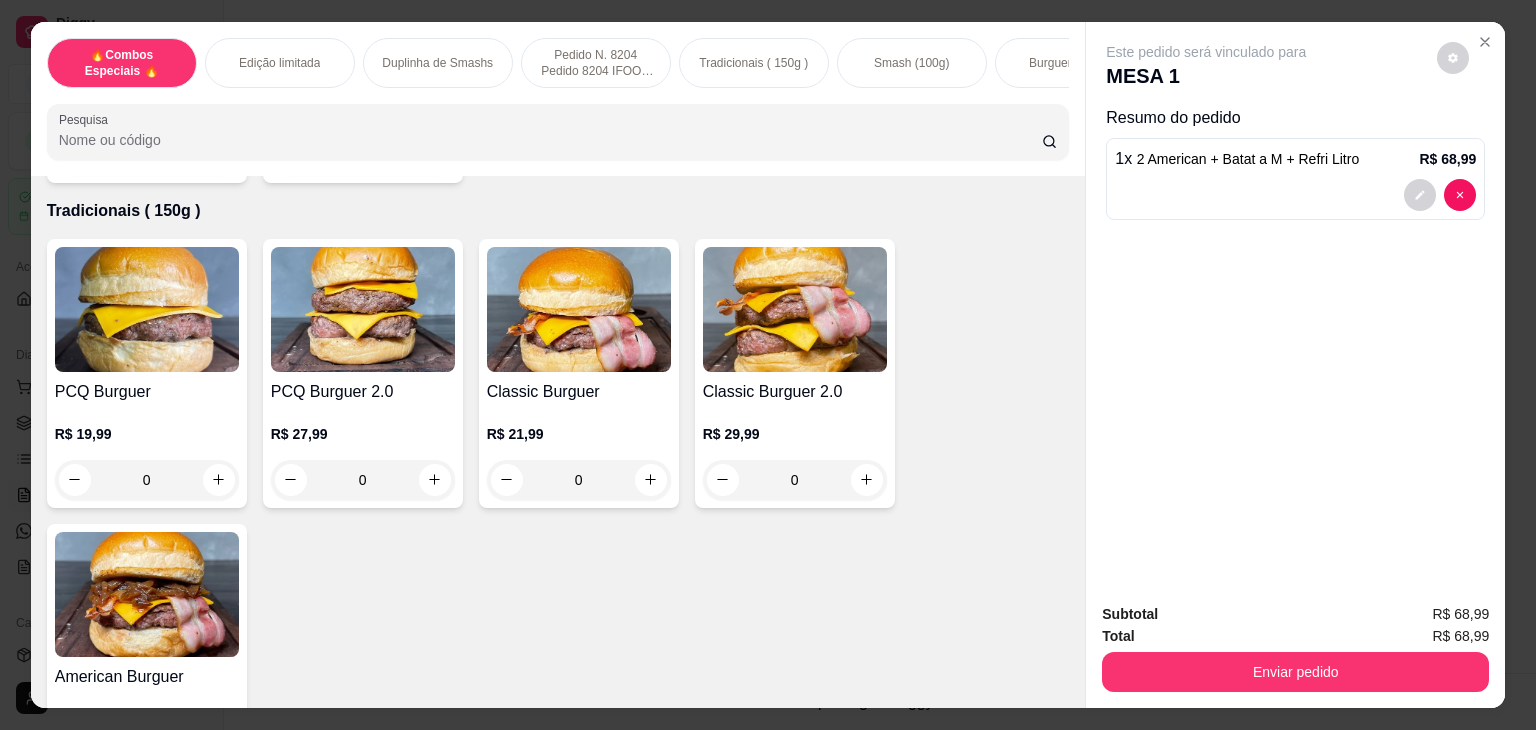 scroll, scrollTop: 2600, scrollLeft: 0, axis: vertical 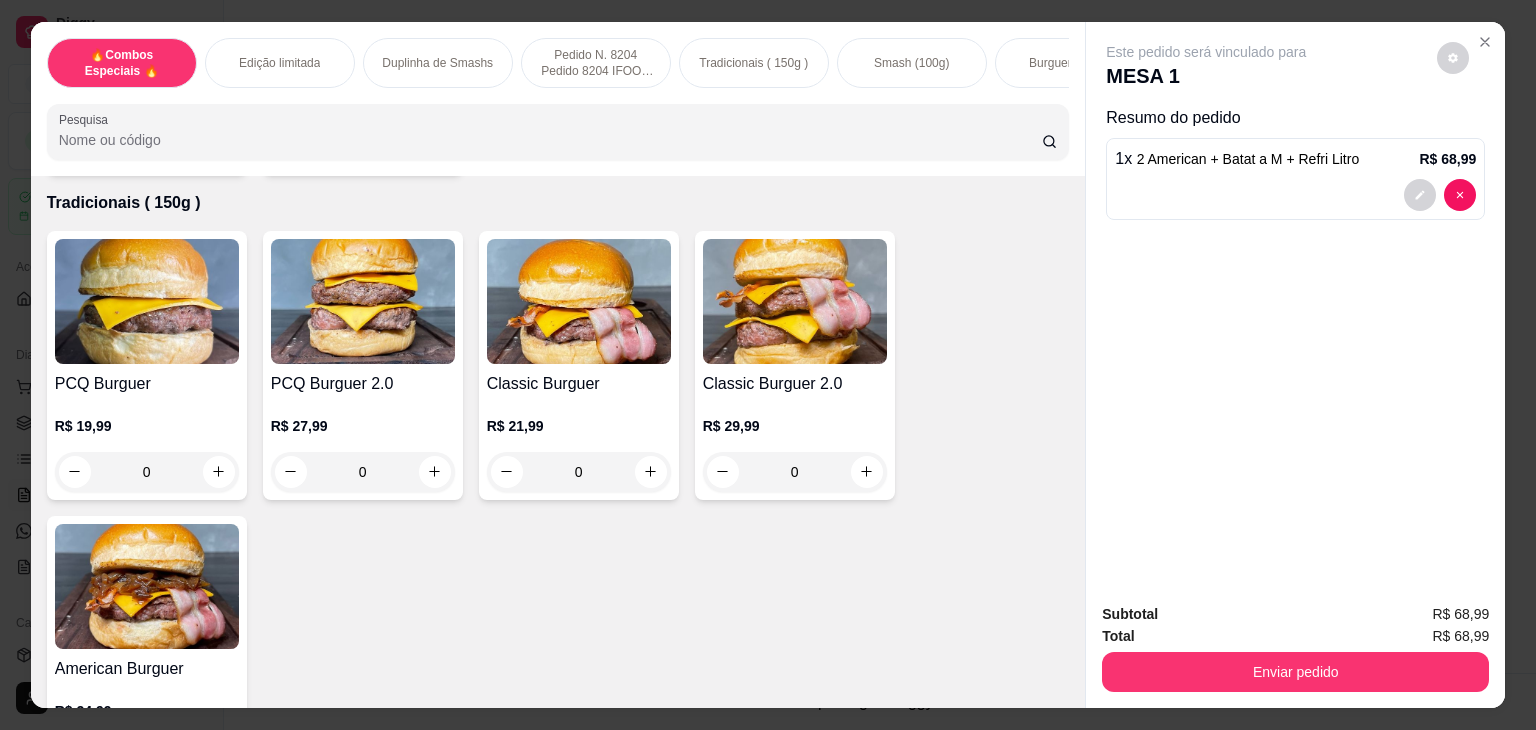 click on "0" at bounding box center (147, 757) 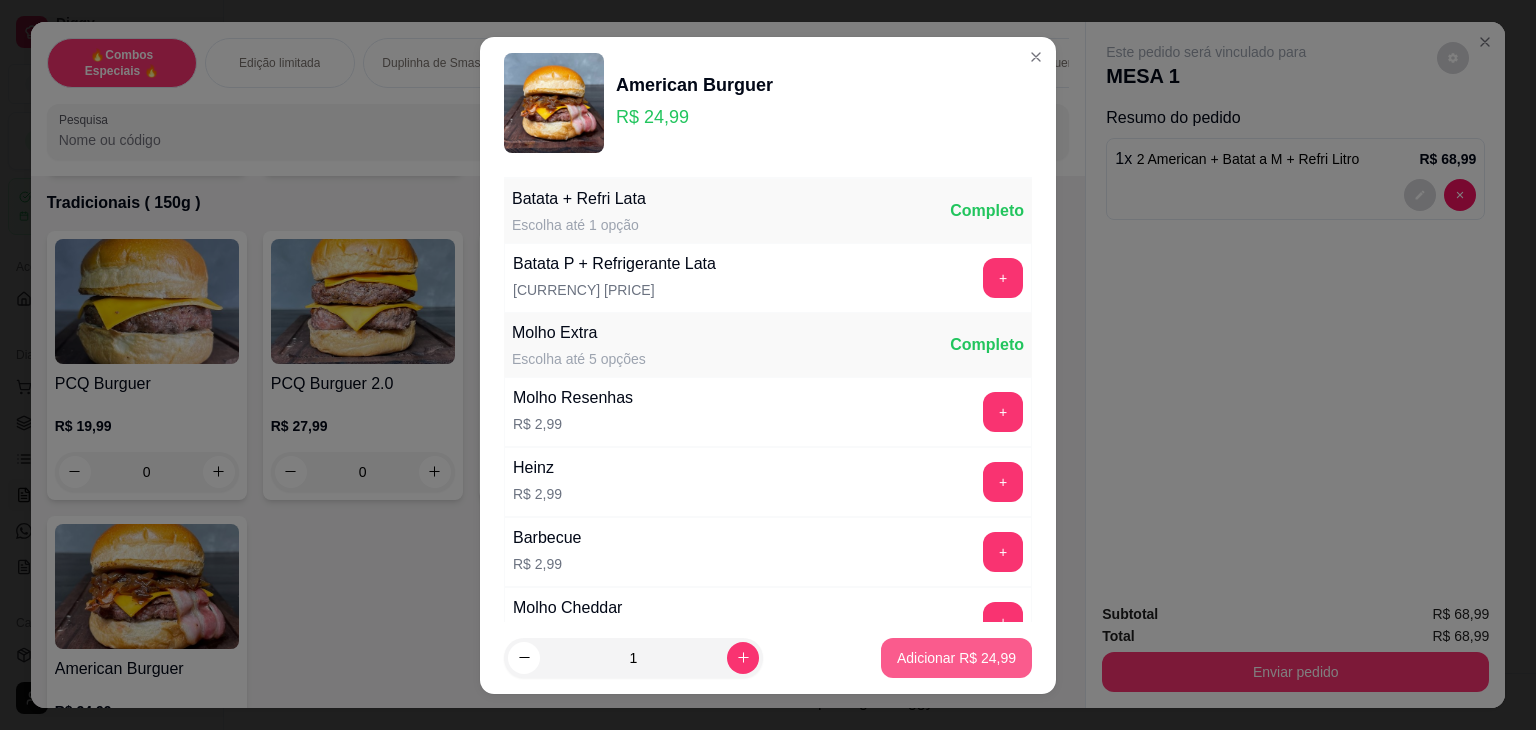 click on "Adicionar   R$ 24,99" at bounding box center (956, 658) 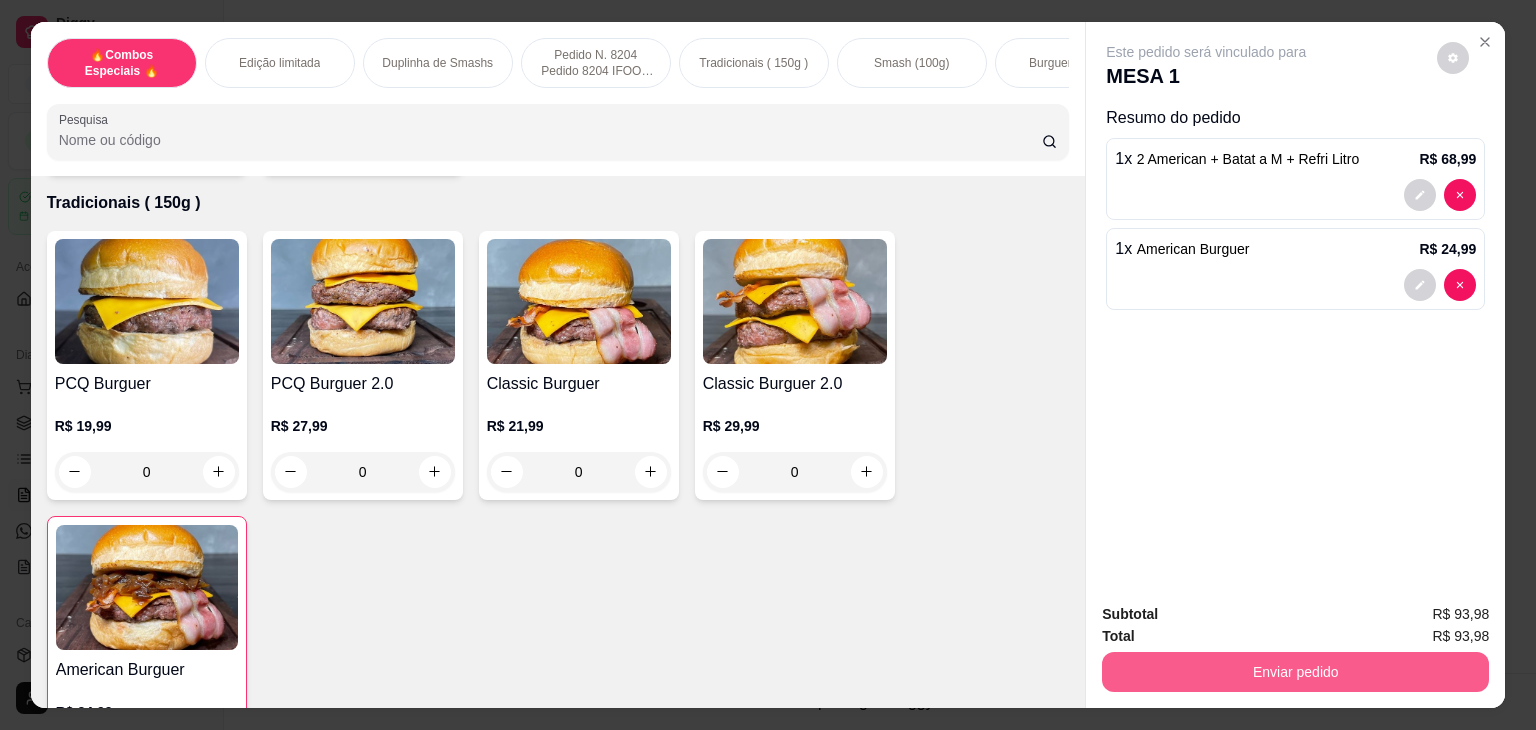 click on "Enviar pedido" at bounding box center (1295, 672) 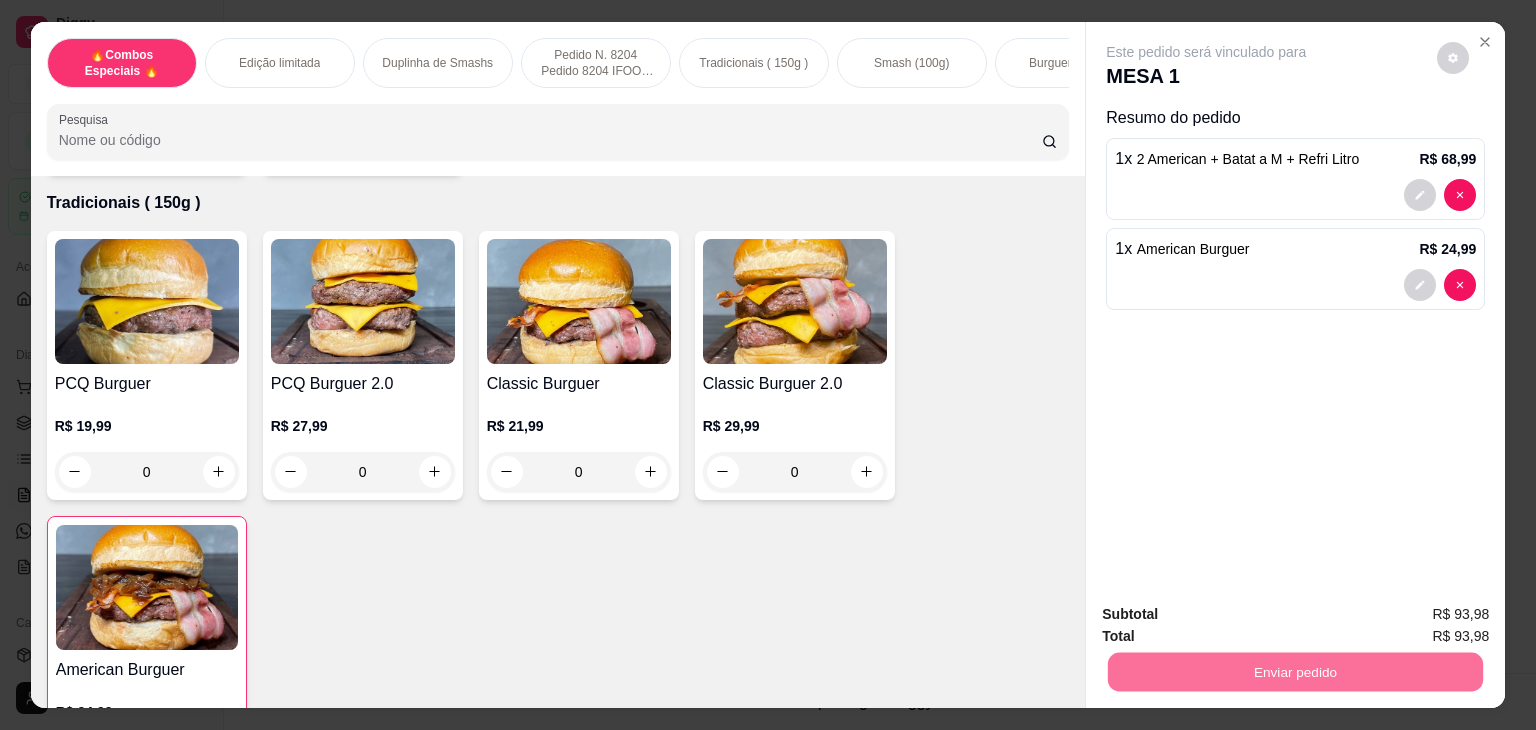 click on "Não registrar e enviar pedido" at bounding box center [1229, 615] 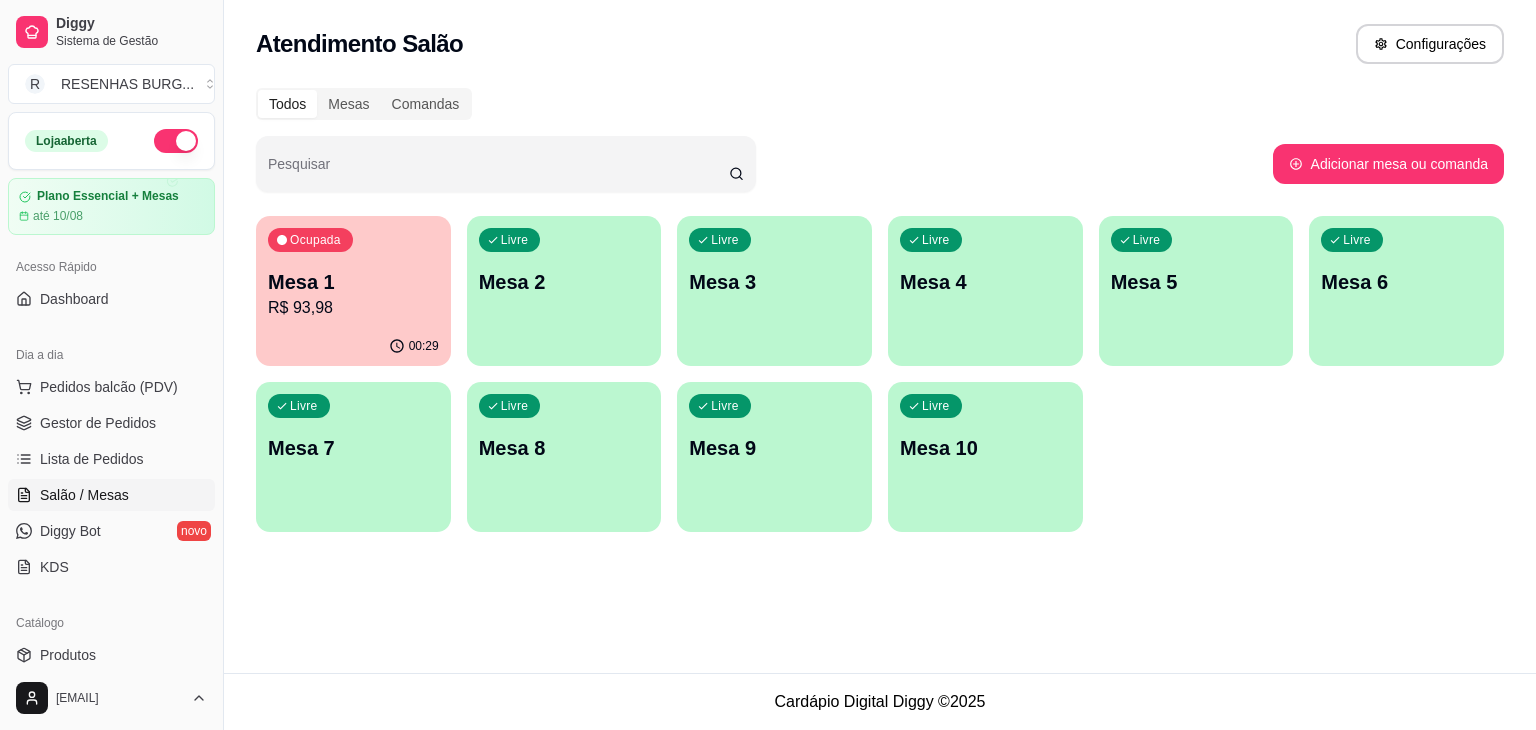 click on "00:29" at bounding box center [353, 346] 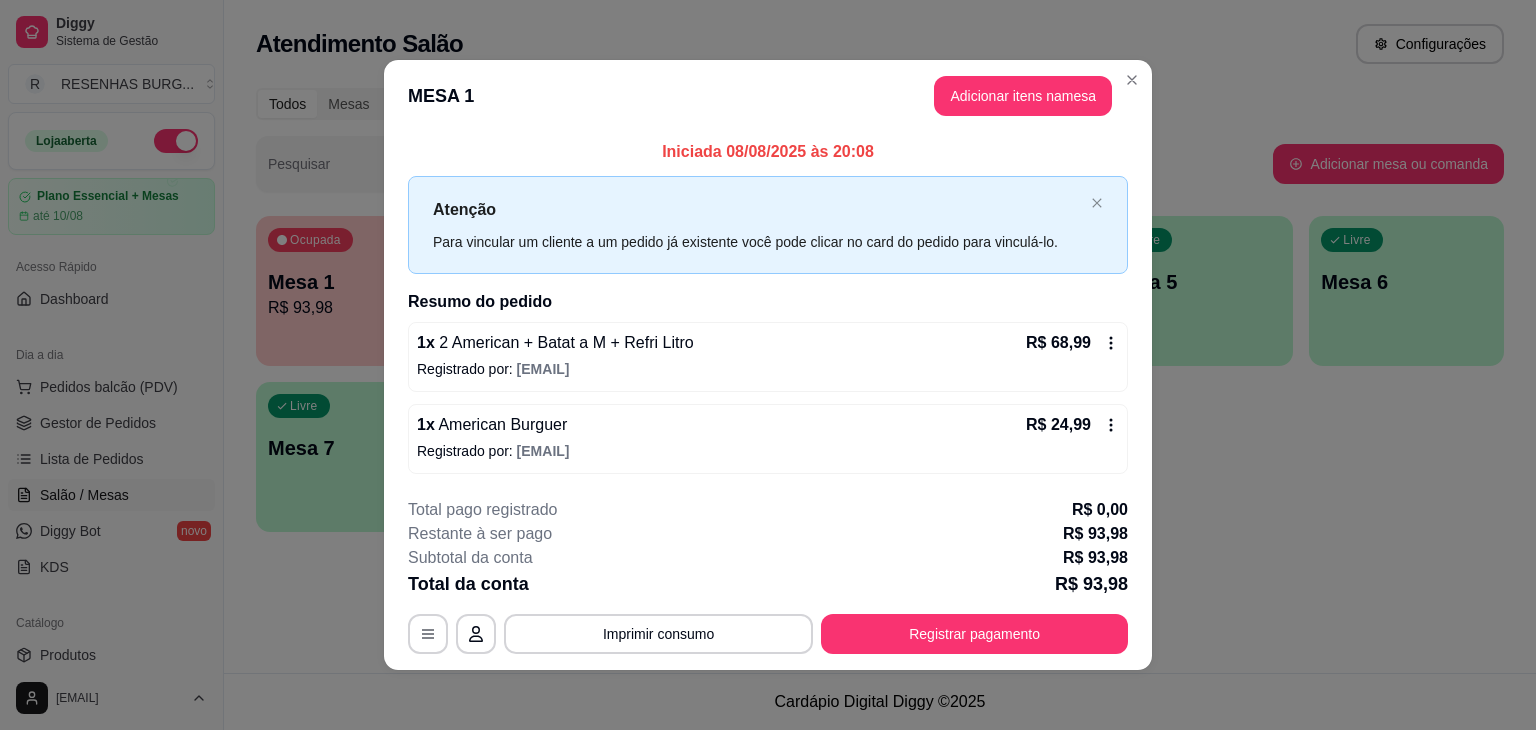 click on "**********" at bounding box center [768, 576] 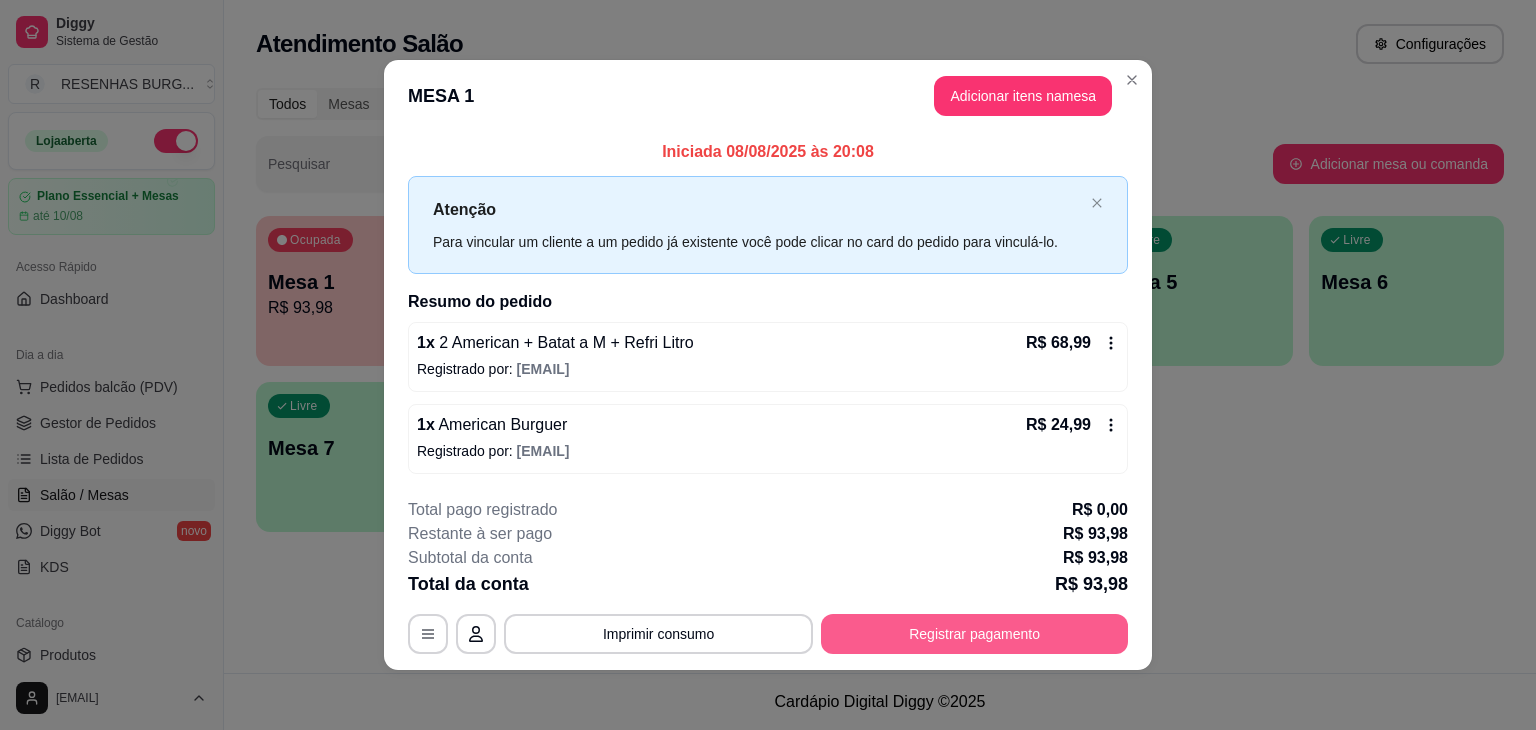 click on "Registrar pagamento" at bounding box center (974, 634) 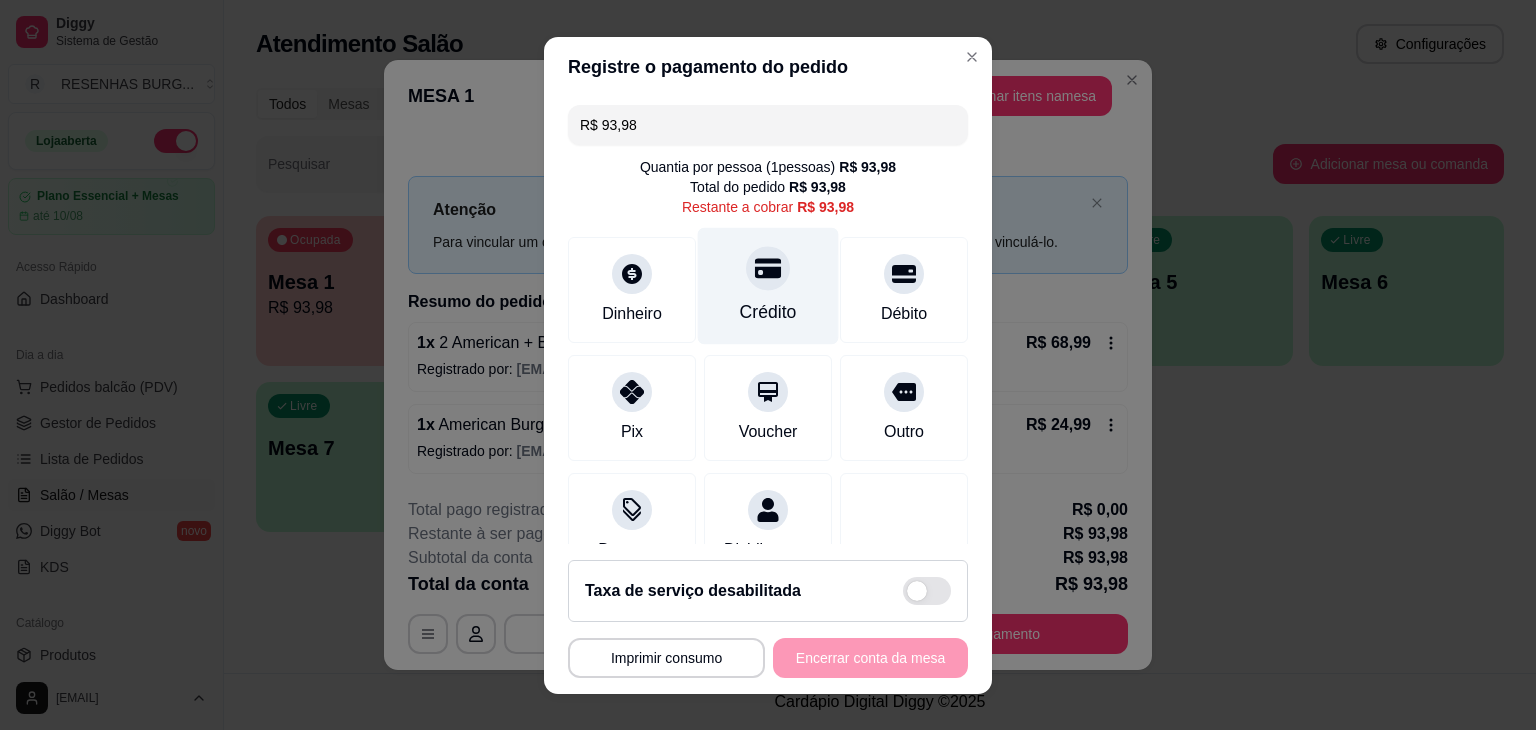 click 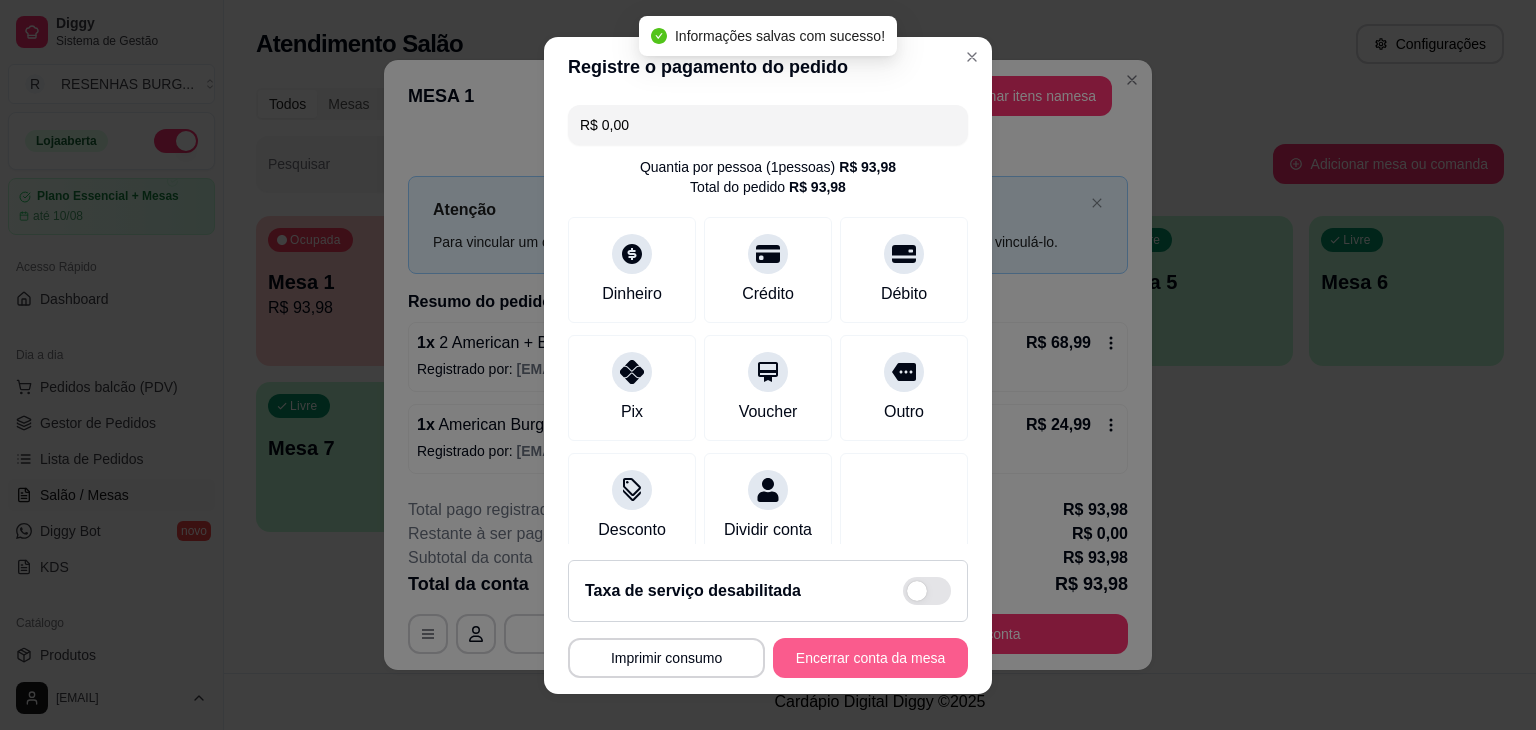 type on "R$ 0,00" 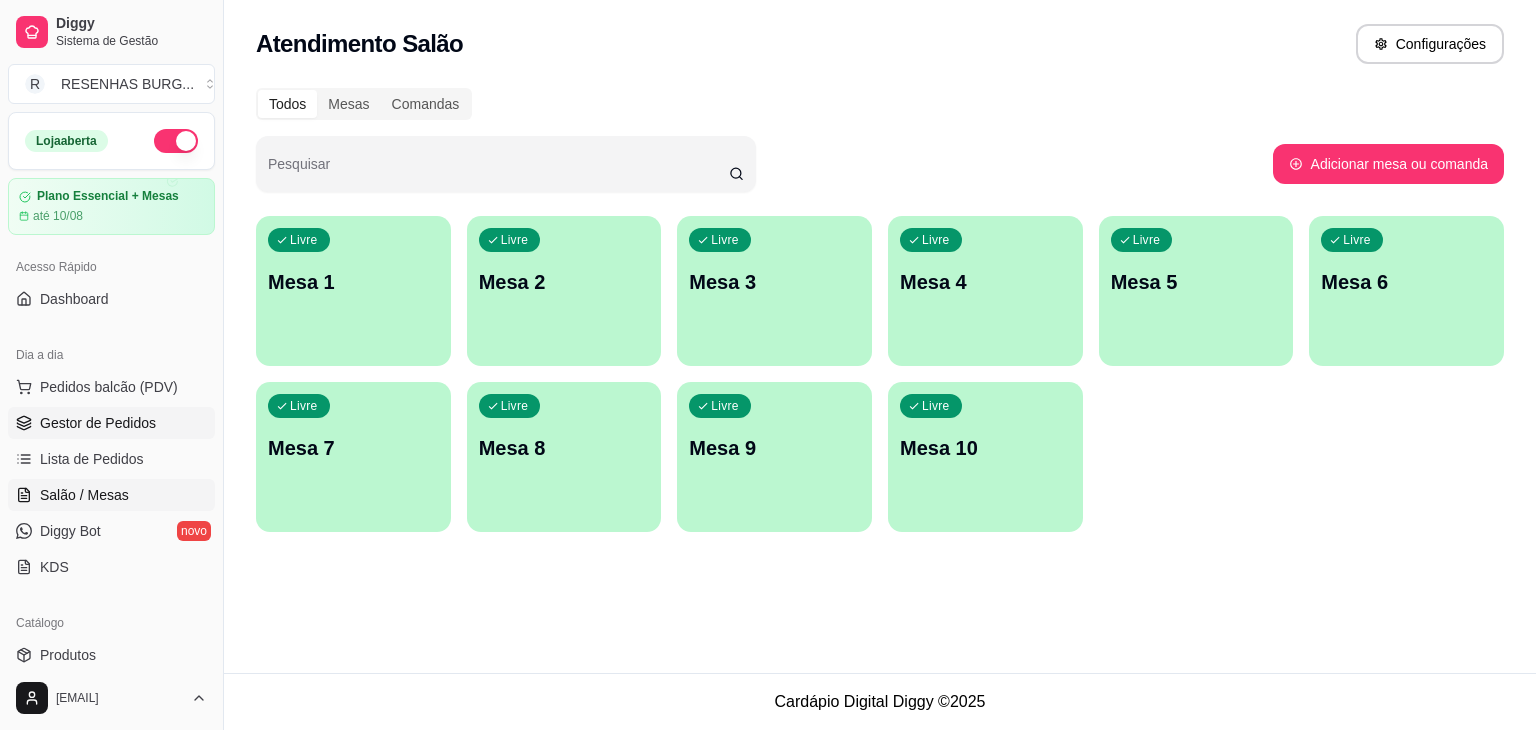 click on "Gestor de Pedidos" at bounding box center (111, 423) 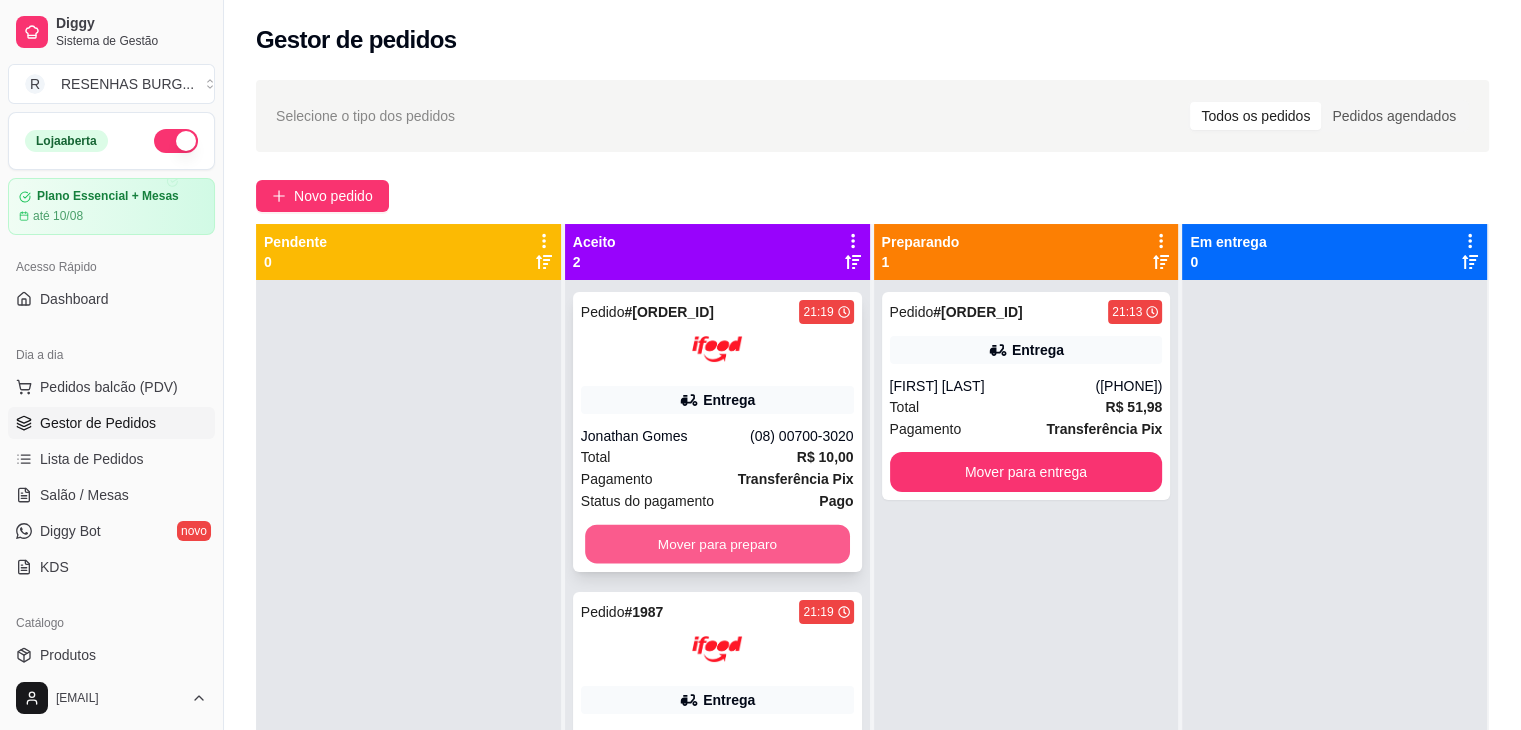 click on "Mover para preparo" at bounding box center [717, 544] 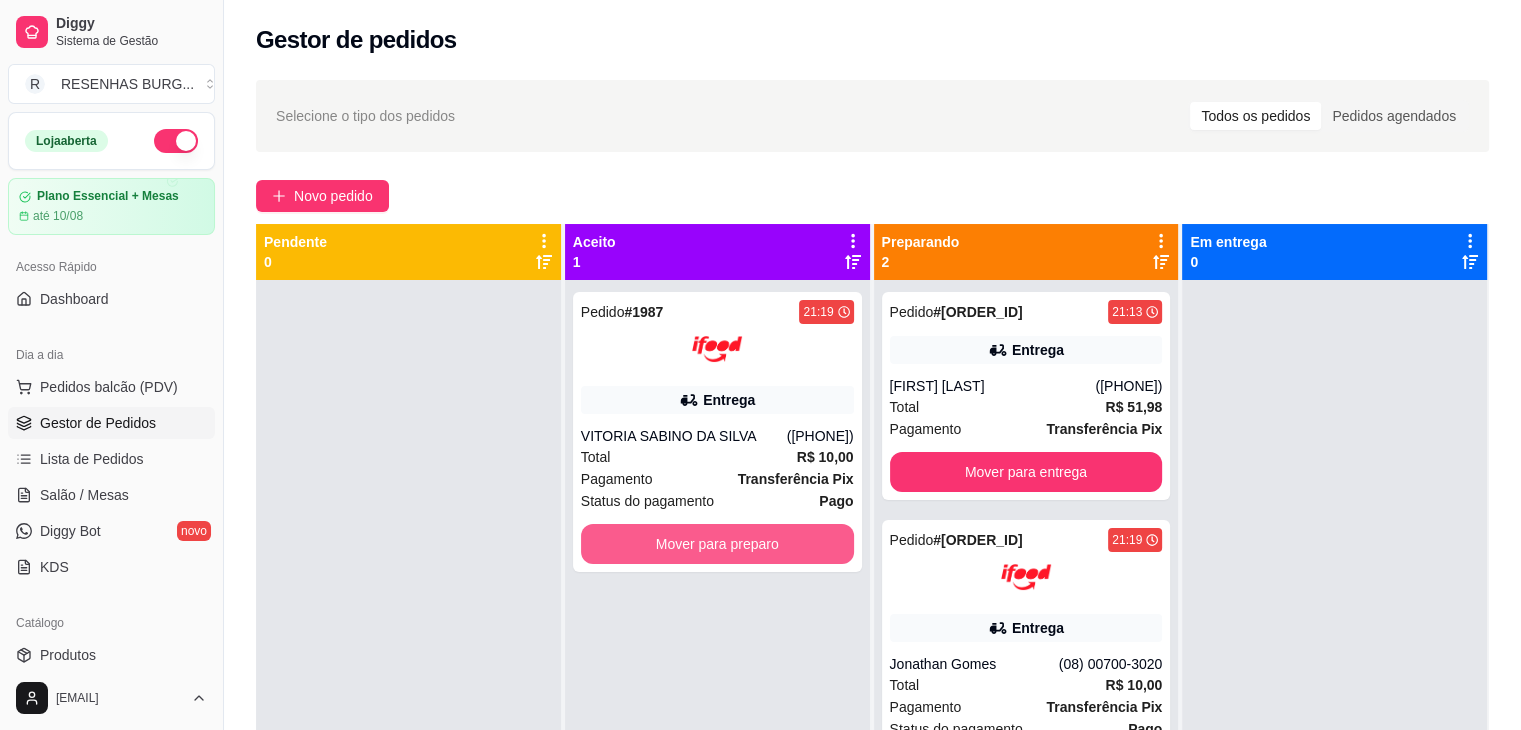 click on "Mover para preparo" at bounding box center (717, 544) 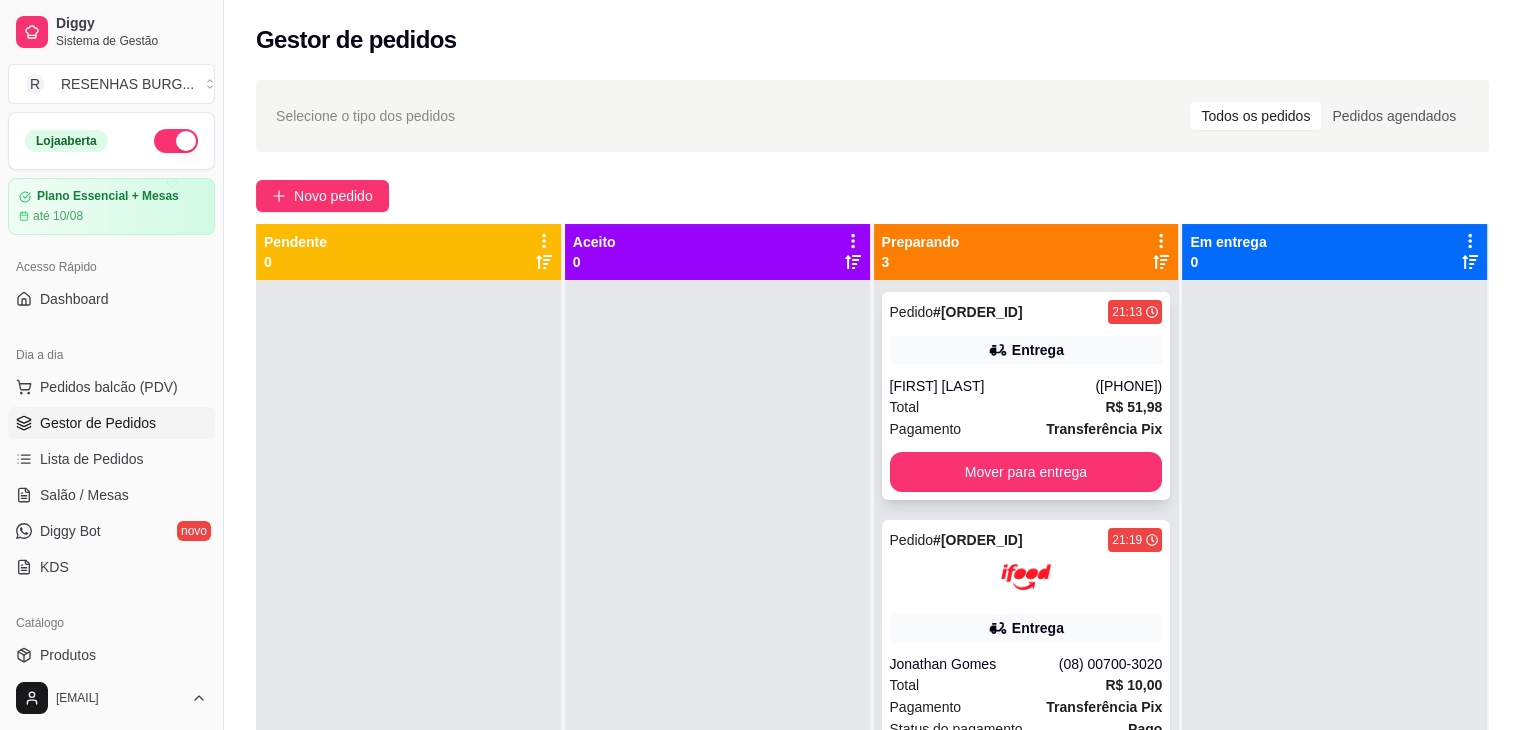 click 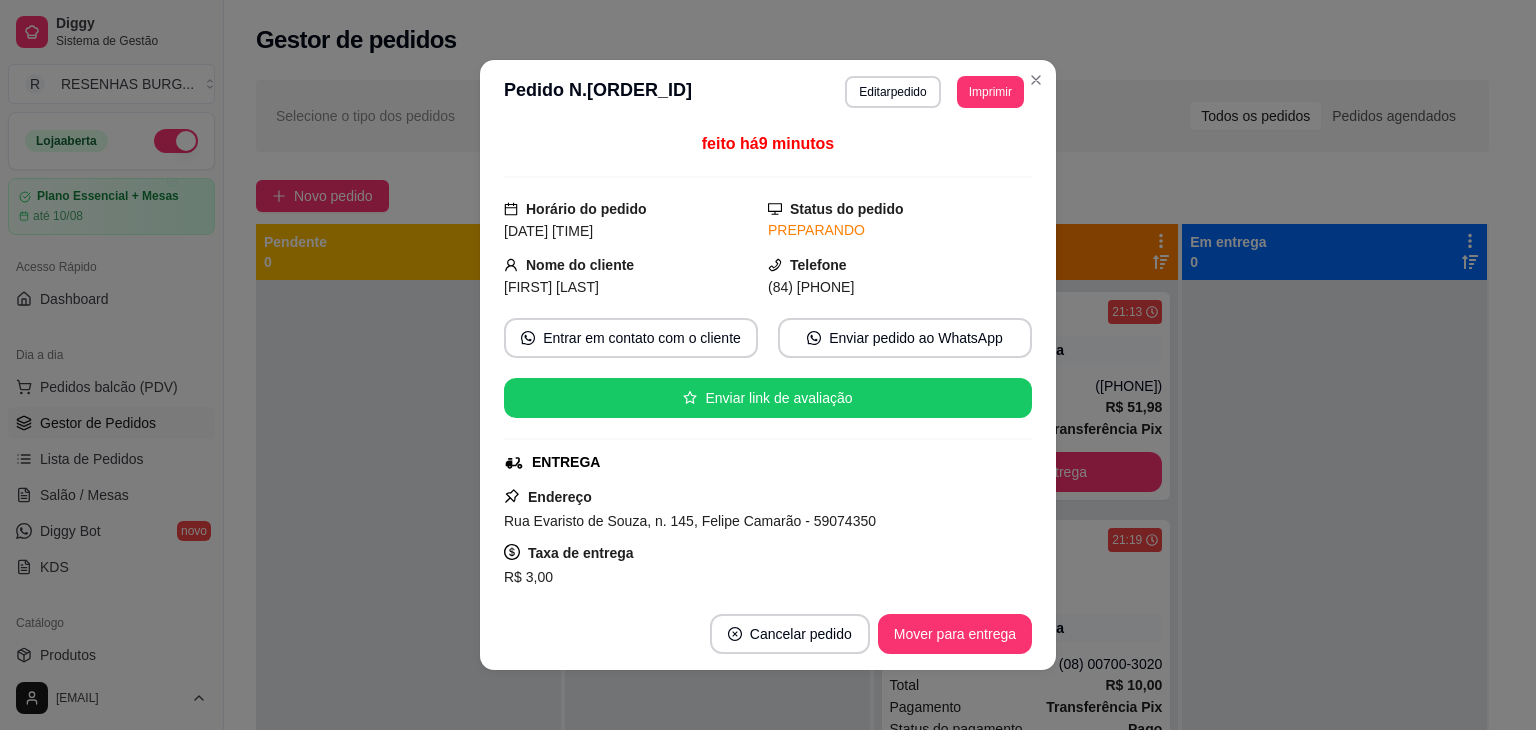 scroll, scrollTop: 100, scrollLeft: 0, axis: vertical 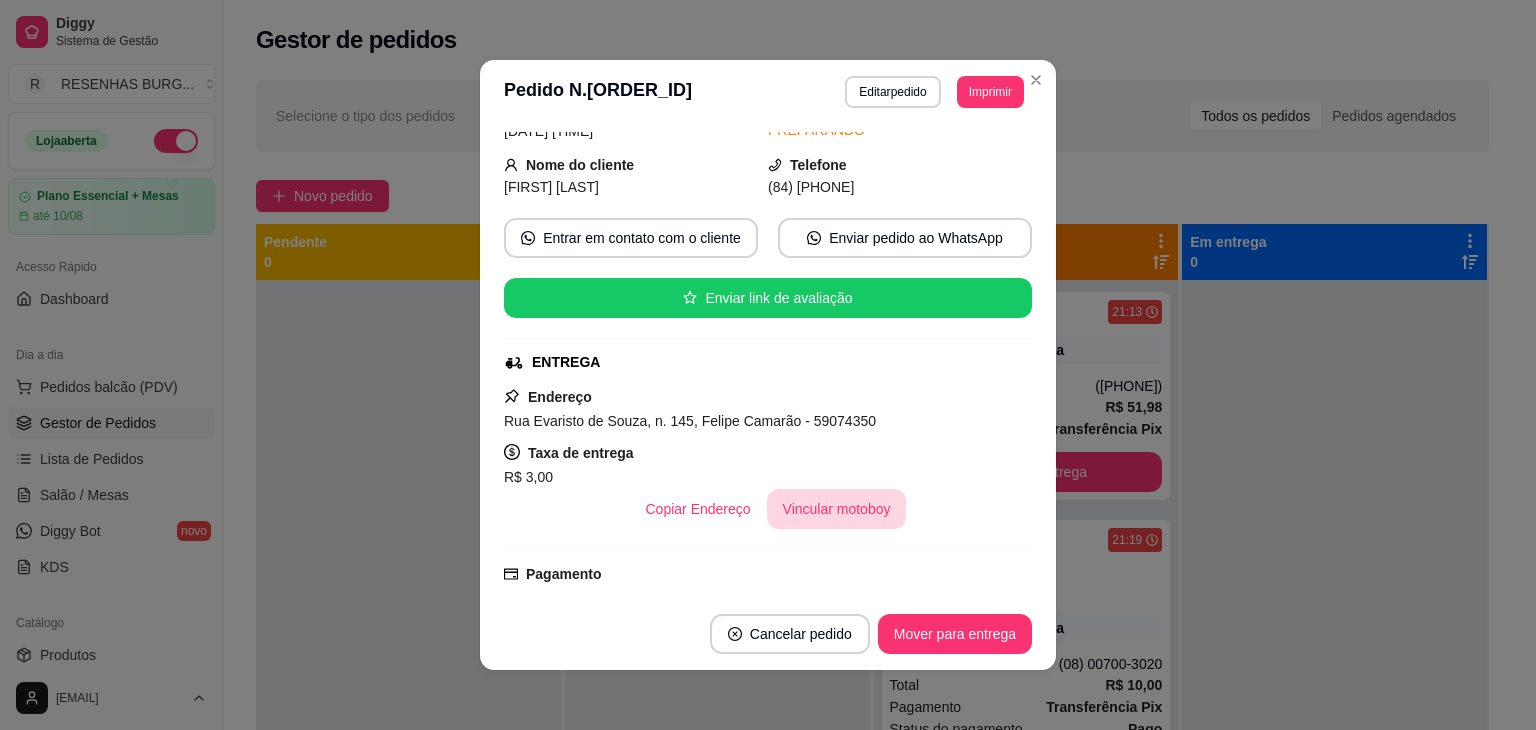 click on "Vincular motoboy" at bounding box center (837, 509) 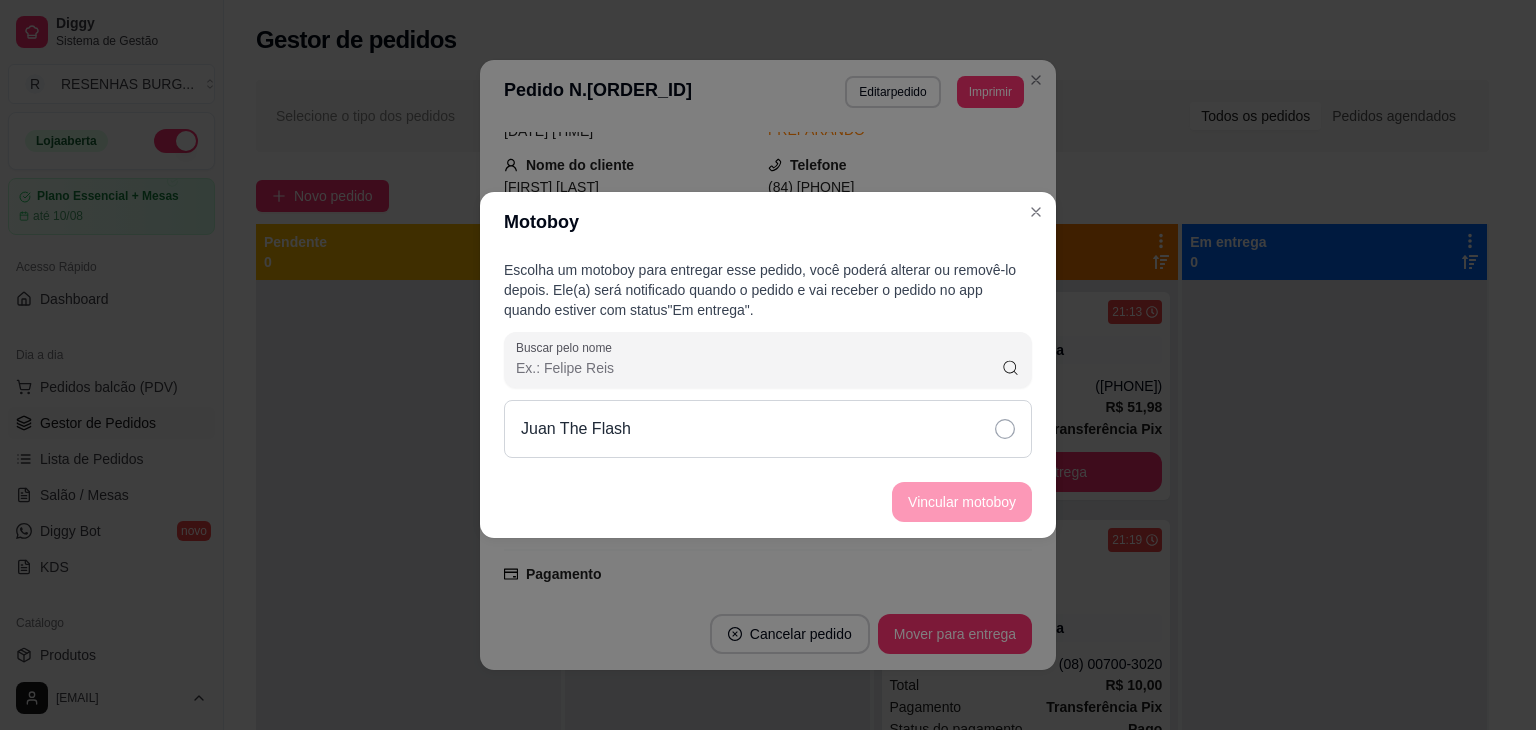 click 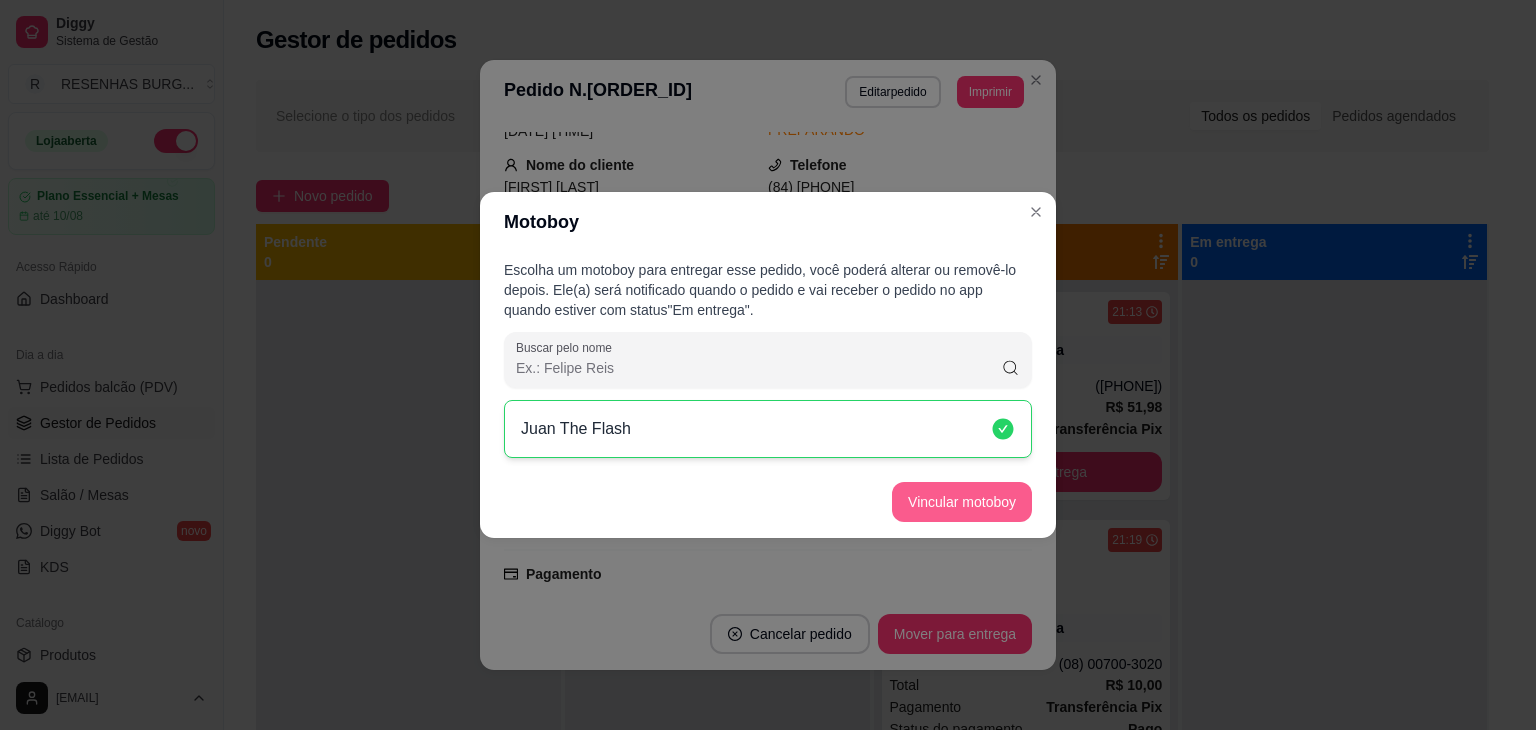 click on "Vincular motoboy" at bounding box center (962, 502) 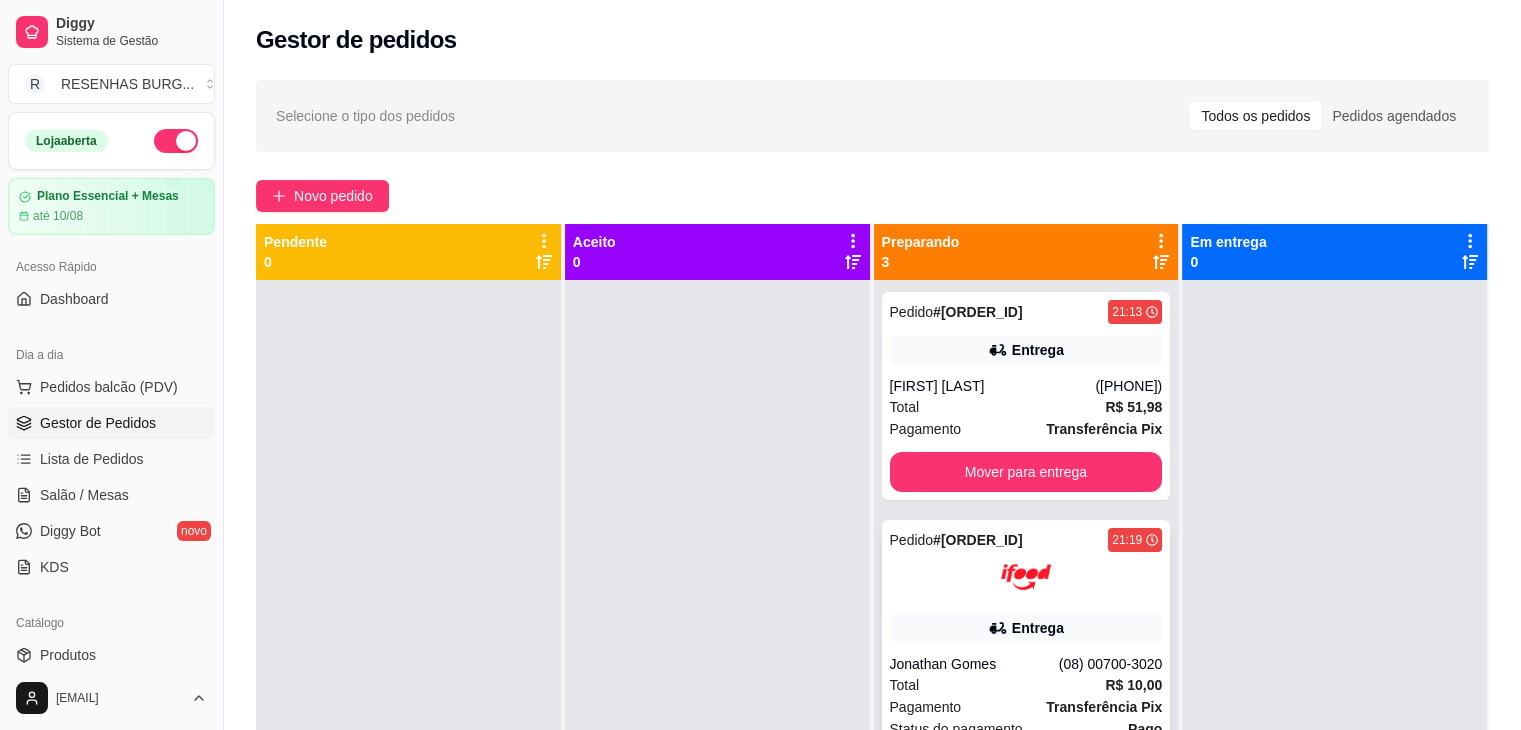 click at bounding box center (1026, 577) 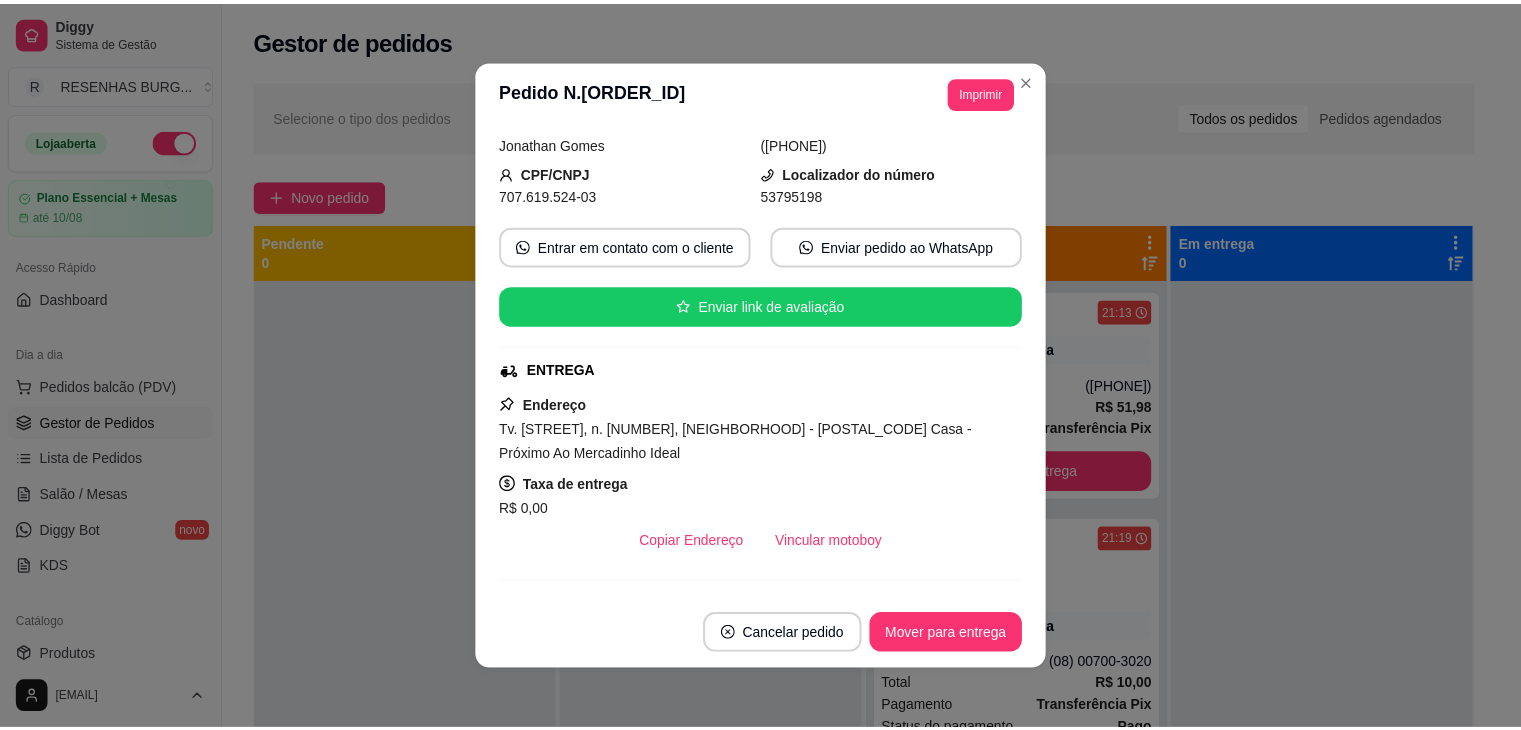 scroll, scrollTop: 200, scrollLeft: 0, axis: vertical 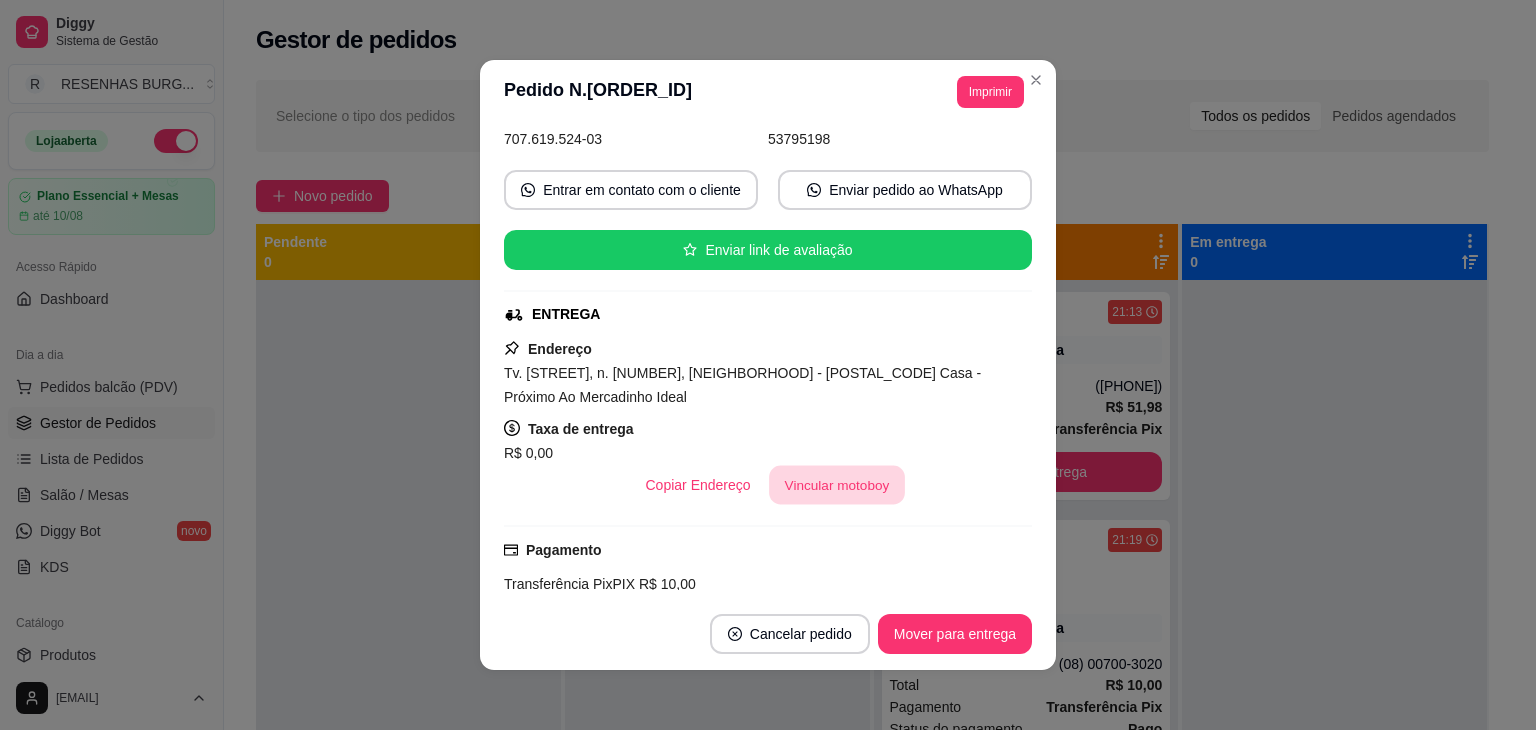 click on "Vincular motoboy" at bounding box center (837, 485) 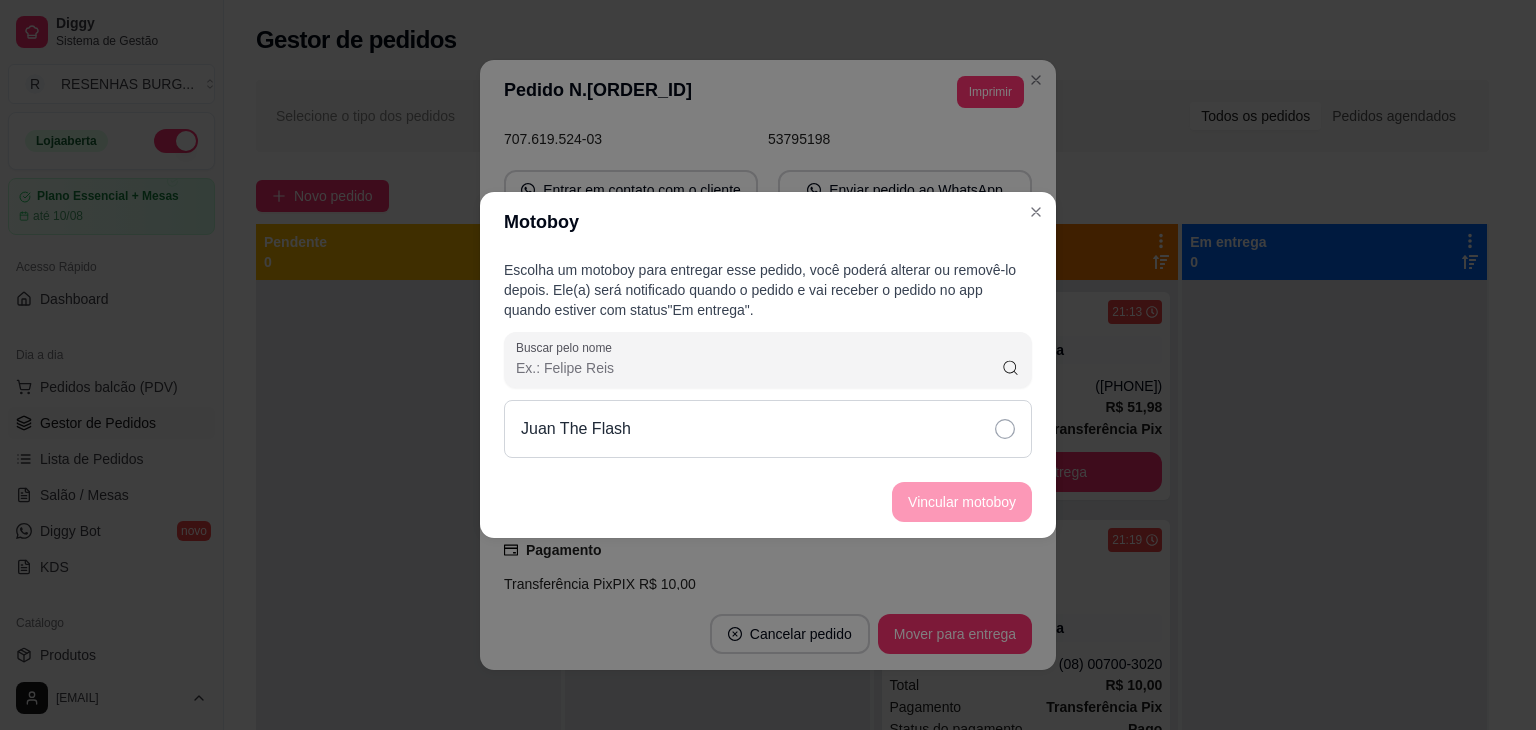 click 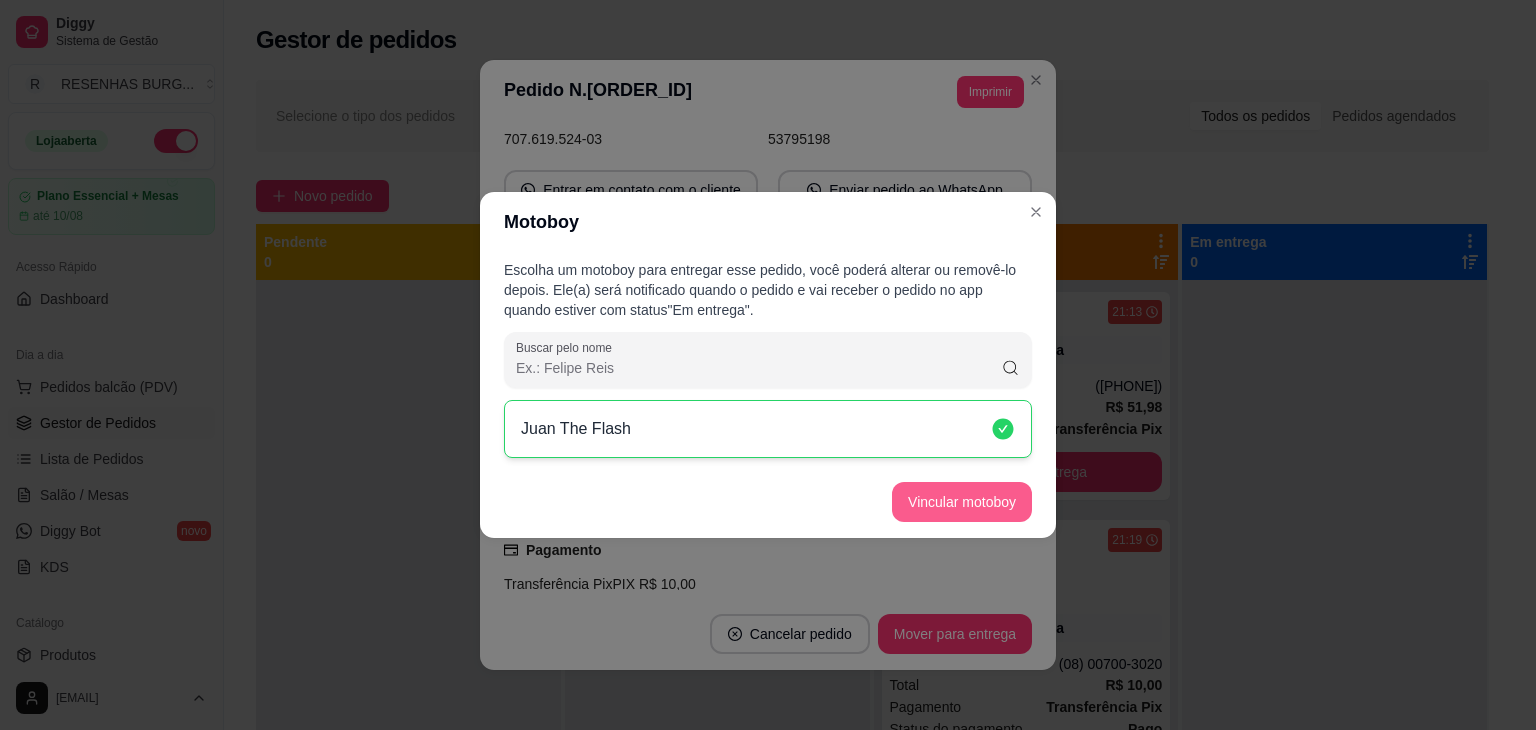 click on "Vincular motoboy" at bounding box center (962, 502) 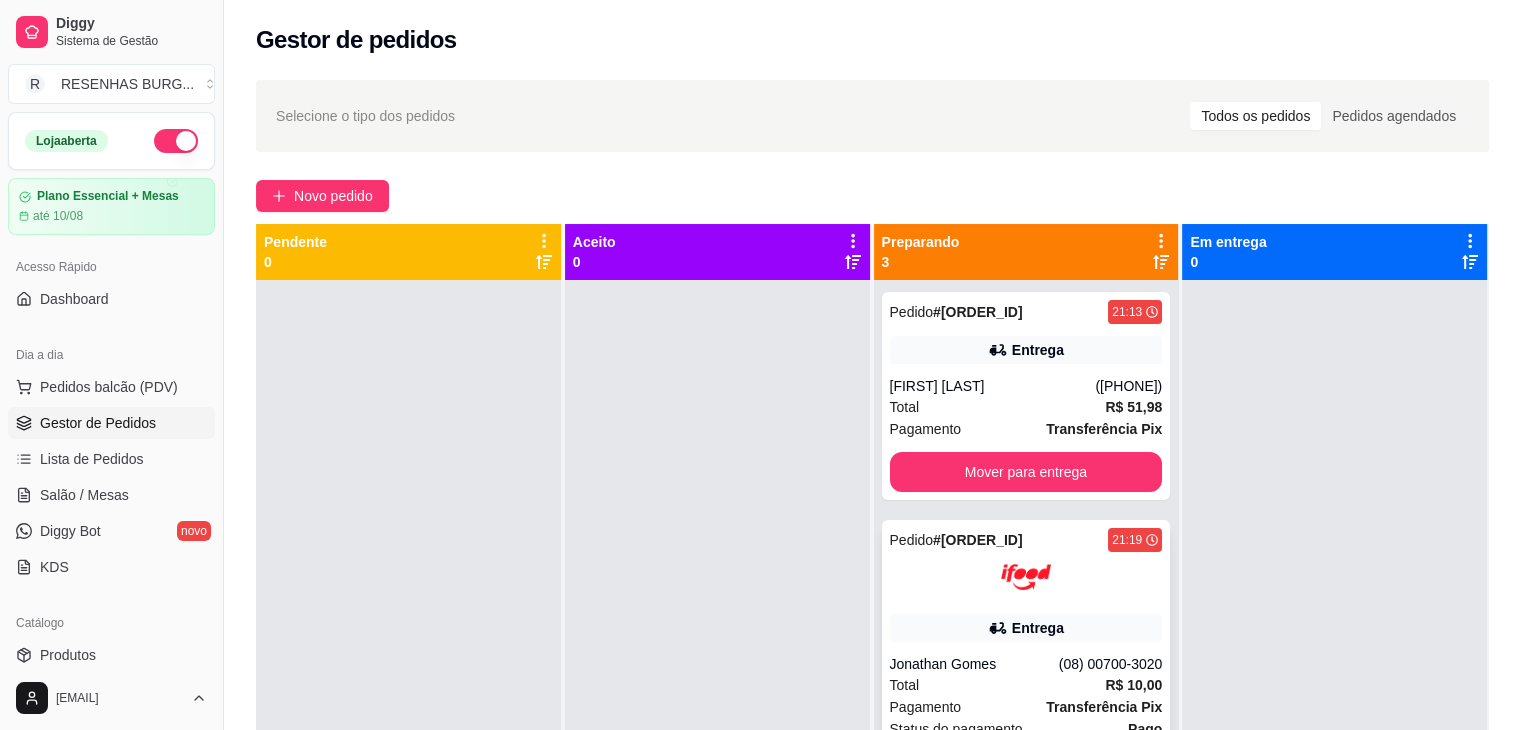 scroll, scrollTop: 158, scrollLeft: 0, axis: vertical 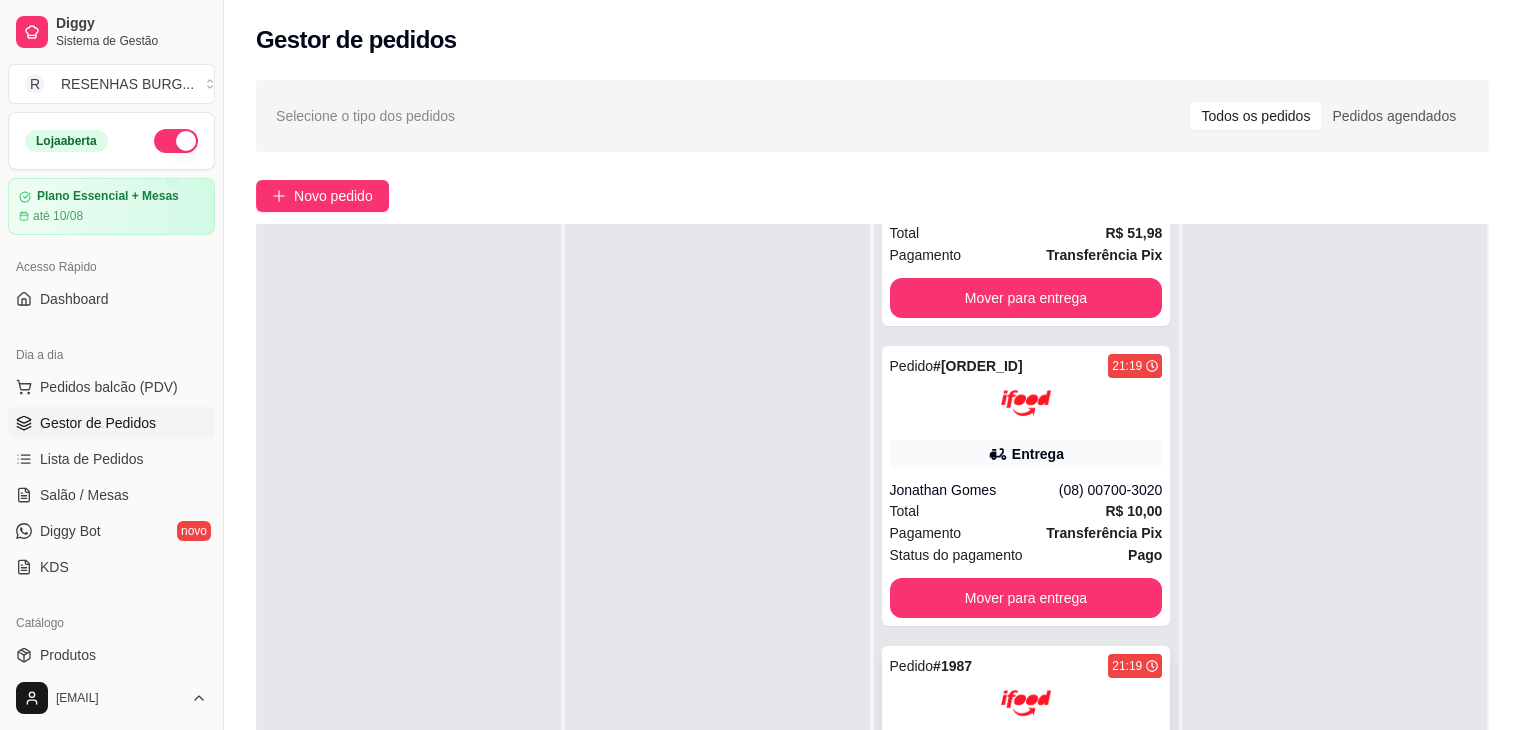 click at bounding box center (1026, 703) 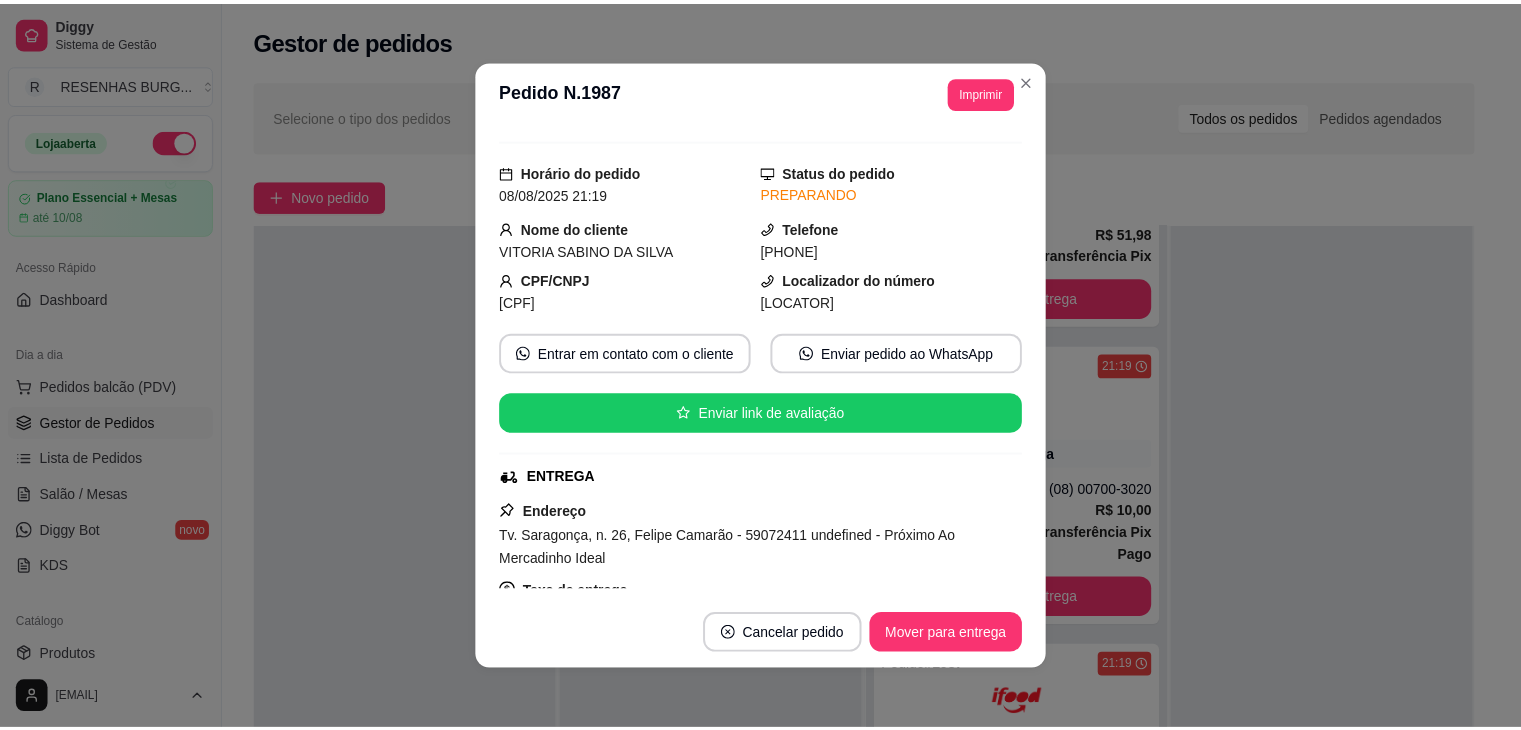 scroll, scrollTop: 100, scrollLeft: 0, axis: vertical 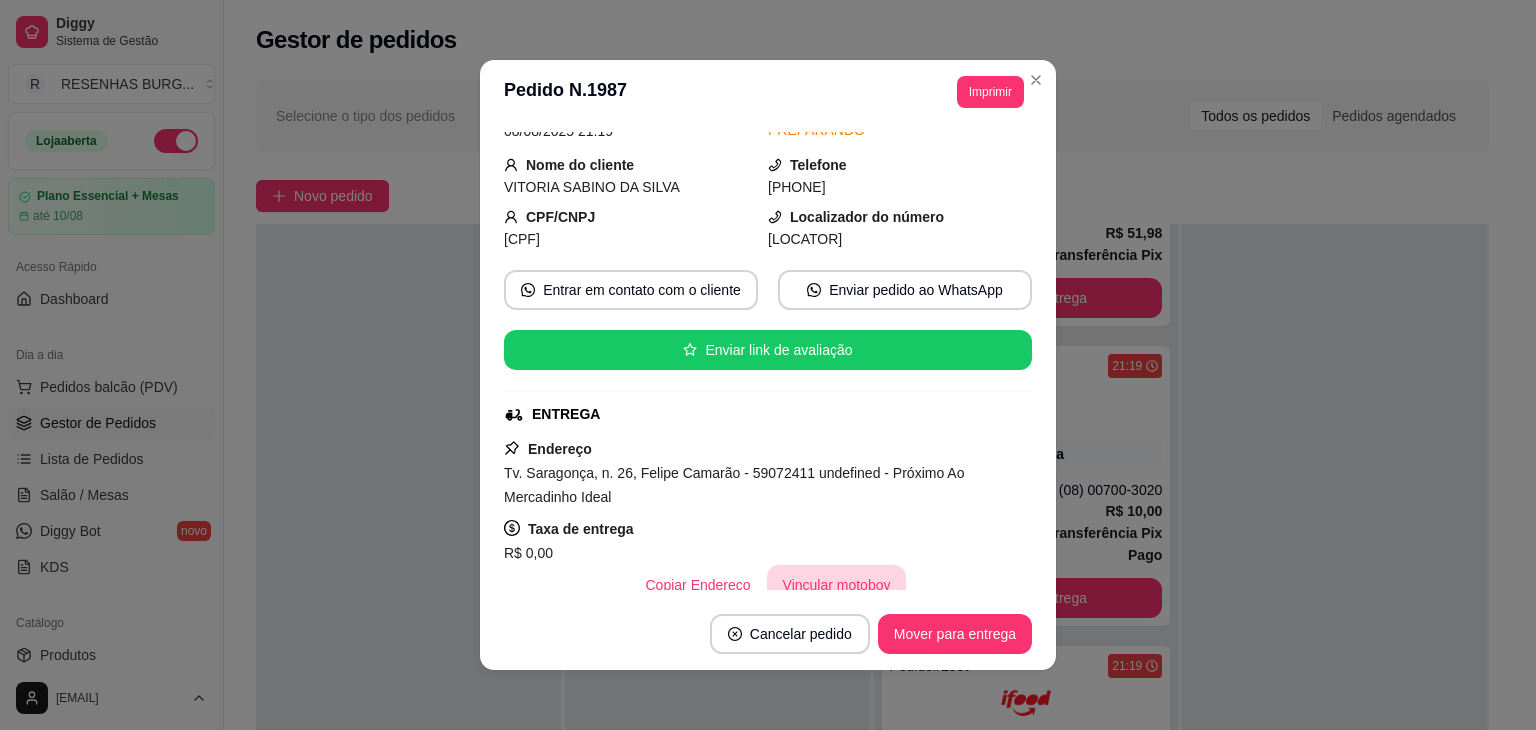 click on "Vincular motoboy" at bounding box center (837, 585) 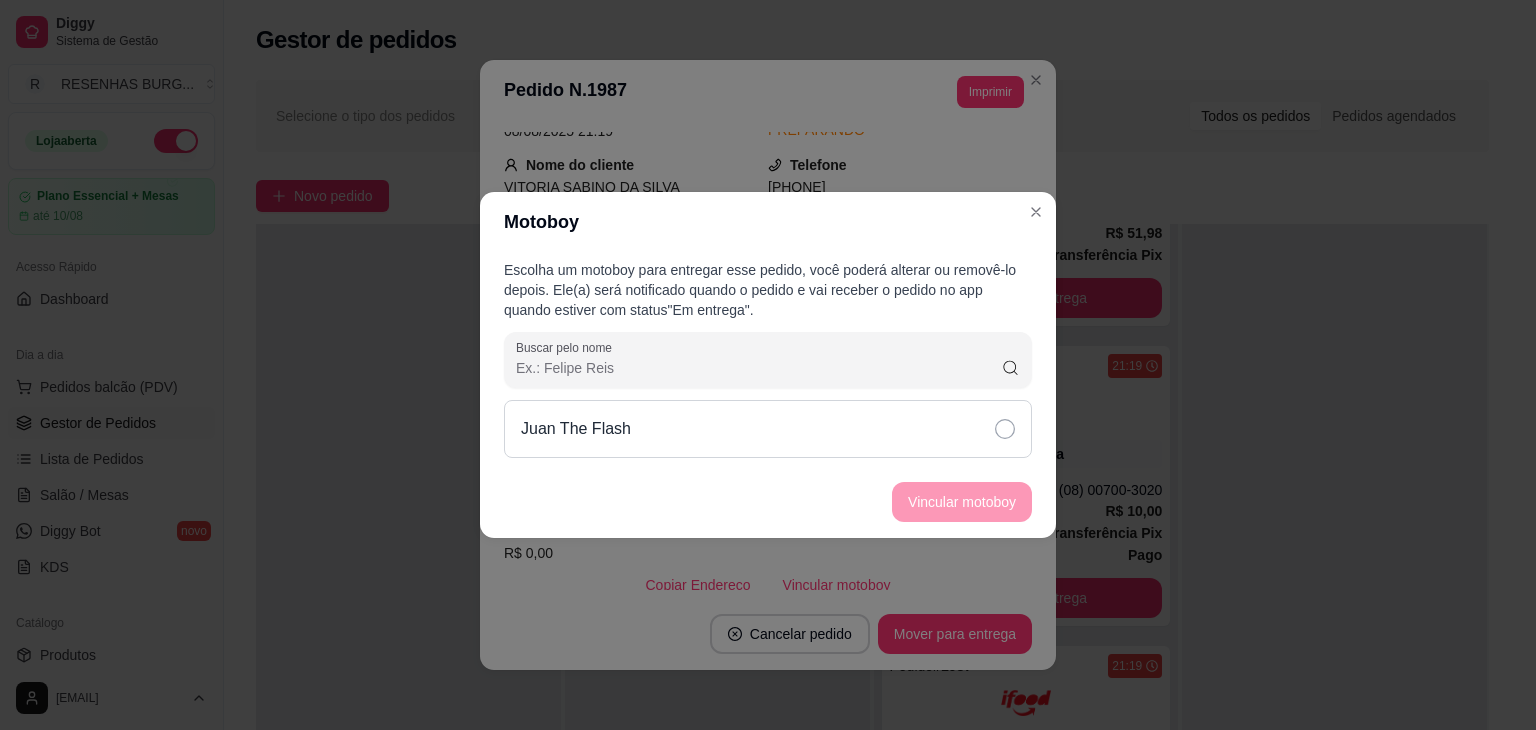 click on "Juan The Flash" at bounding box center (768, 429) 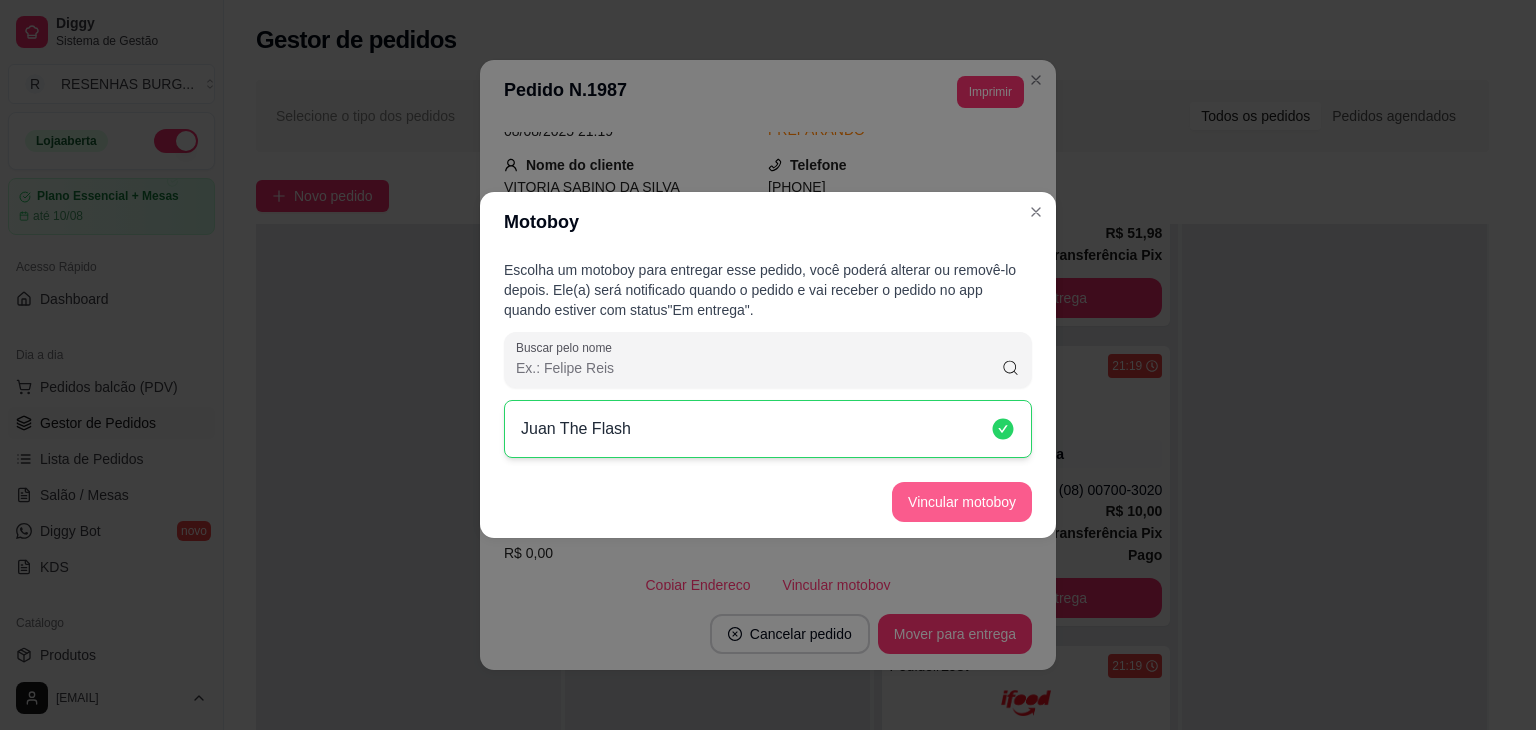click on "Vincular motoboy" at bounding box center [962, 502] 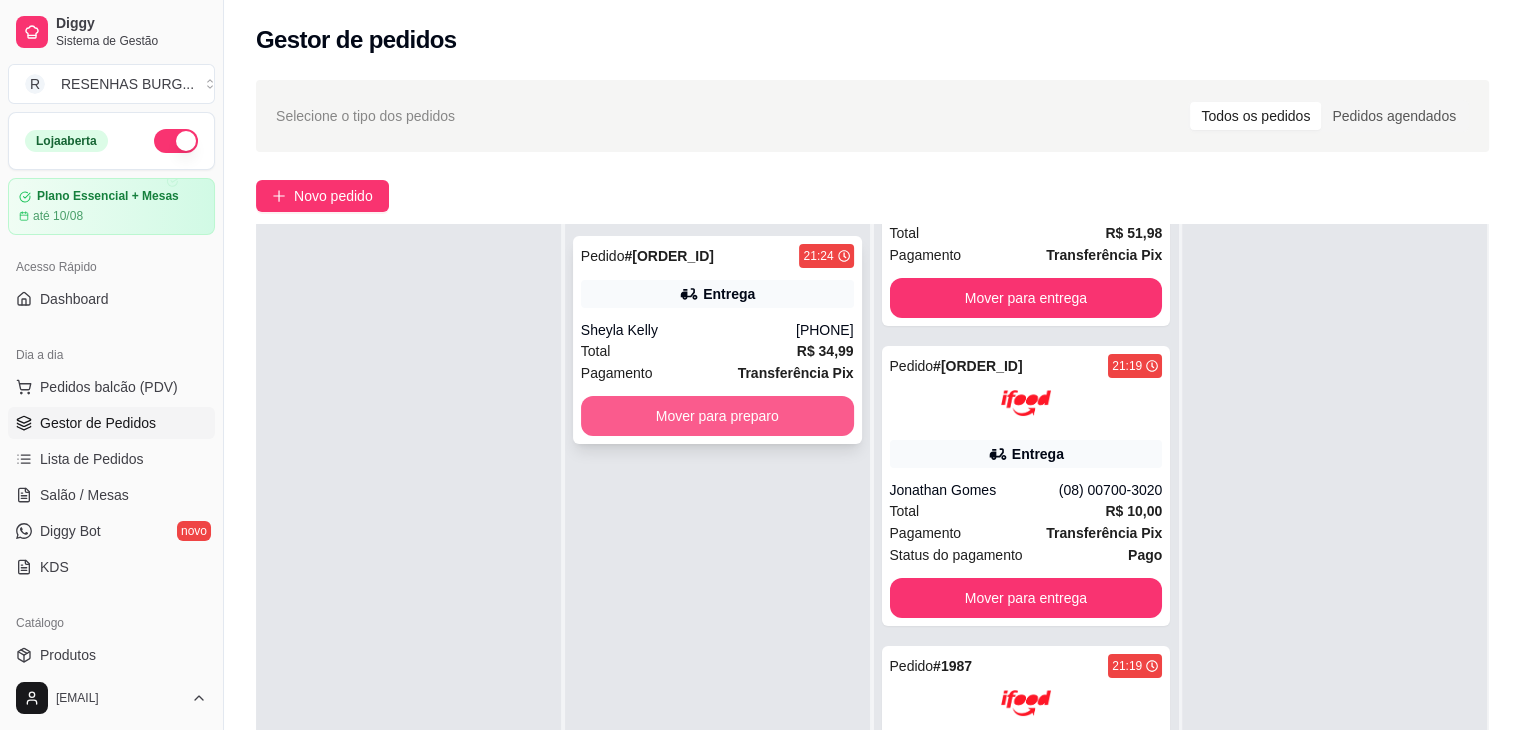 click on "Mover para preparo" at bounding box center (717, 416) 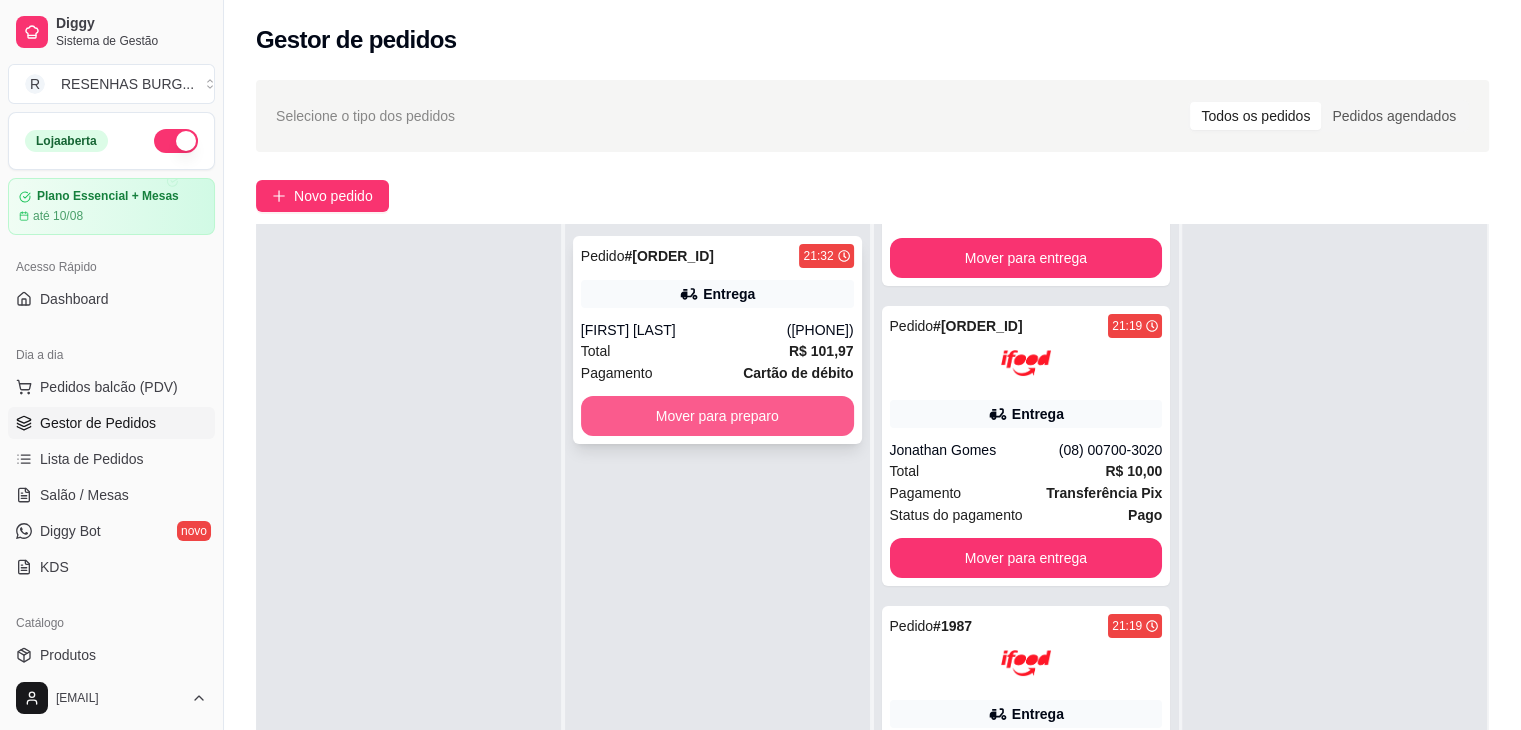 click on "Mover para preparo" at bounding box center [717, 416] 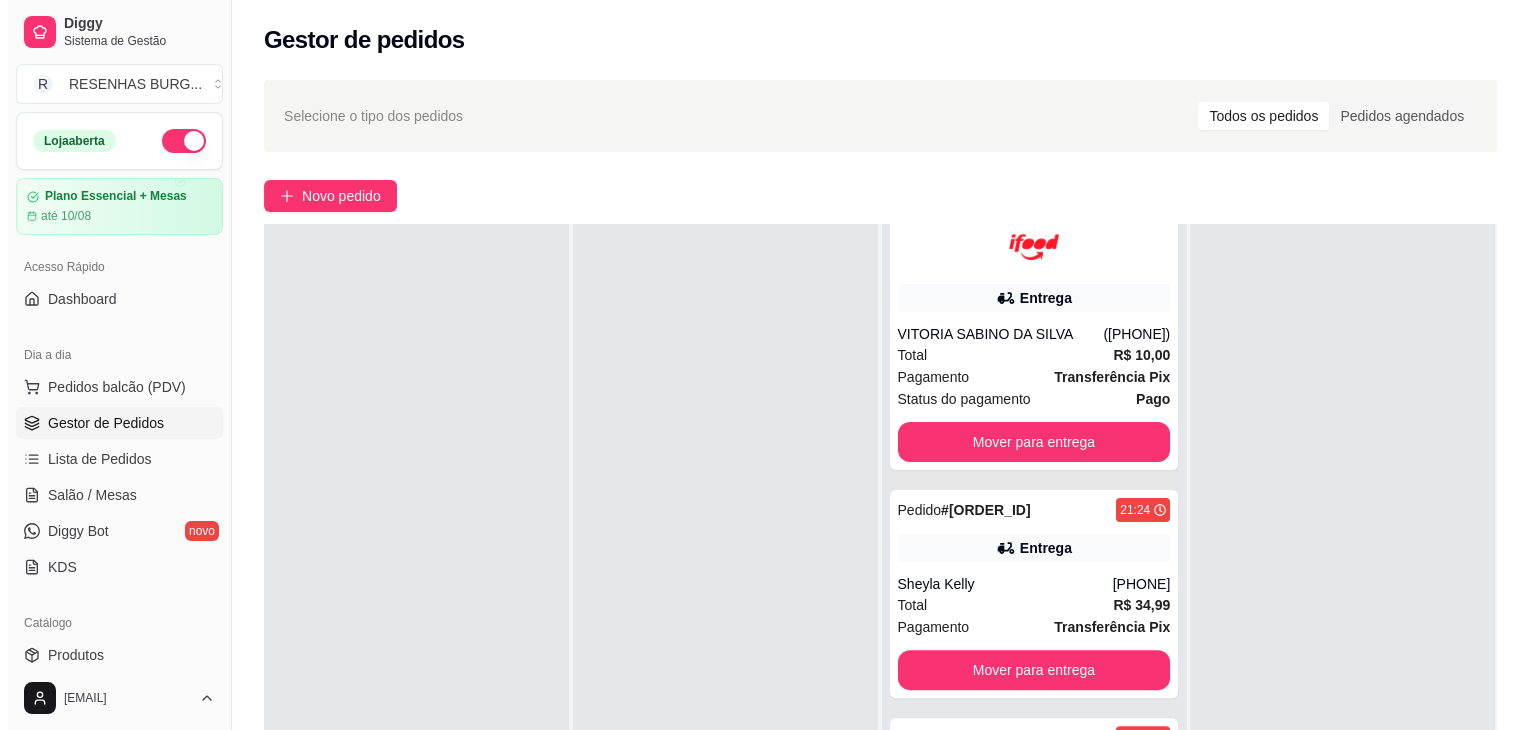 scroll, scrollTop: 614, scrollLeft: 0, axis: vertical 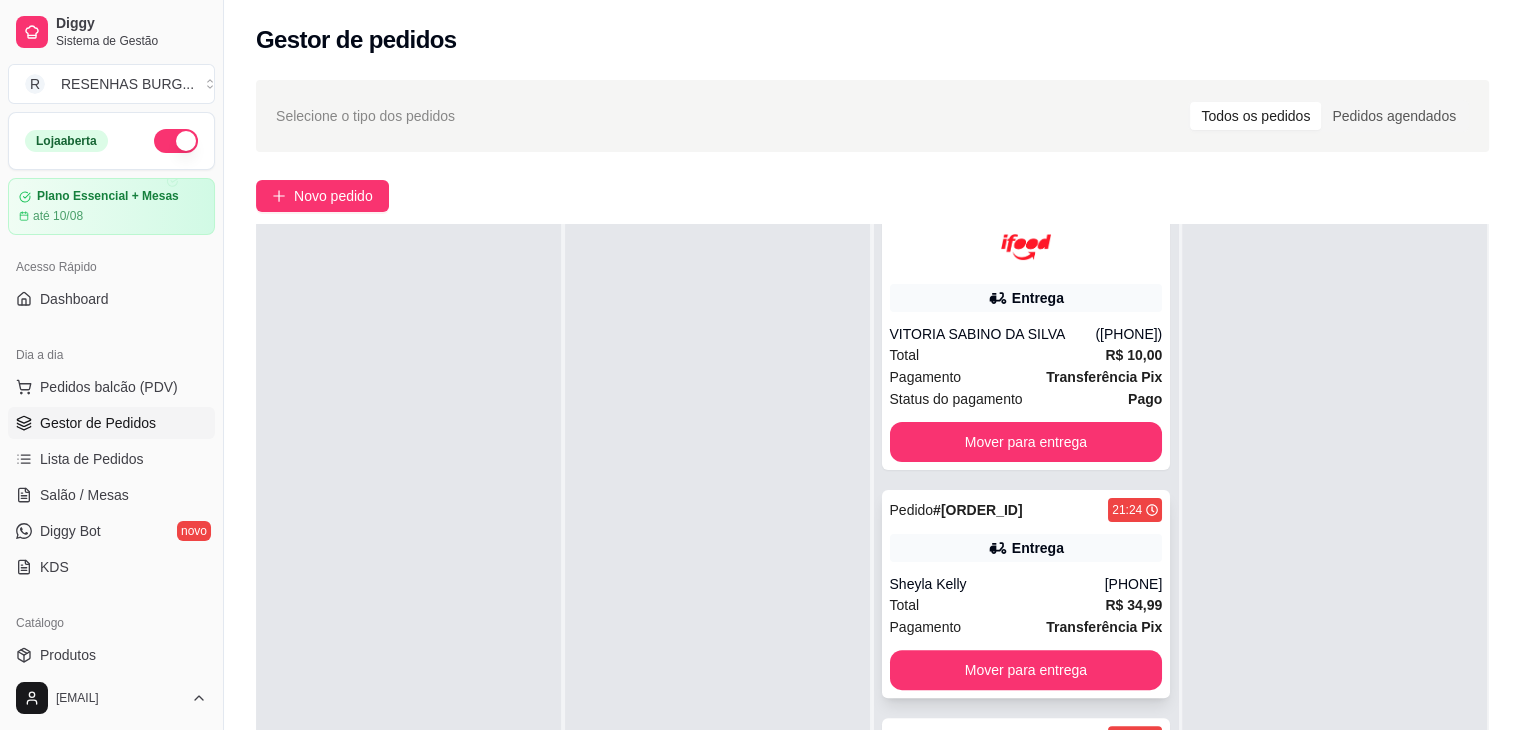 click on "Pedido  # [ORDER_ID] [DATETIME] Entrega [FIRST] [LAST]  ([PHONE]) Total [CURRENCY] [PRICE] Pagamento Transferência Pix Mover para entrega" at bounding box center (1026, 594) 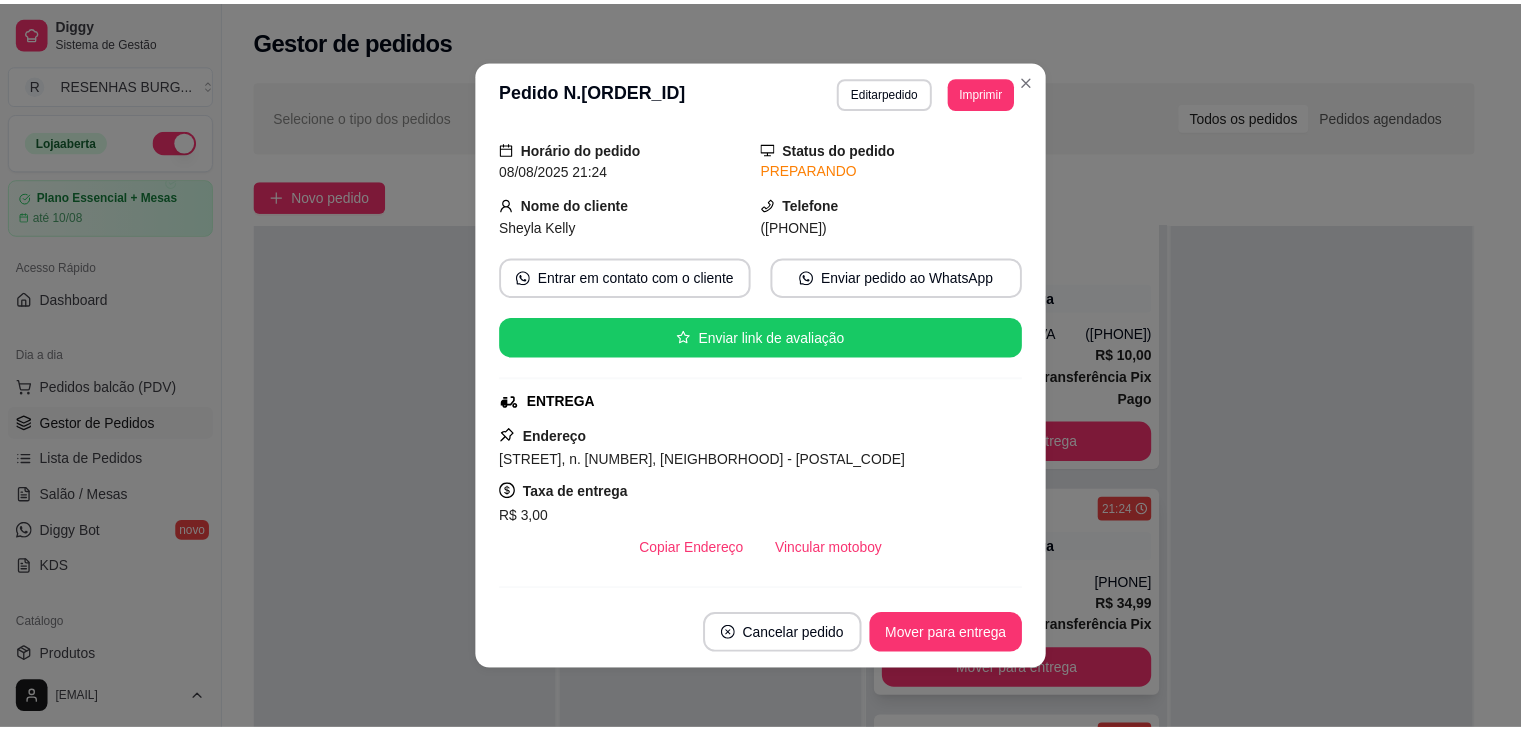 scroll, scrollTop: 200, scrollLeft: 0, axis: vertical 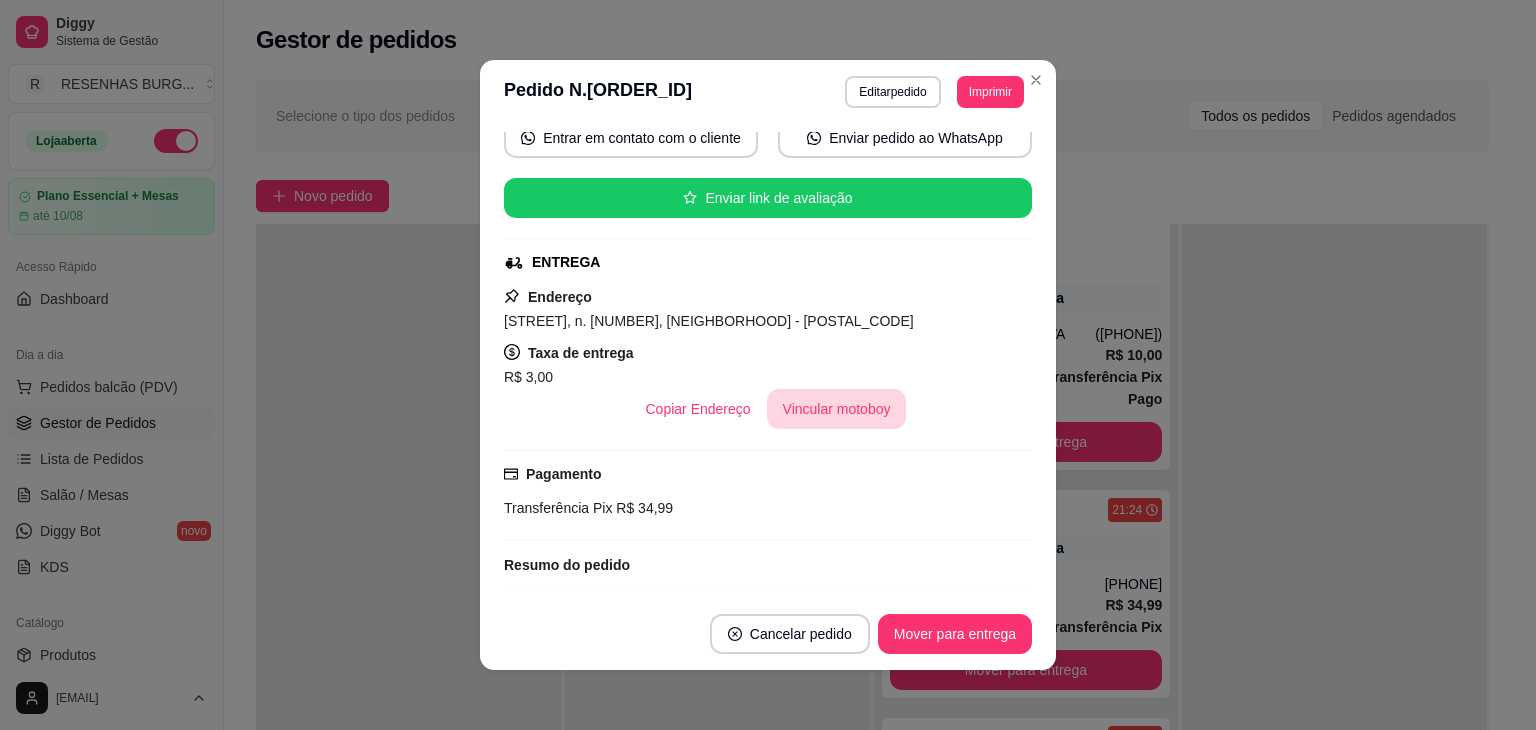 click on "Vincular motoboy" at bounding box center [837, 409] 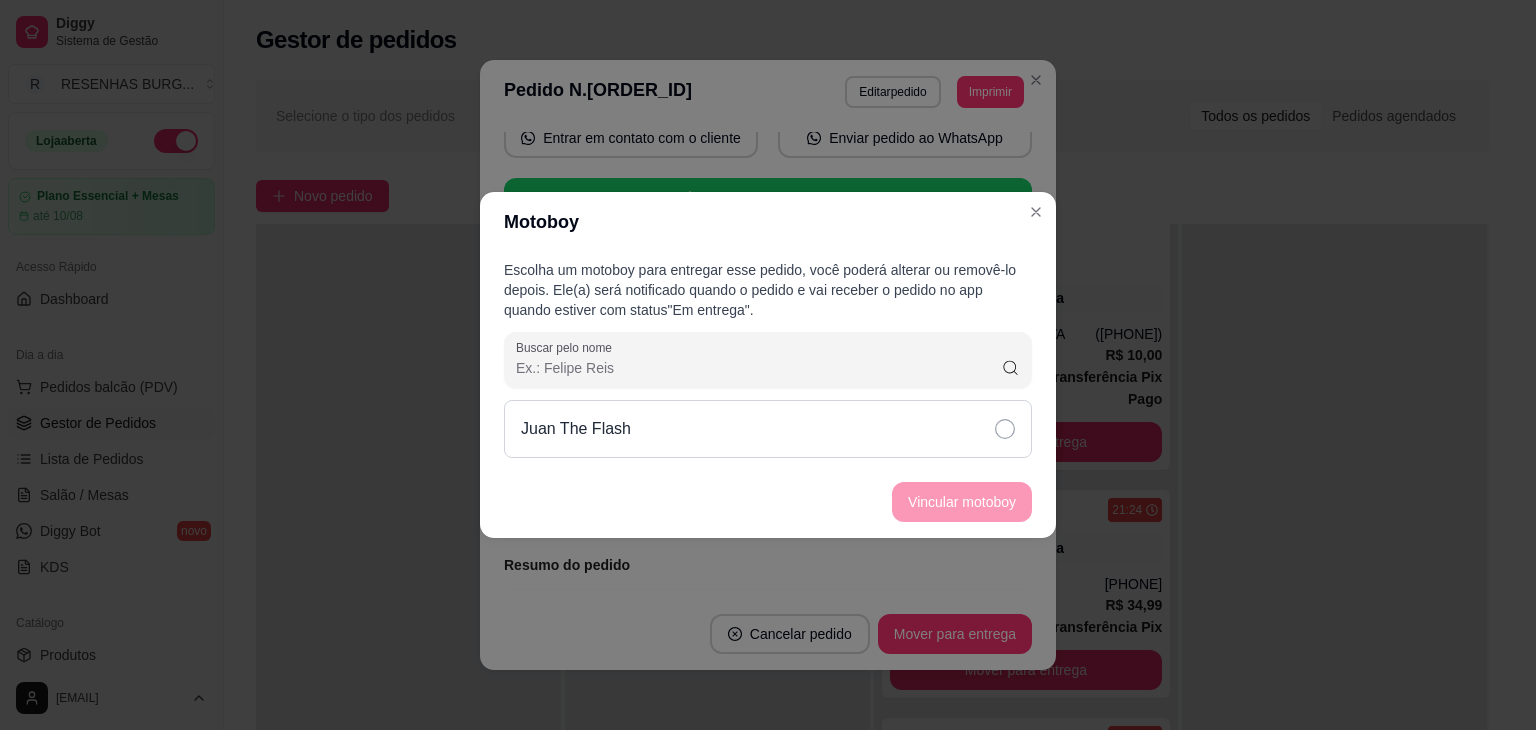 click on "Juan The Flash" at bounding box center (768, 429) 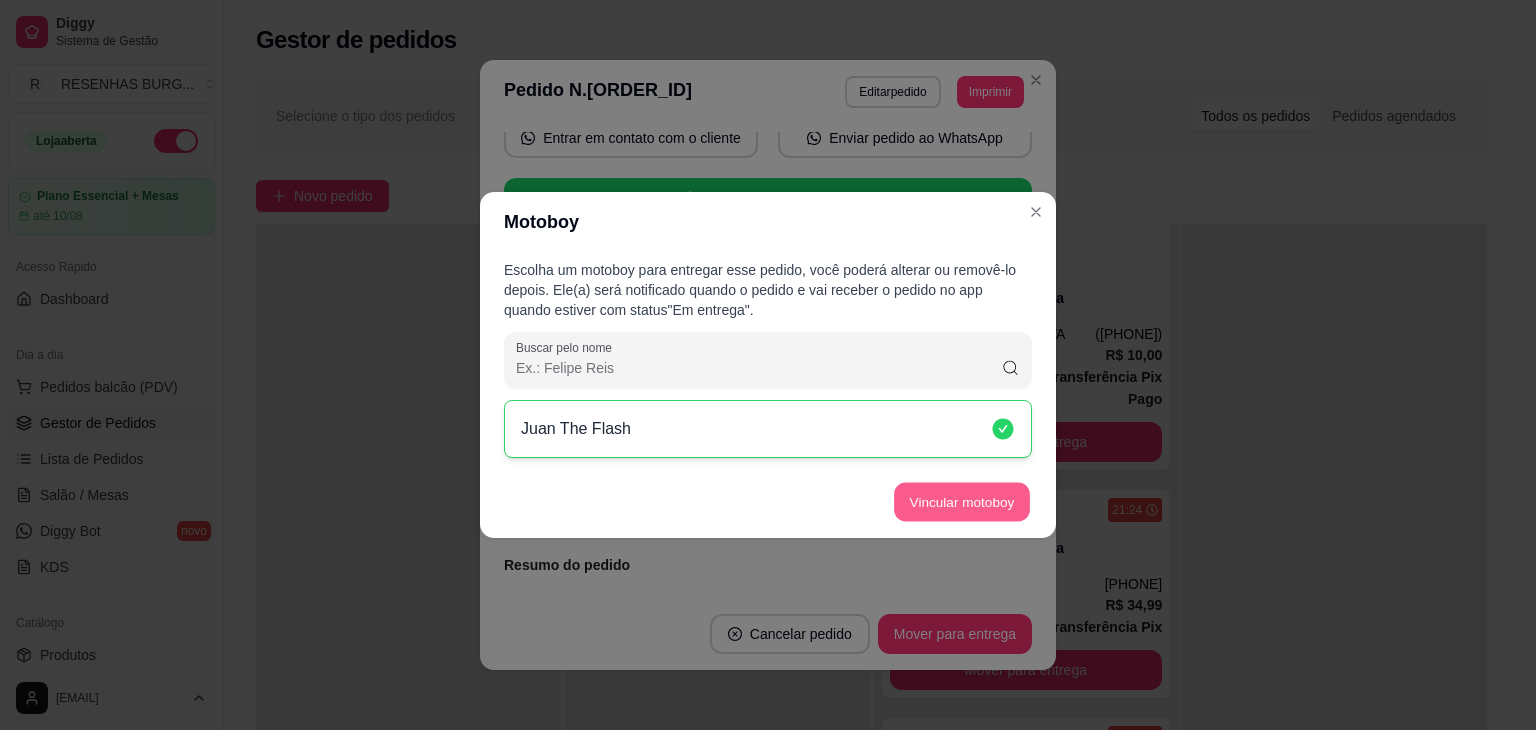 click on "Vincular motoboy" at bounding box center [962, 502] 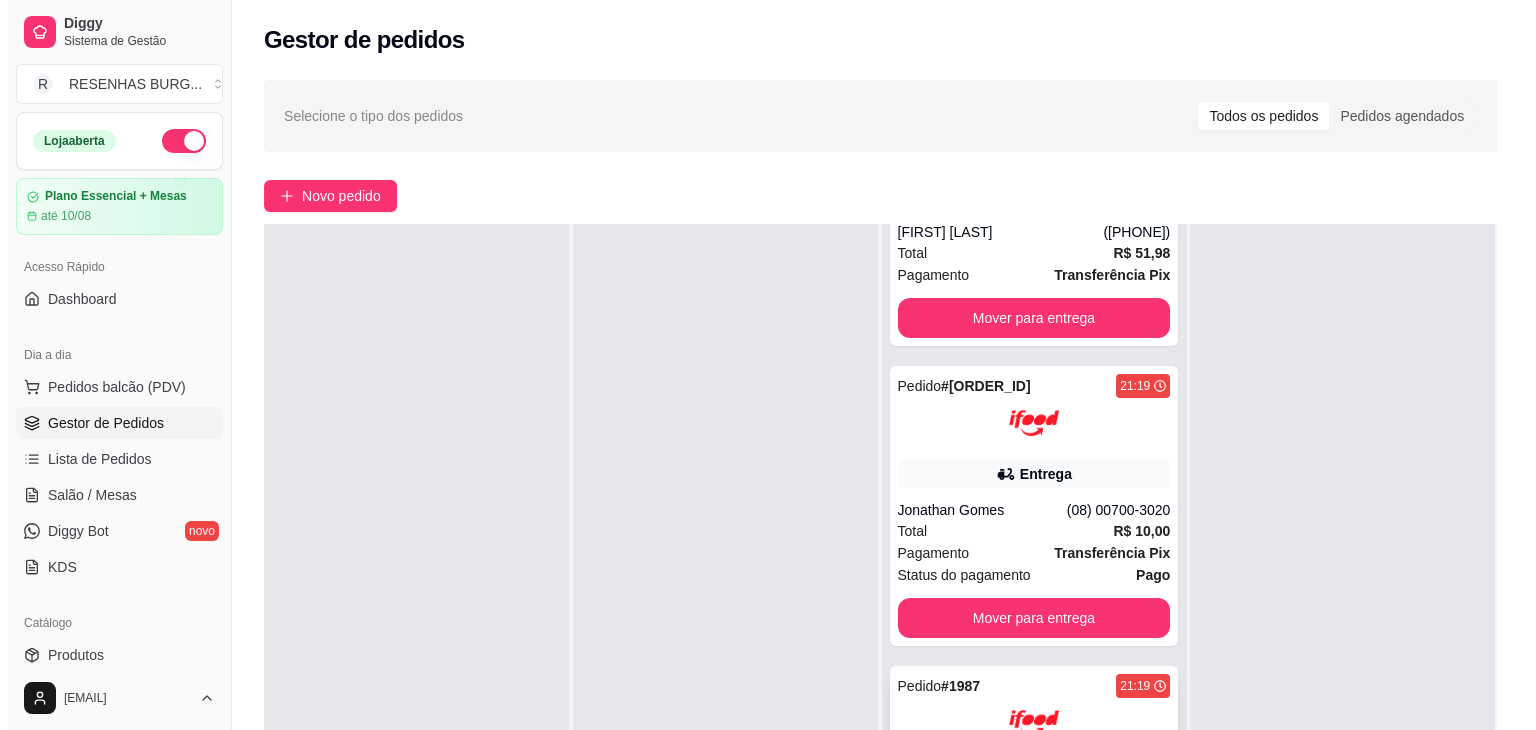 scroll, scrollTop: 0, scrollLeft: 0, axis: both 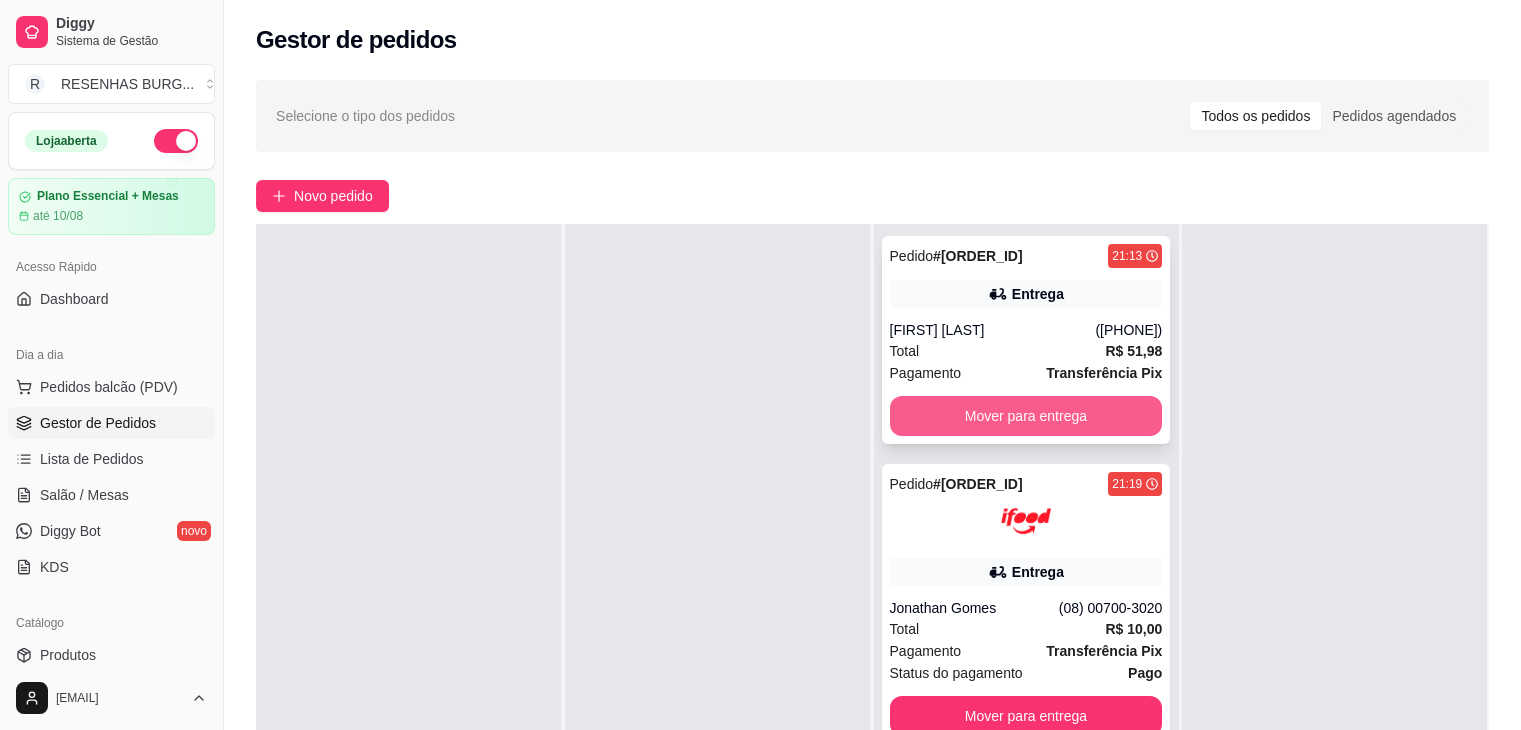 click on "Mover para entrega" at bounding box center (1026, 416) 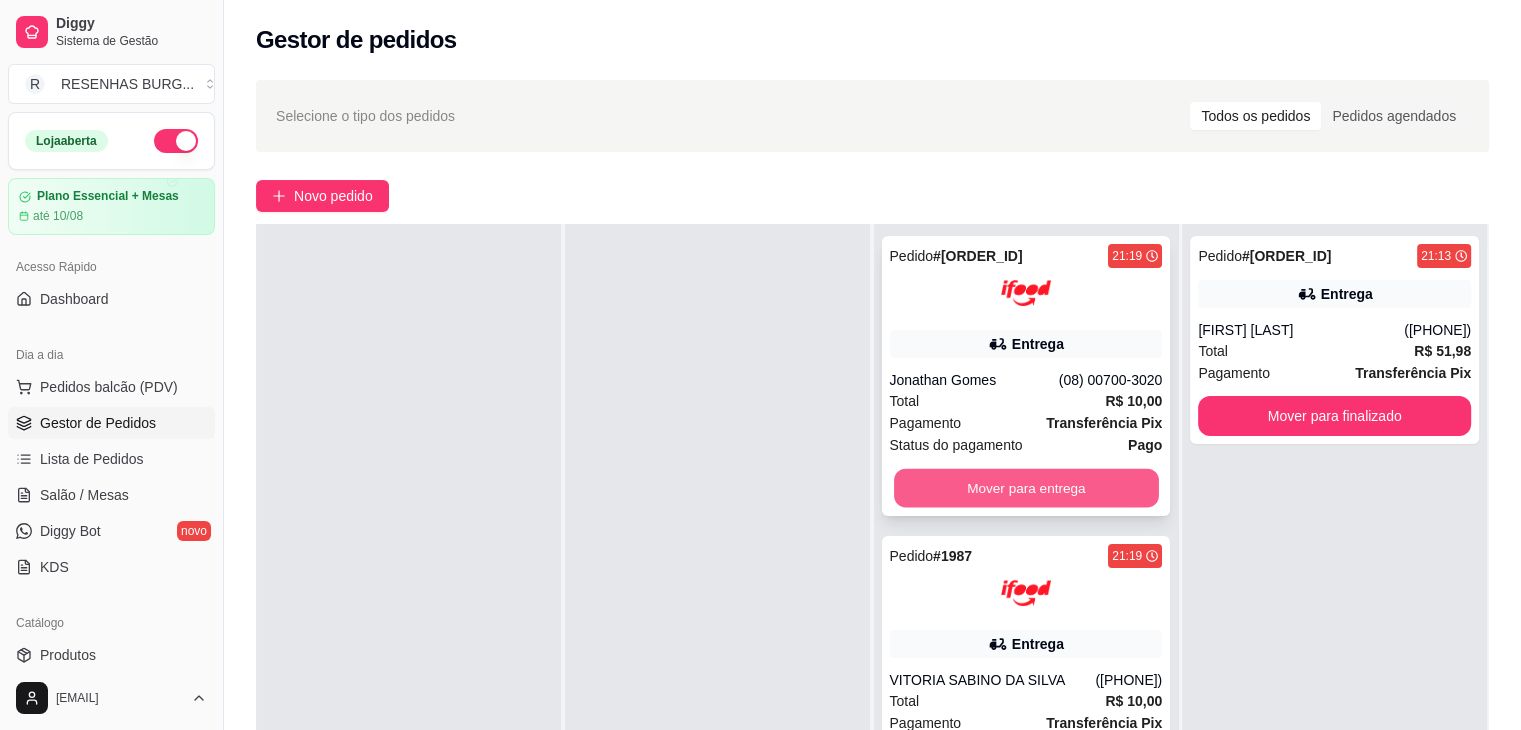 click on "Mover para entrega" at bounding box center (1026, 488) 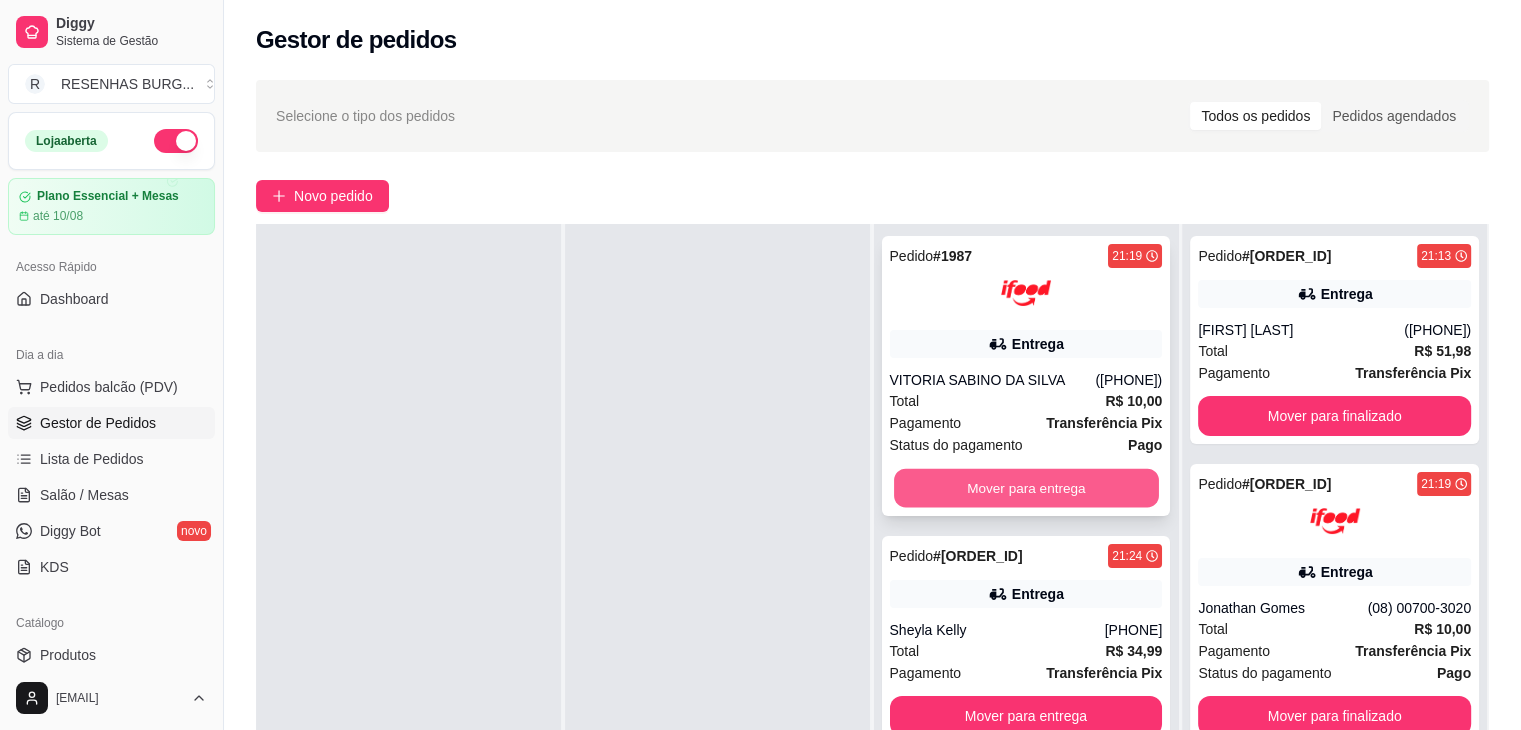 click on "Mover para entrega" at bounding box center [1026, 488] 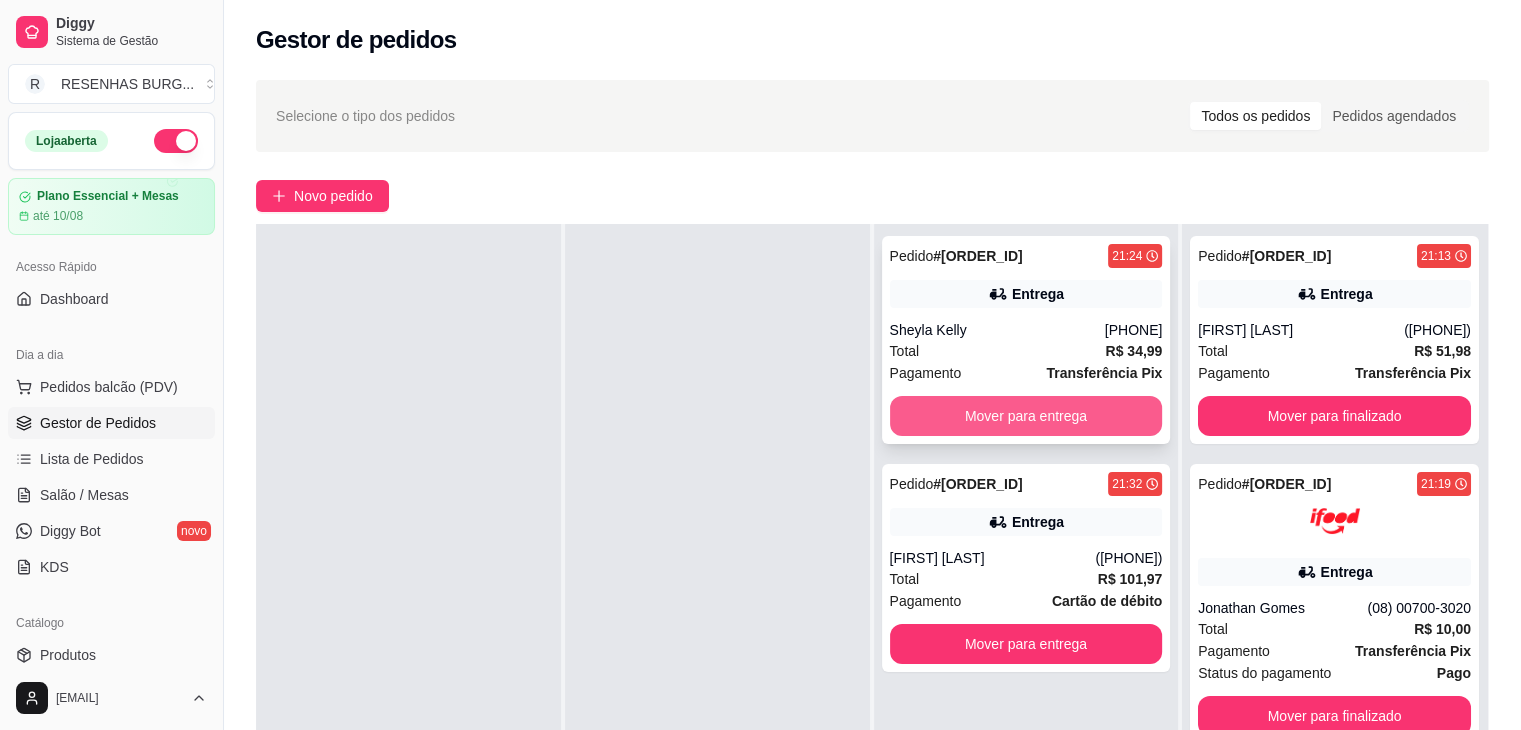 click on "Mover para entrega" at bounding box center [1026, 416] 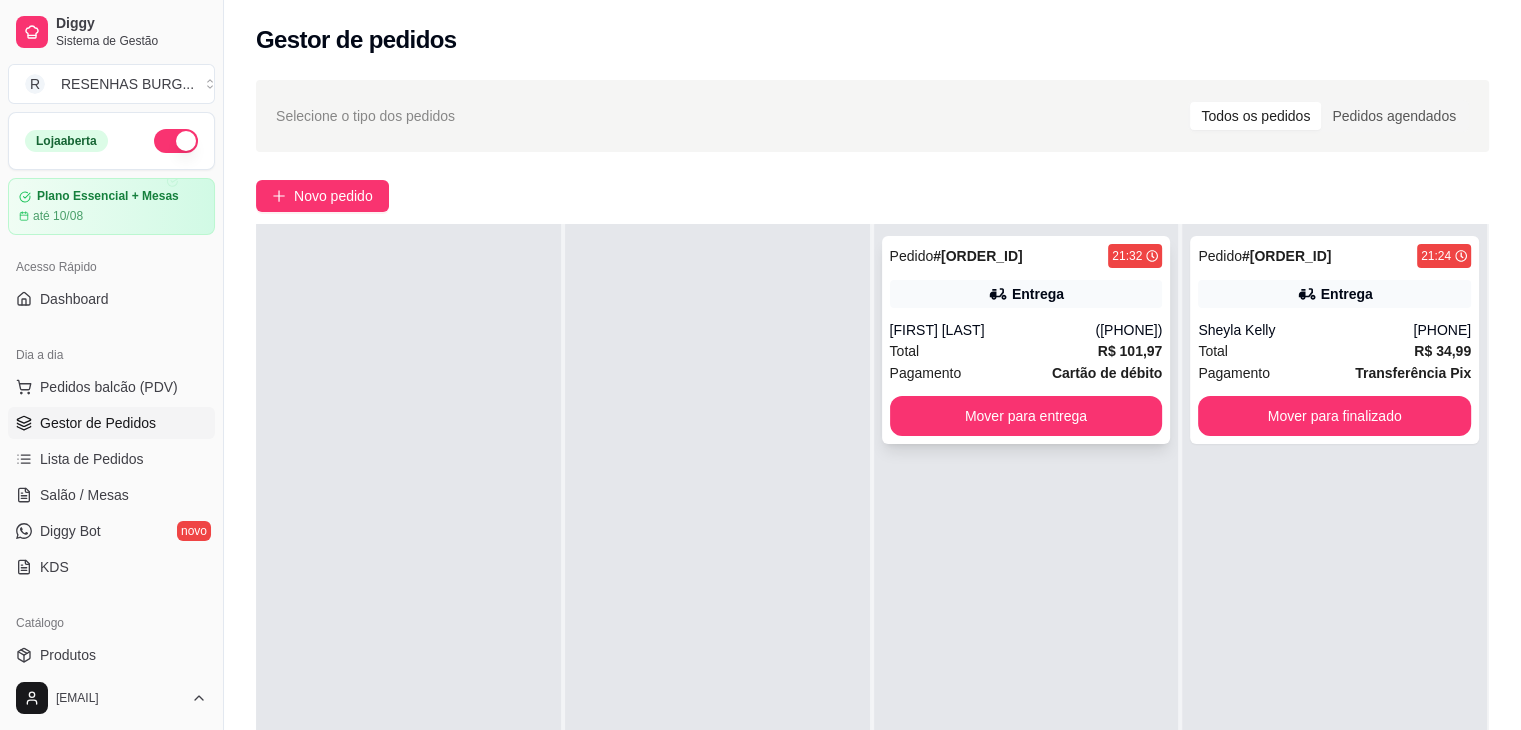 click on "[FIRST] [LAST]" at bounding box center (993, 330) 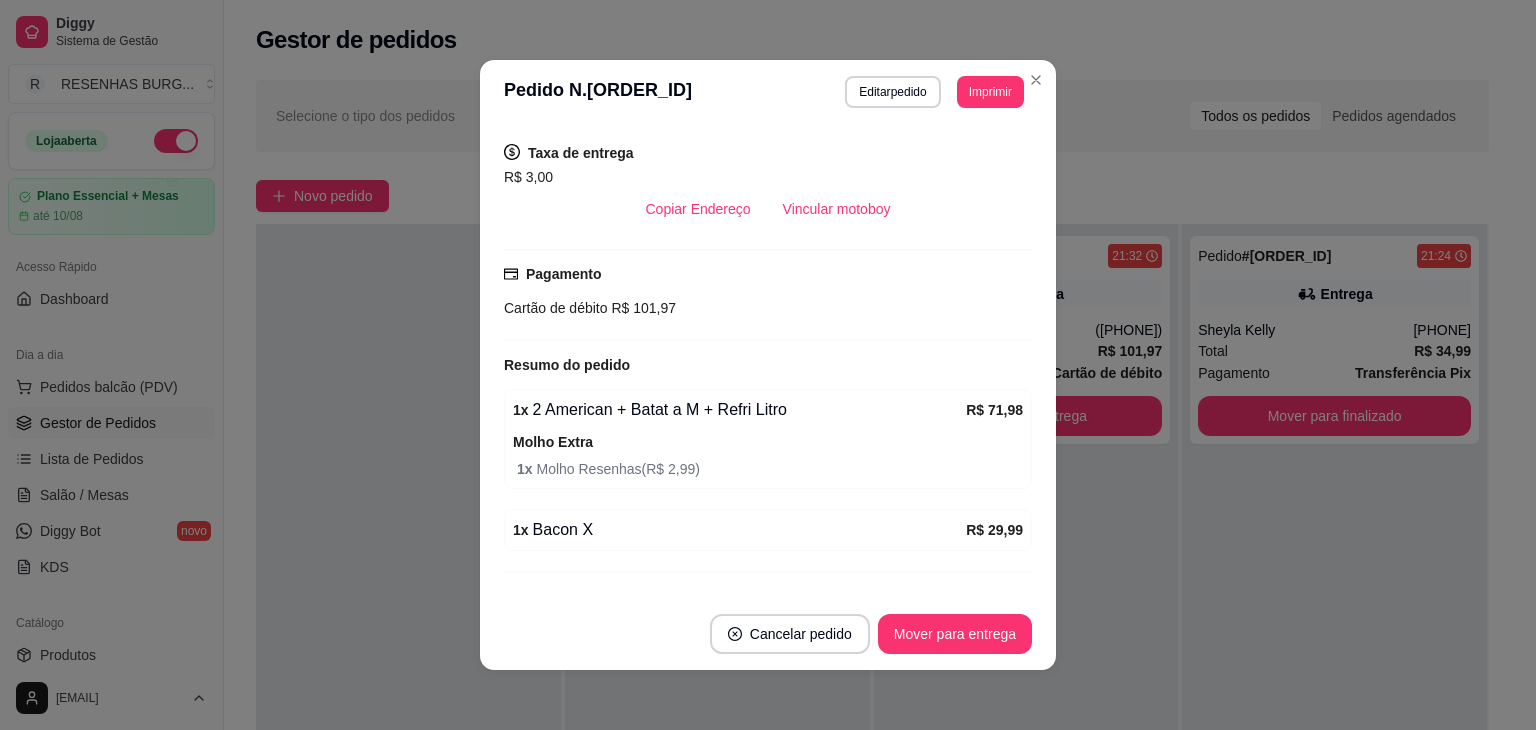 scroll, scrollTop: 458, scrollLeft: 0, axis: vertical 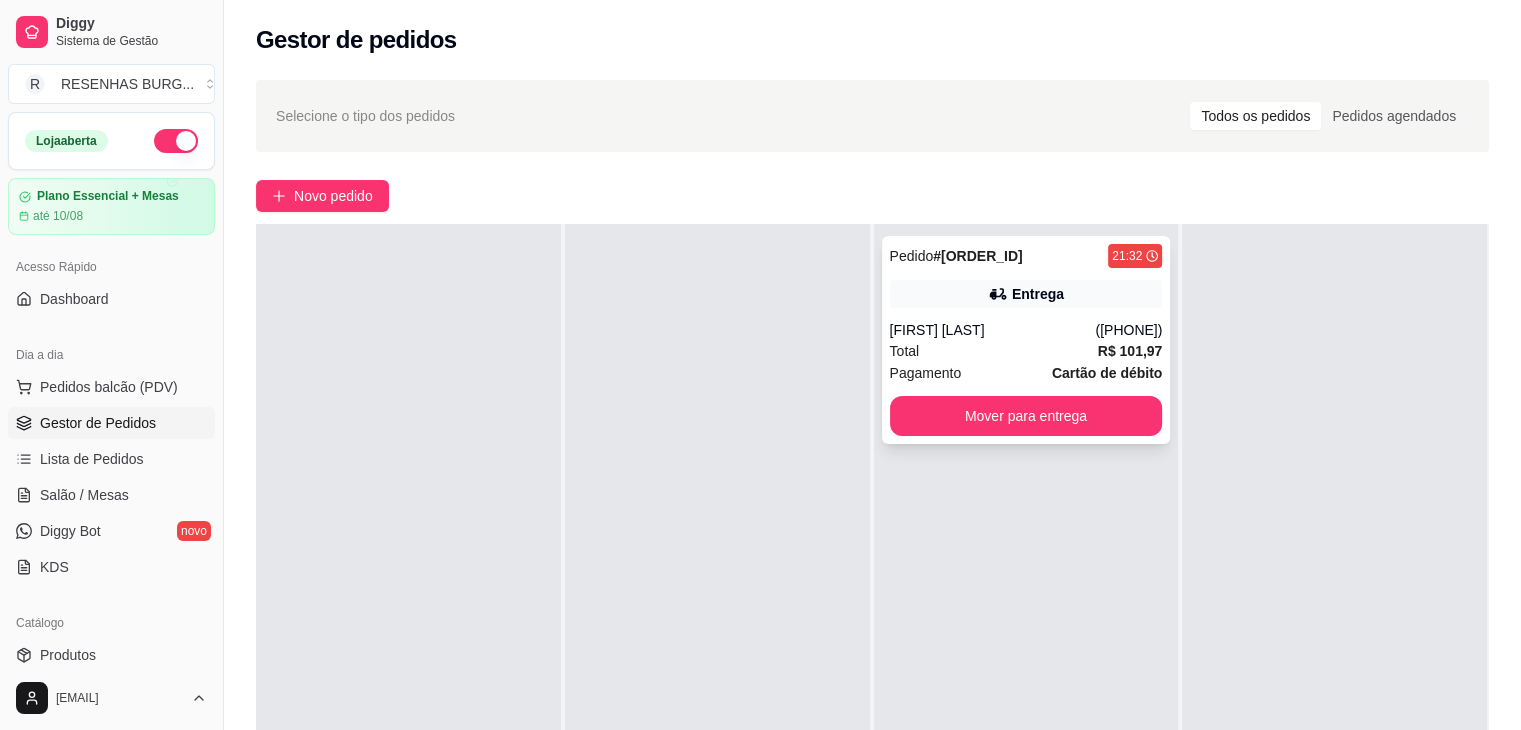 click on "Entrega" at bounding box center (1026, 294) 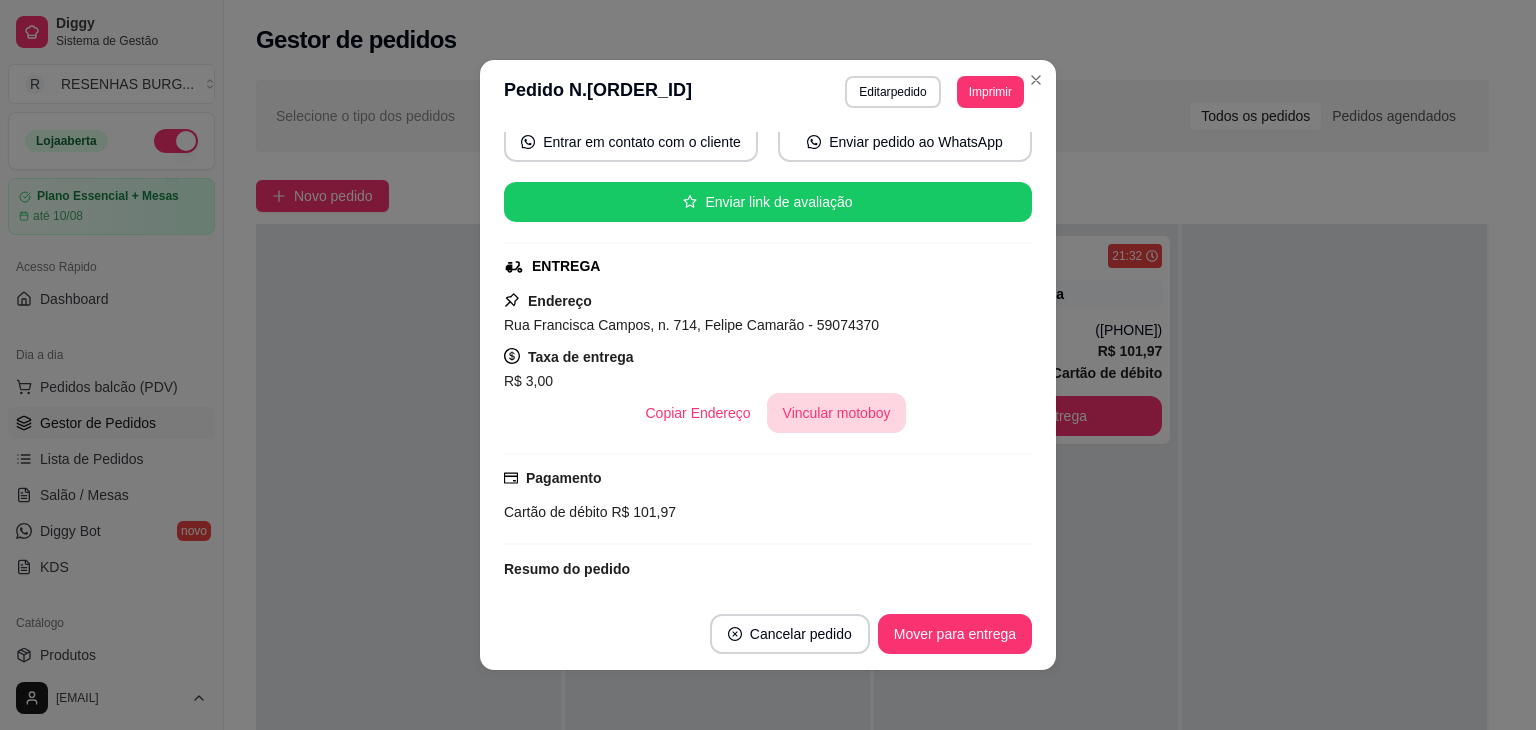 scroll, scrollTop: 200, scrollLeft: 0, axis: vertical 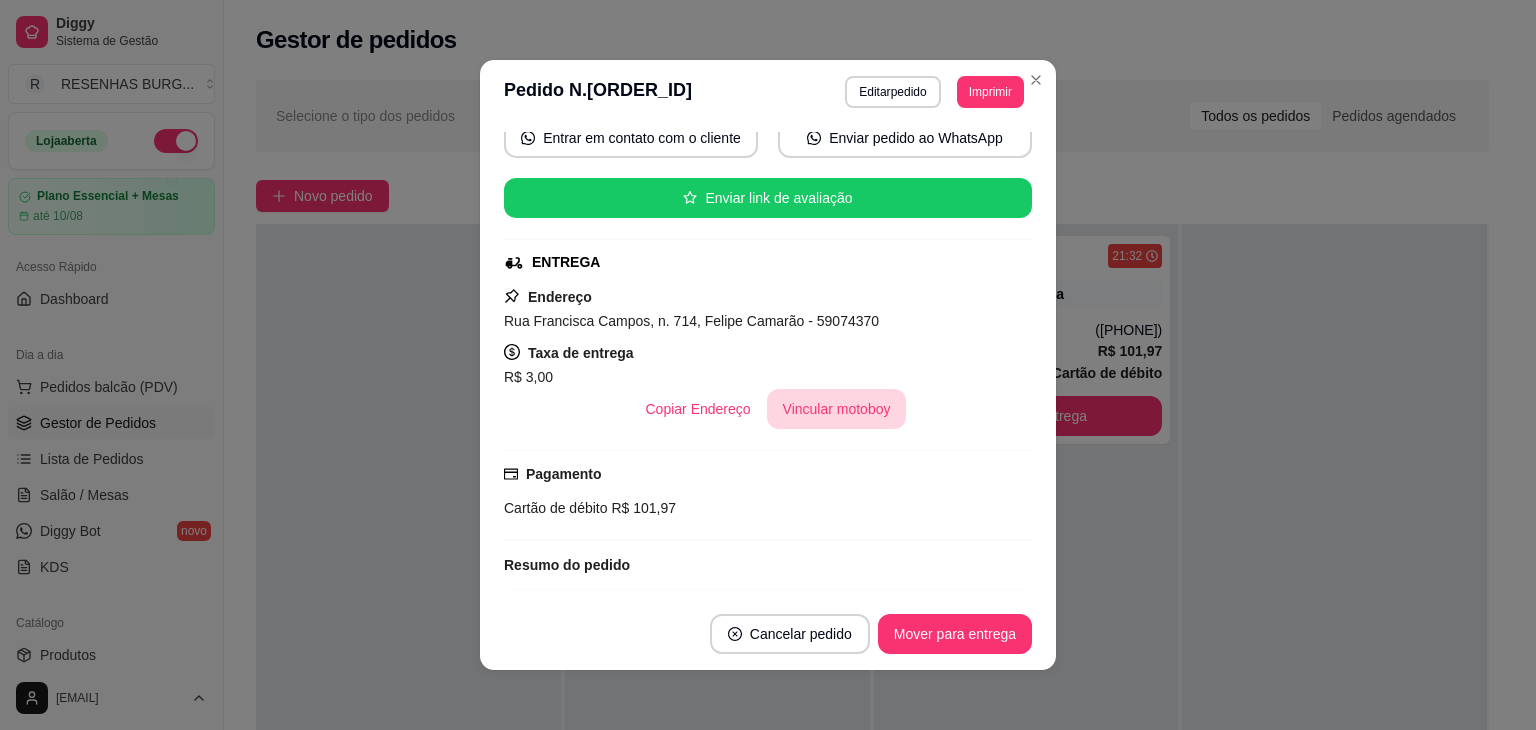 click on "Vincular motoboy" at bounding box center [837, 409] 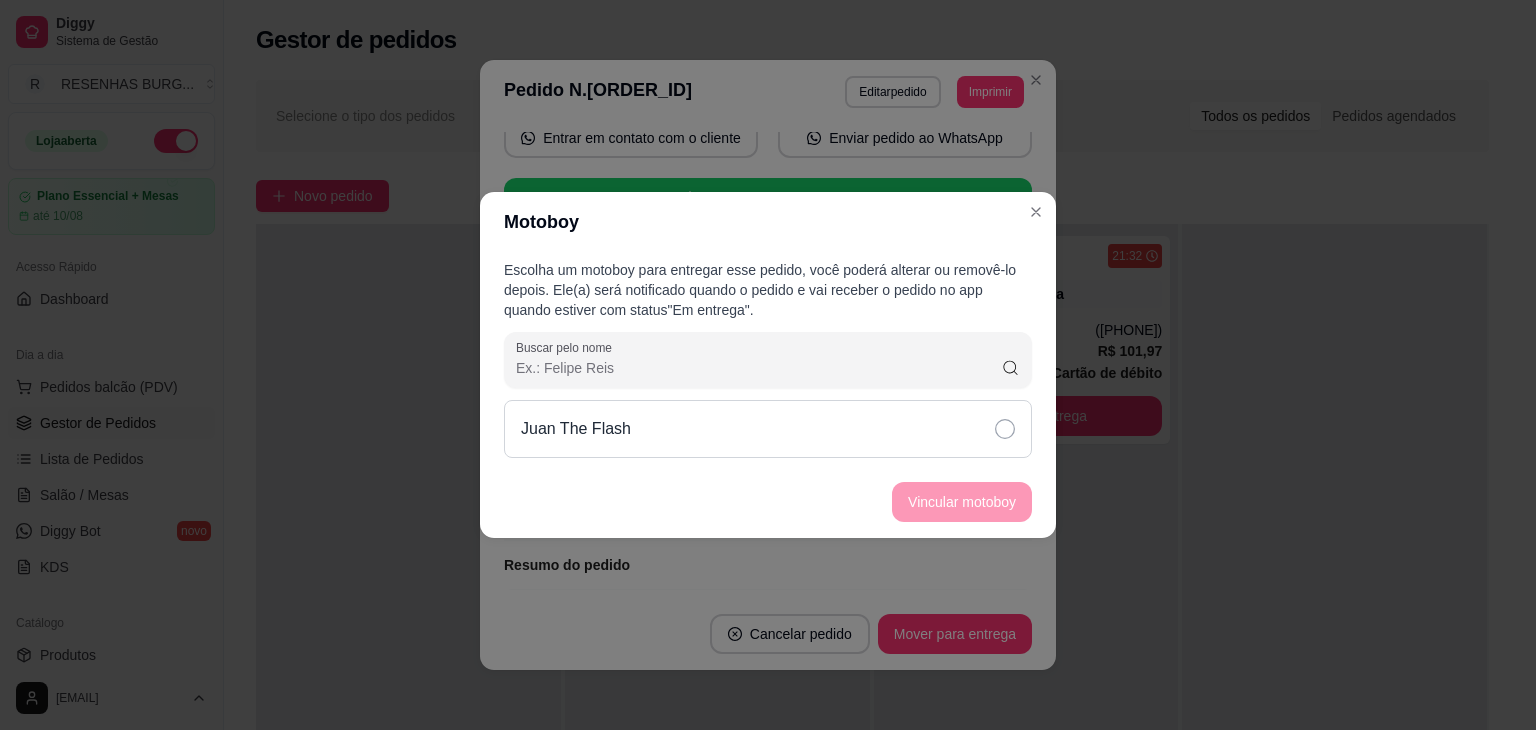 click 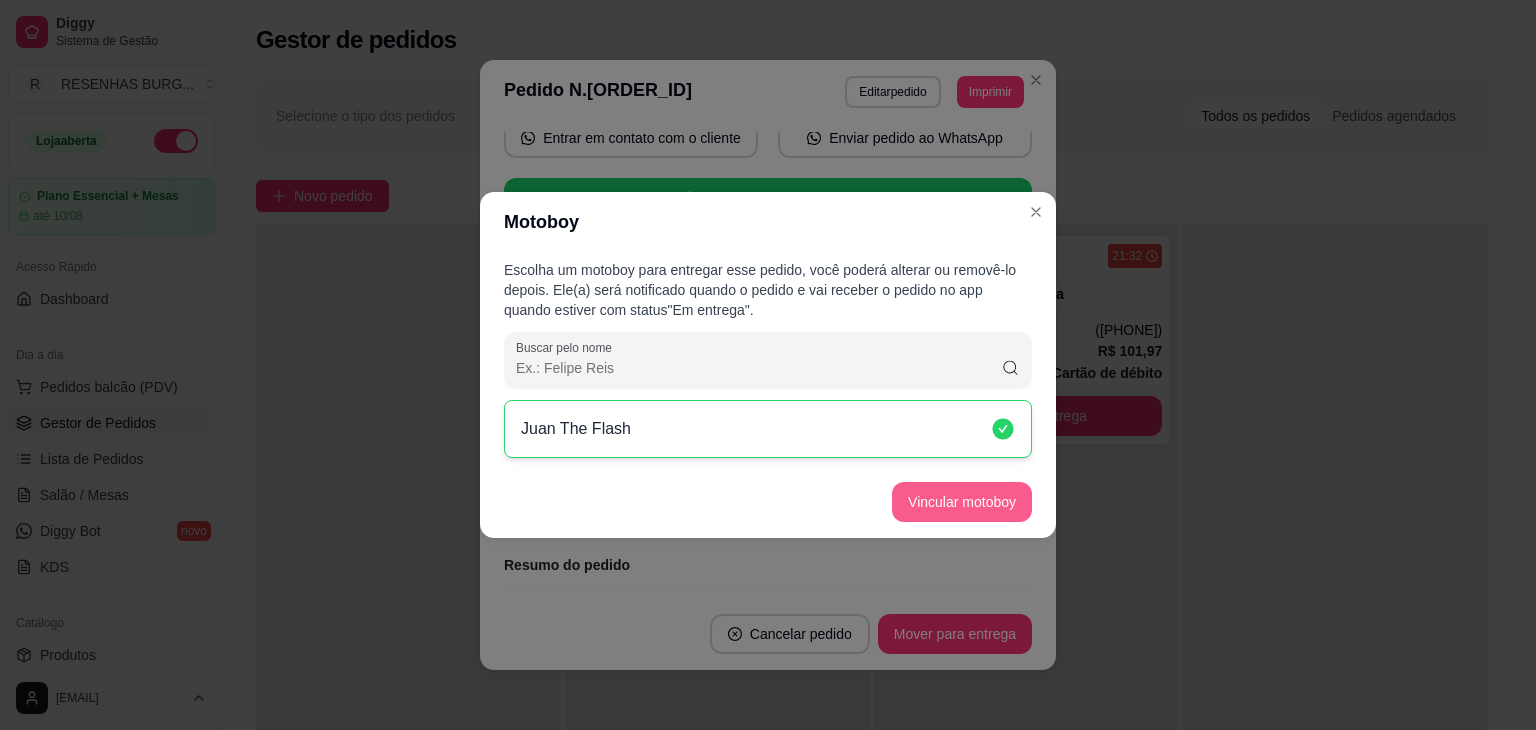 click on "Vincular motoboy" at bounding box center [962, 502] 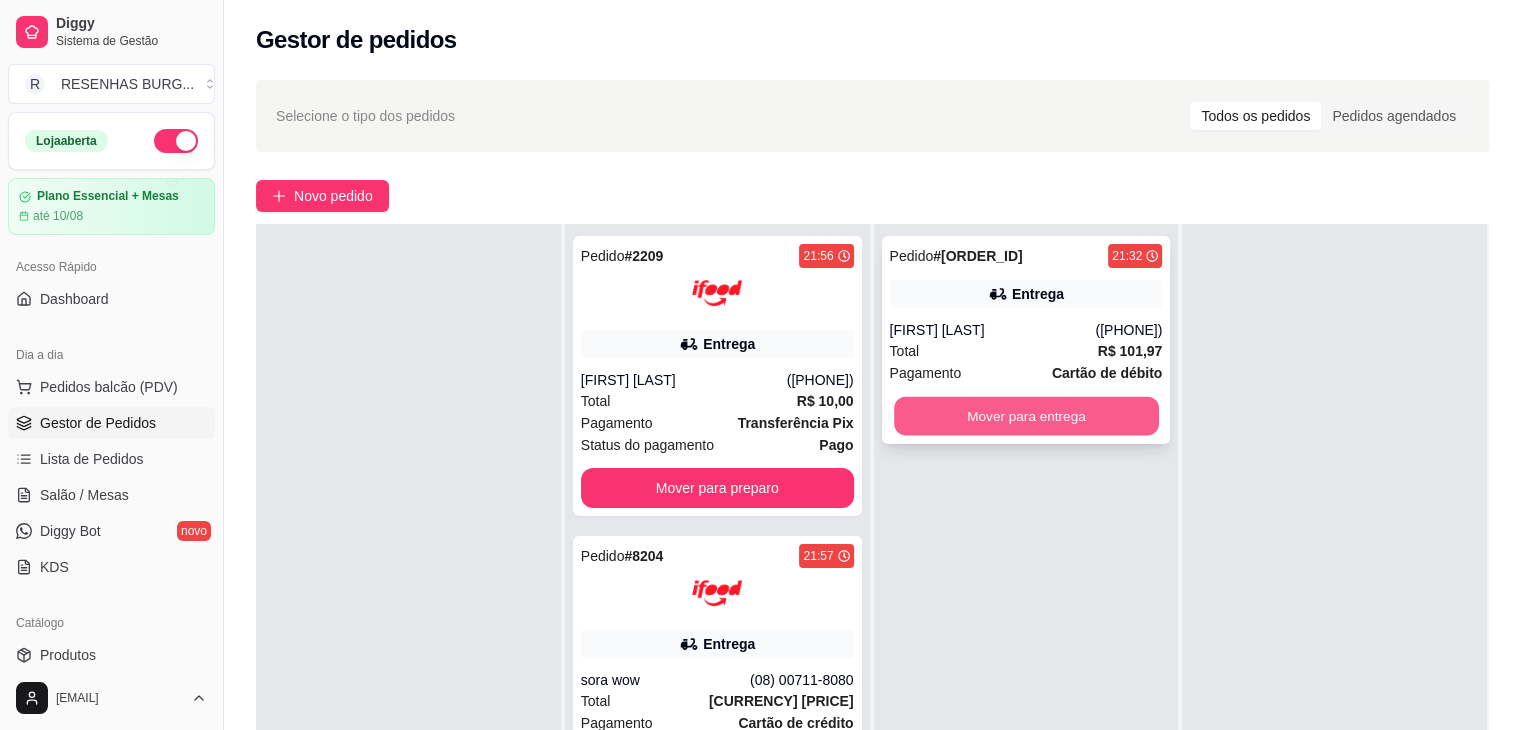 click on "Mover para entrega" at bounding box center (1026, 416) 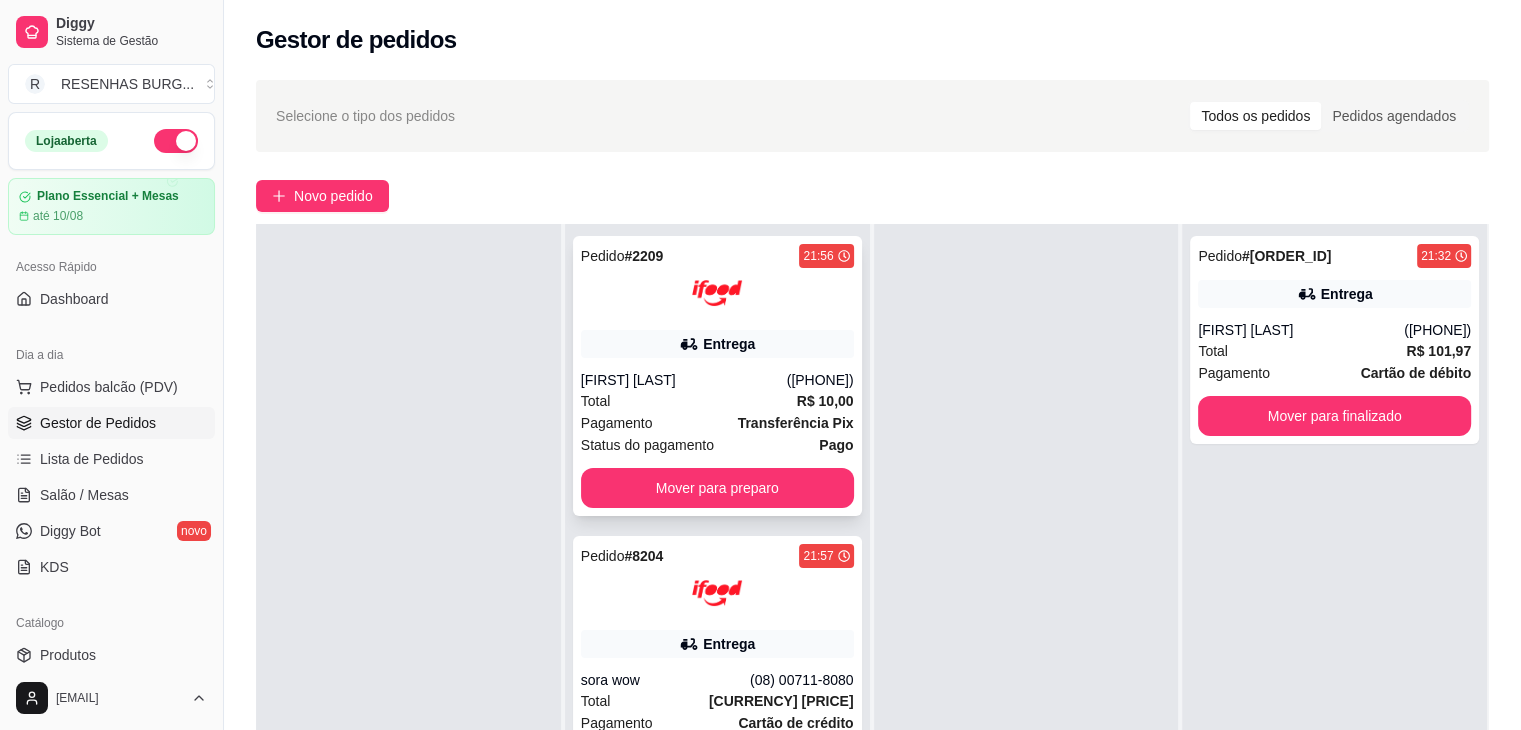 click on "Pedido # 2209 21:56 Entrega [FIRST] [LAST] ([PHONE]) Total R$ 10,00 Pagamento Transferência Pix Status do pagamento Pago Mover para preparo" at bounding box center [717, 376] 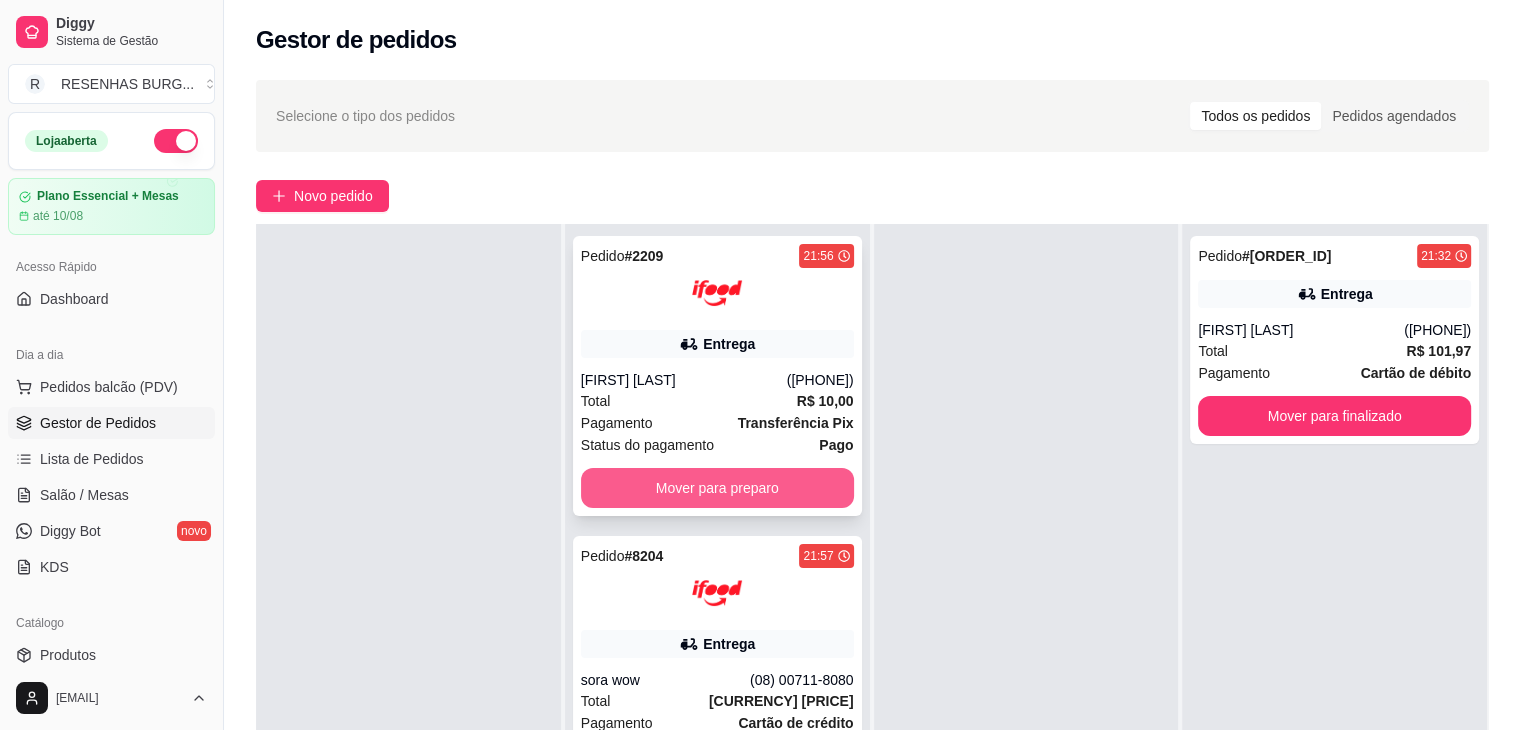 click on "Mover para preparo" at bounding box center [717, 488] 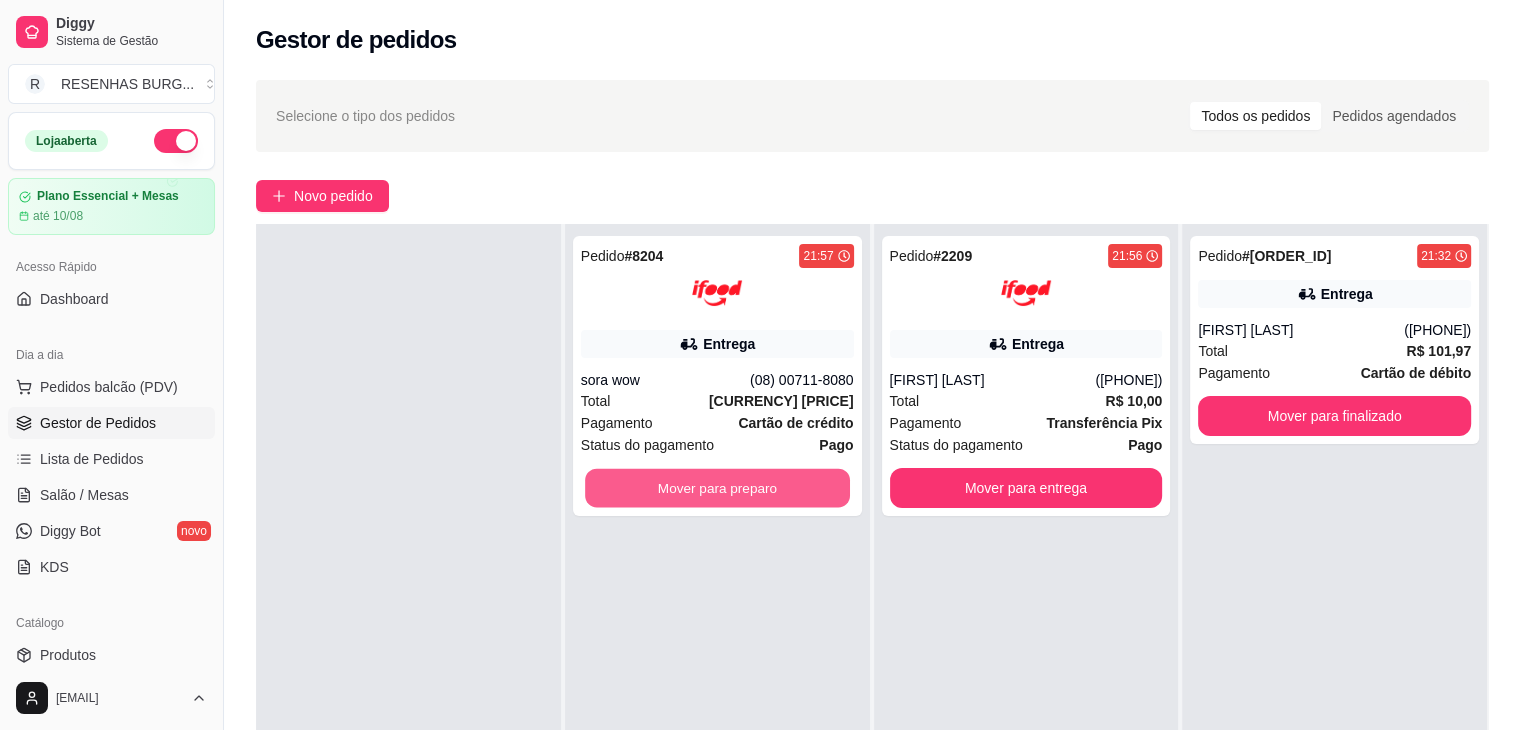 click on "Mover para preparo" at bounding box center (717, 488) 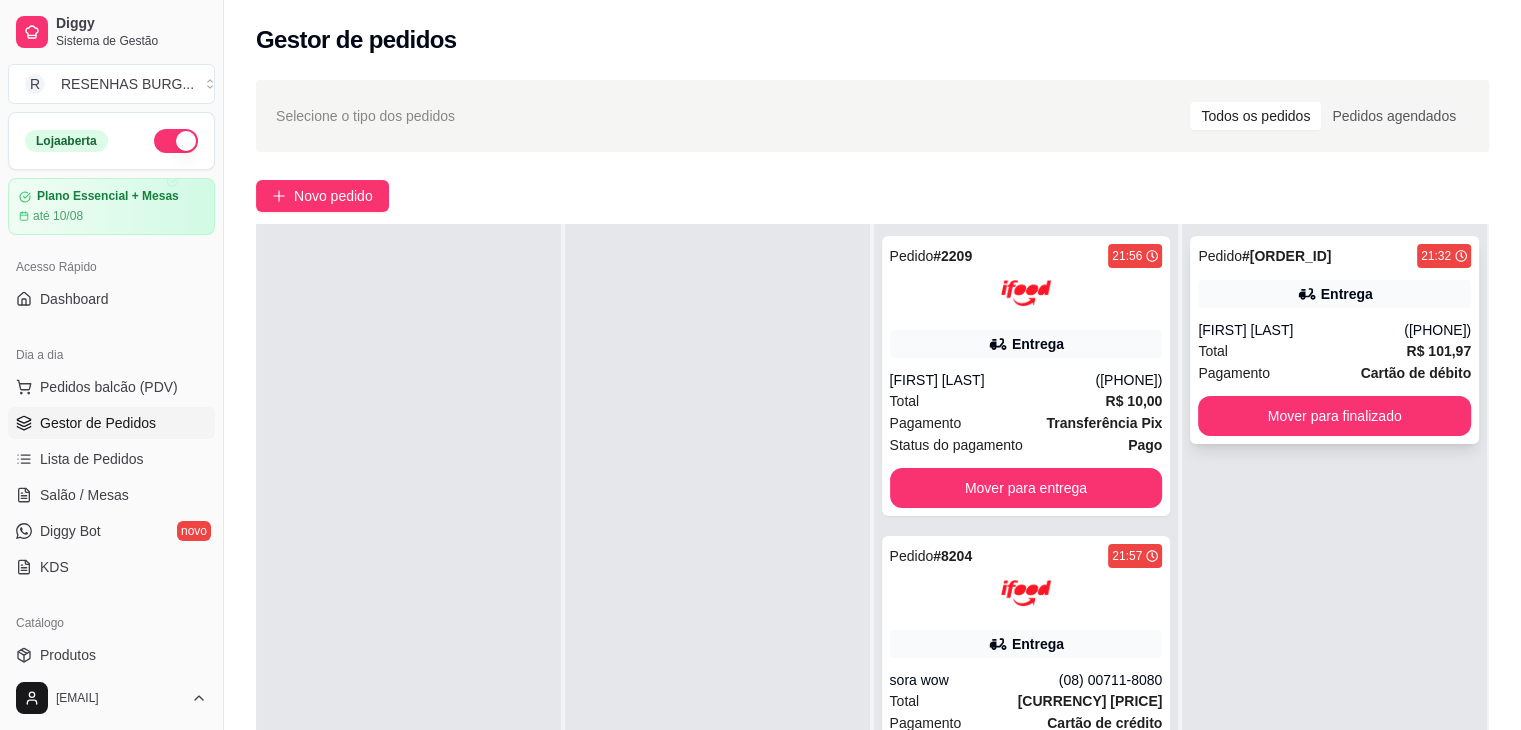 click on "[FIRST] [LAST]" at bounding box center [1301, 330] 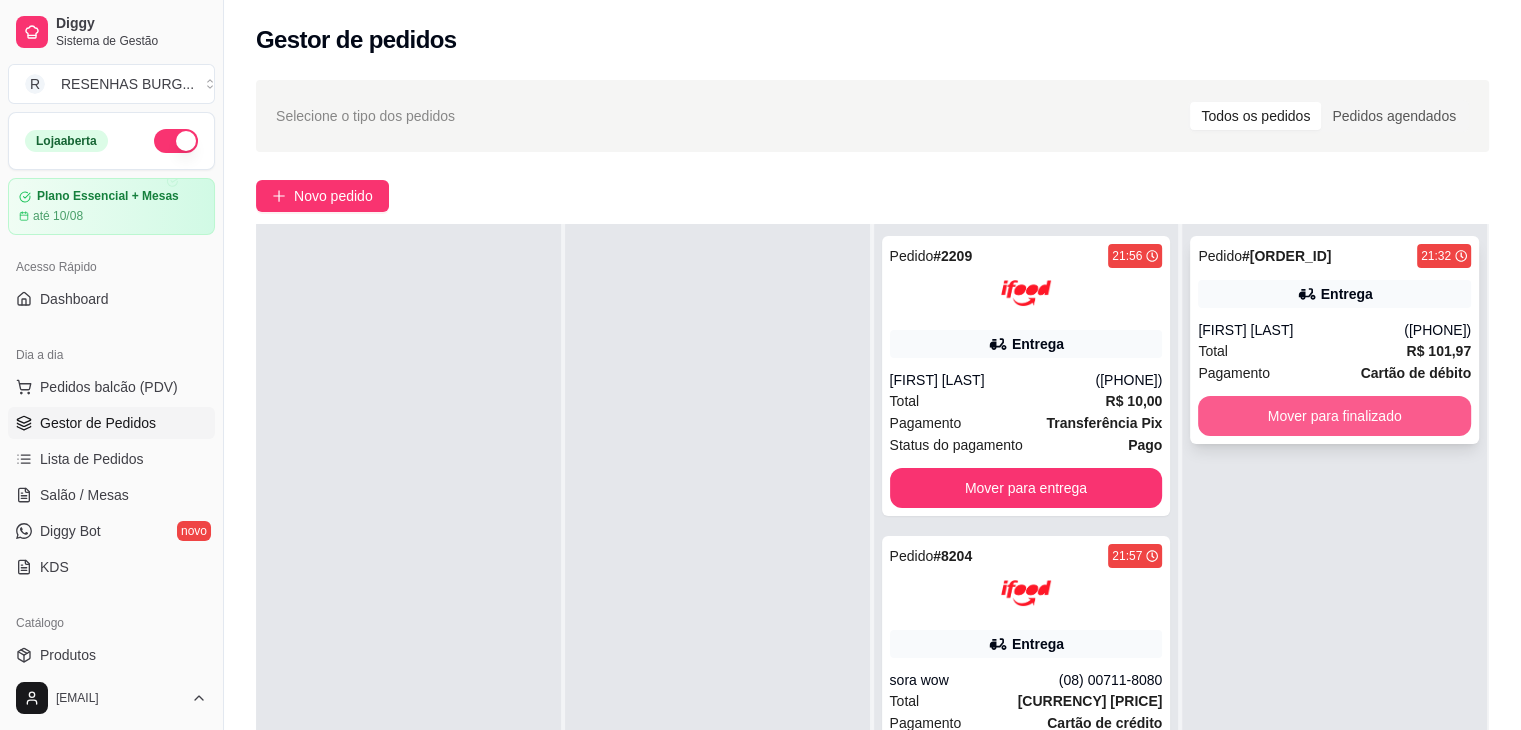 click on "Mover para finalizado" at bounding box center [1334, 416] 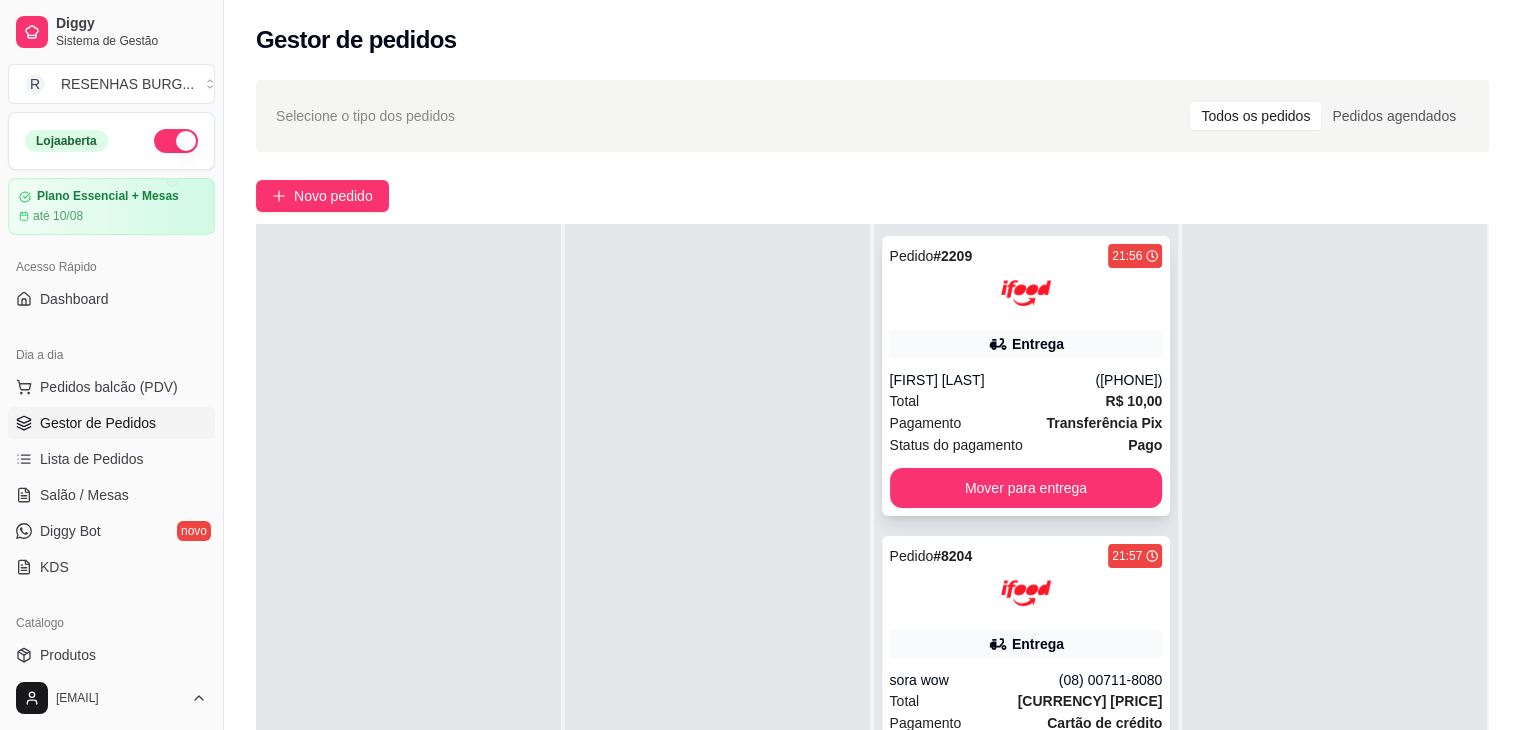 click on "[FIRST] [LAST]" at bounding box center (993, 380) 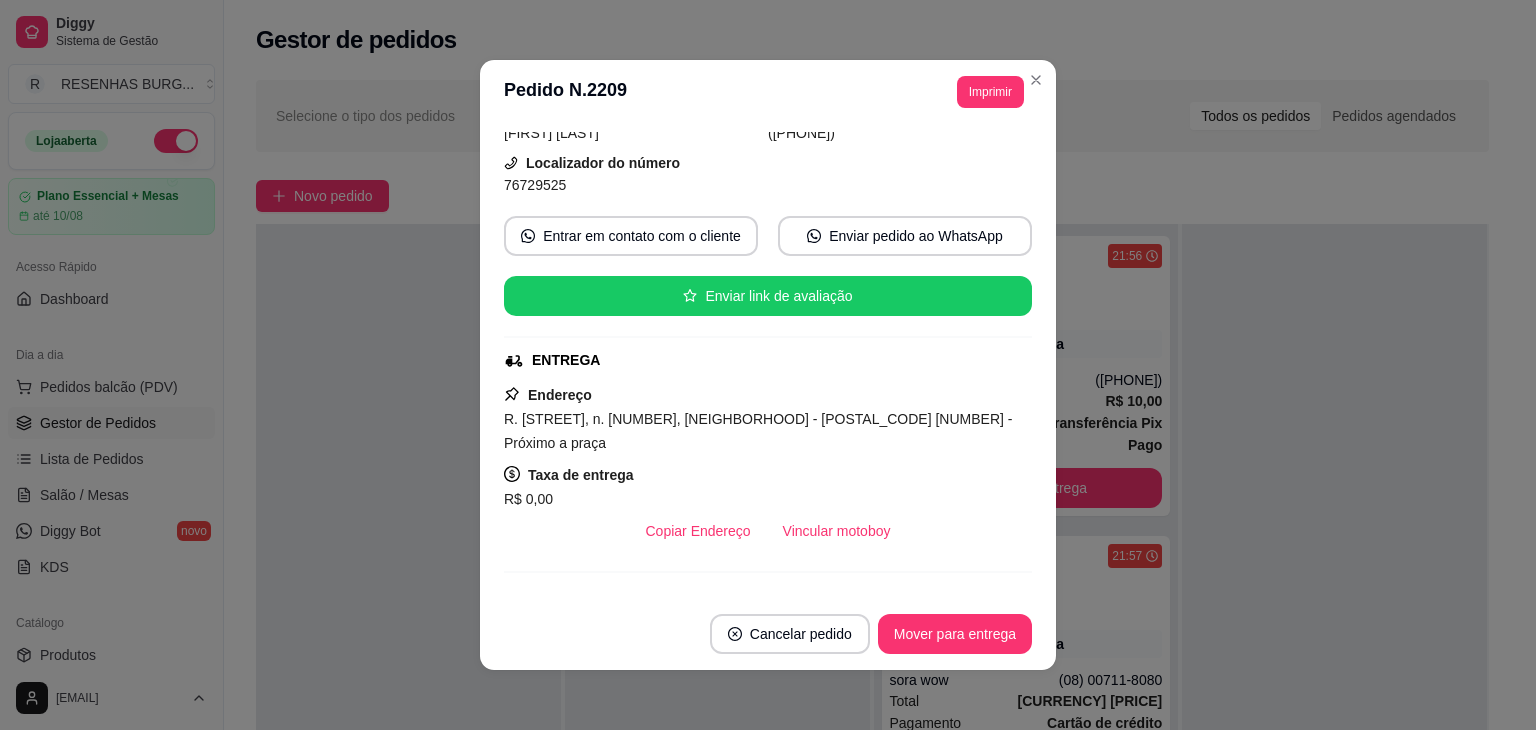 scroll, scrollTop: 200, scrollLeft: 0, axis: vertical 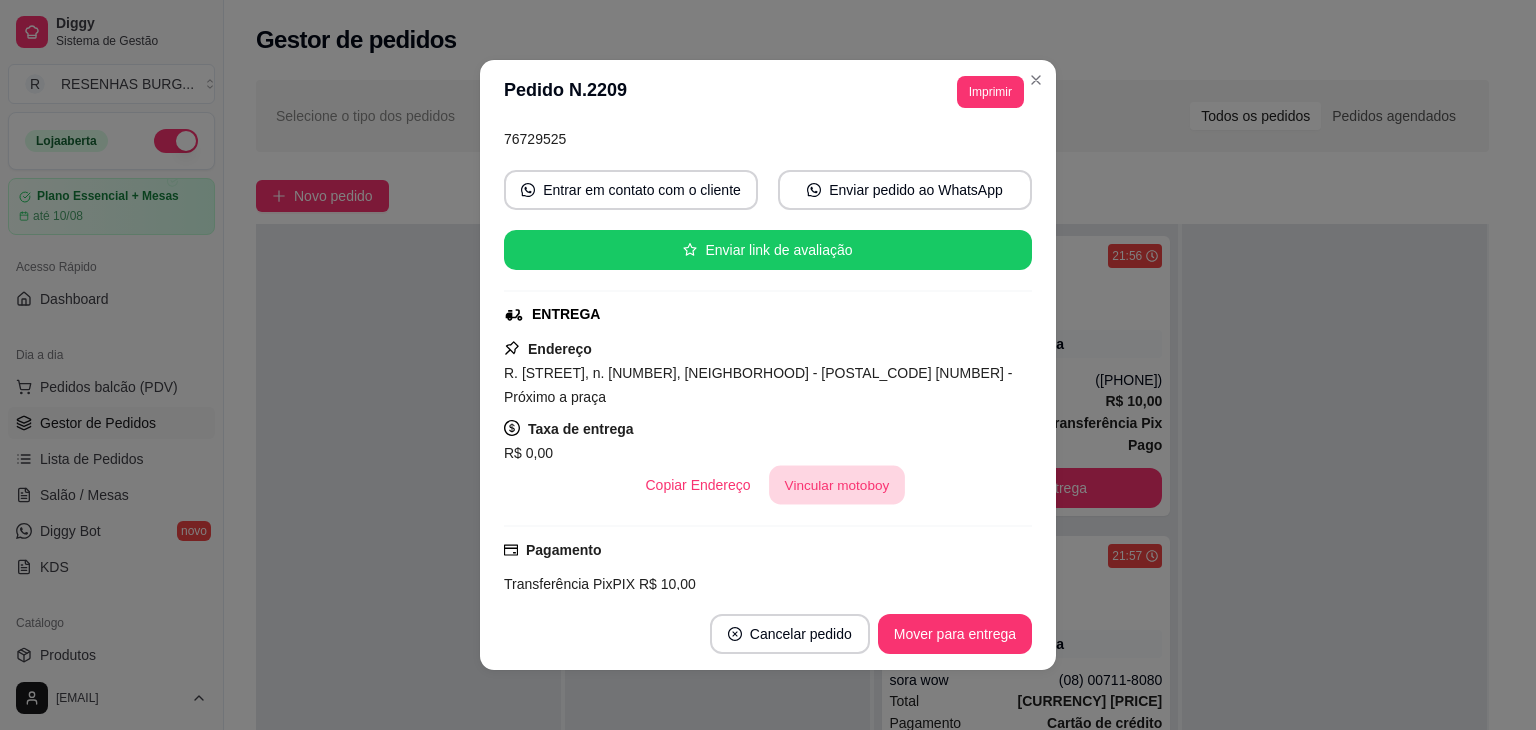 click on "Vincular motoboy" at bounding box center [837, 485] 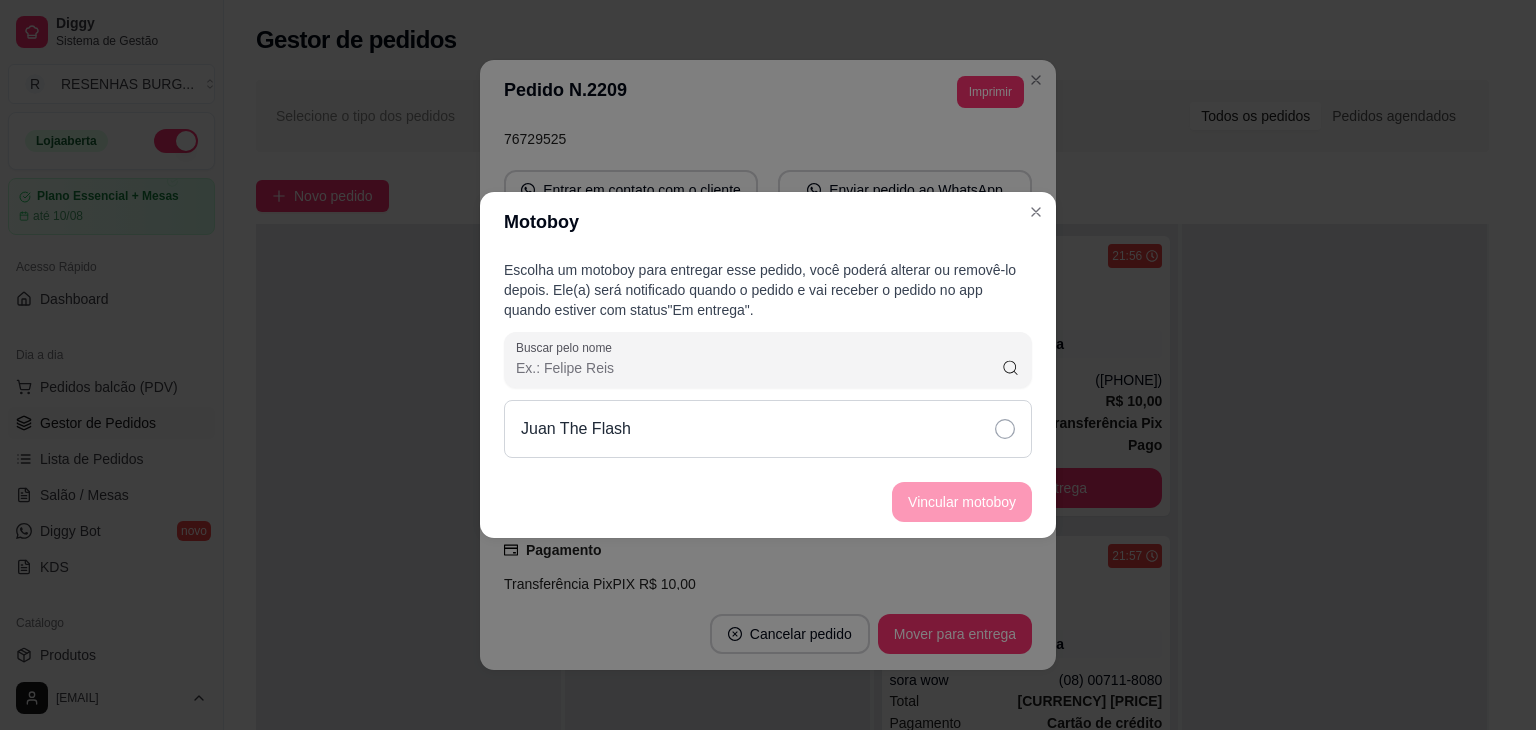 click on "Juan The Flash" at bounding box center (768, 429) 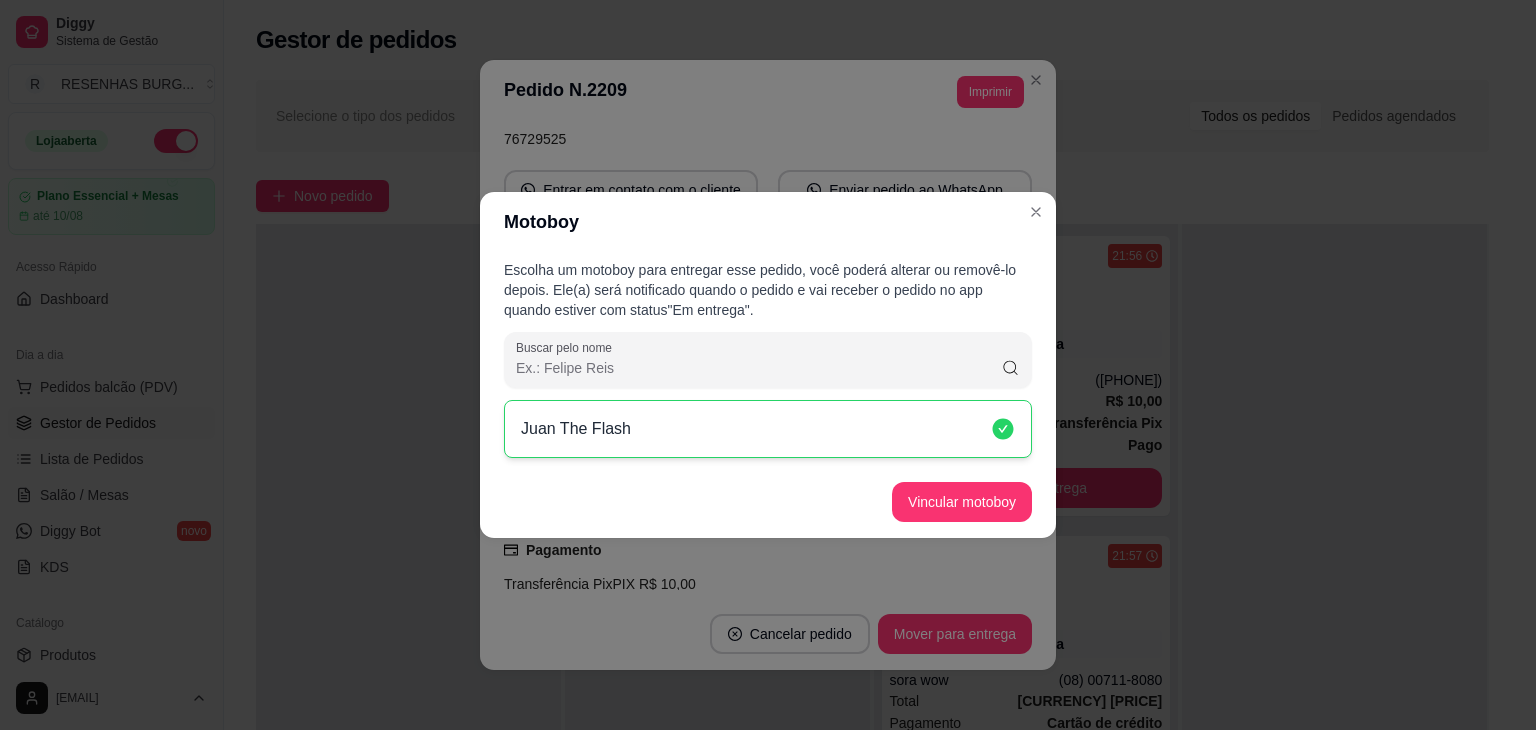 click on "Vincular motoboy" at bounding box center (962, 502) 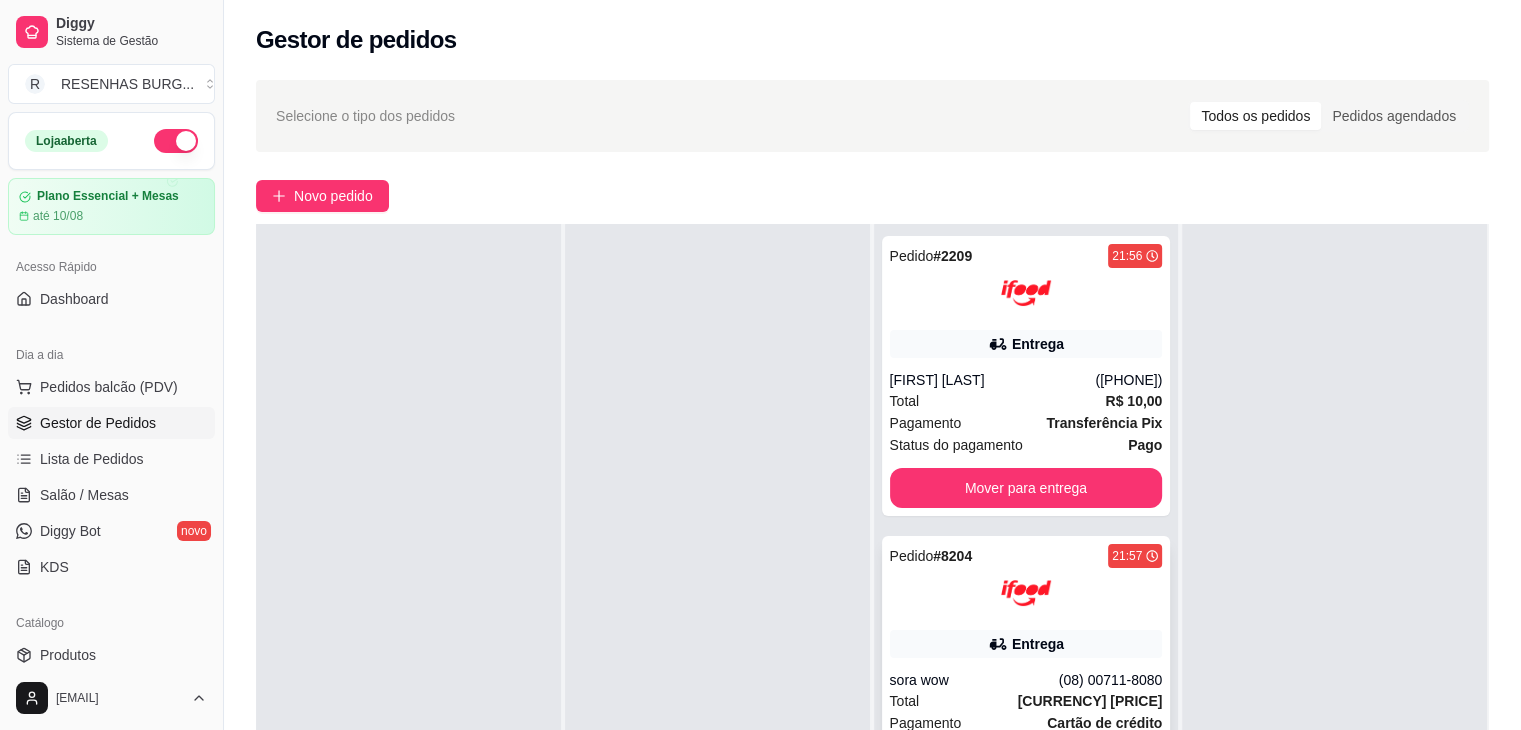 click on "Entrega" at bounding box center (1026, 644) 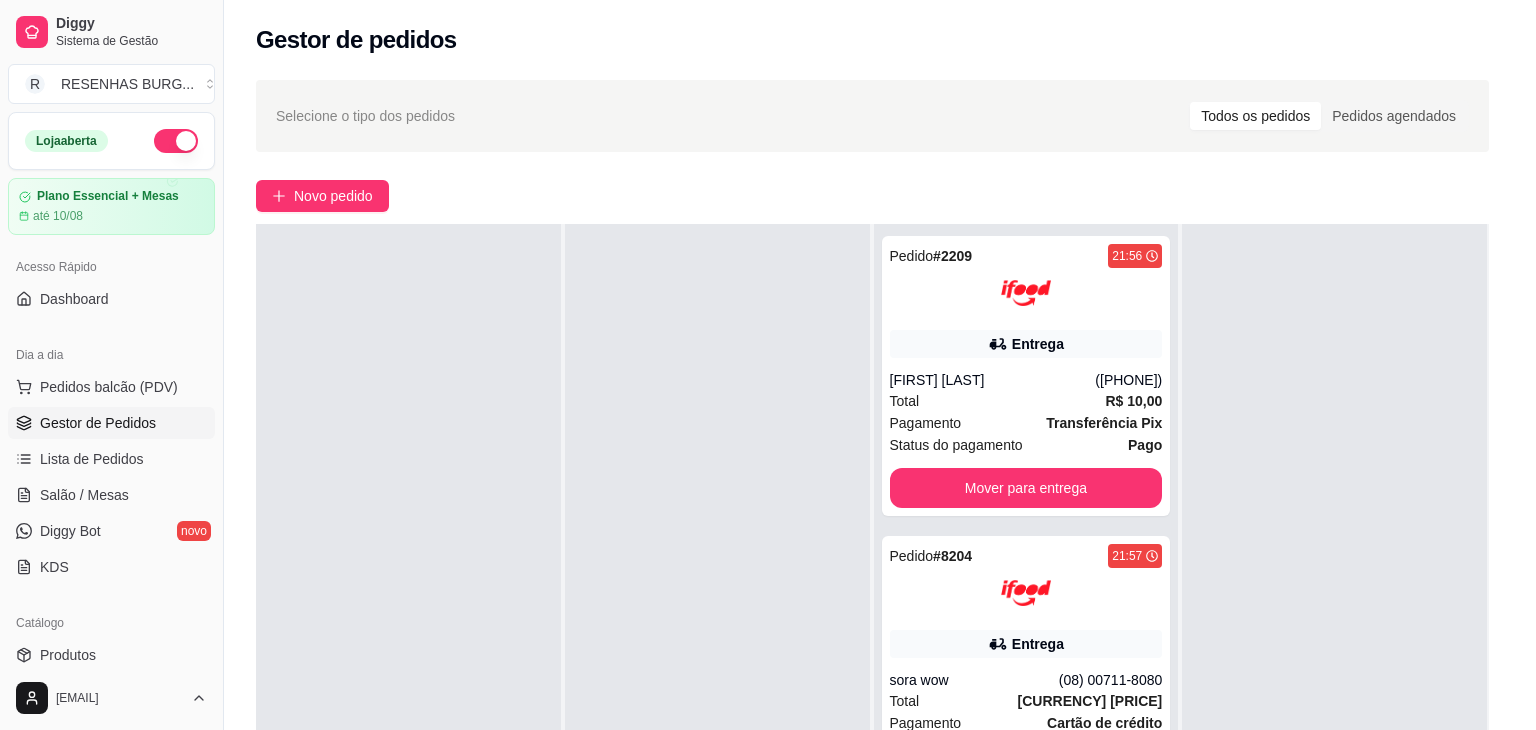 scroll, scrollTop: 100, scrollLeft: 0, axis: vertical 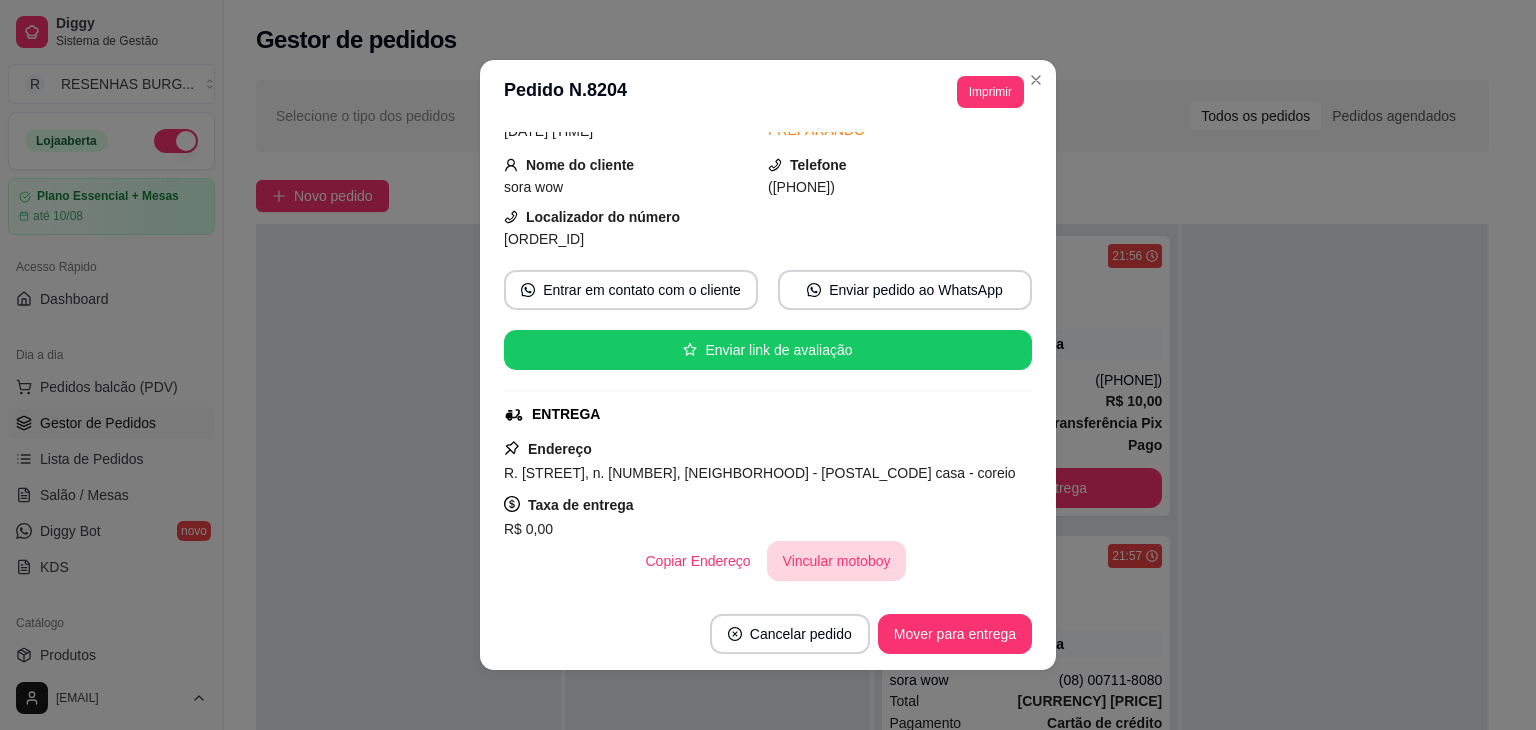 click on "Vincular motoboy" at bounding box center (837, 561) 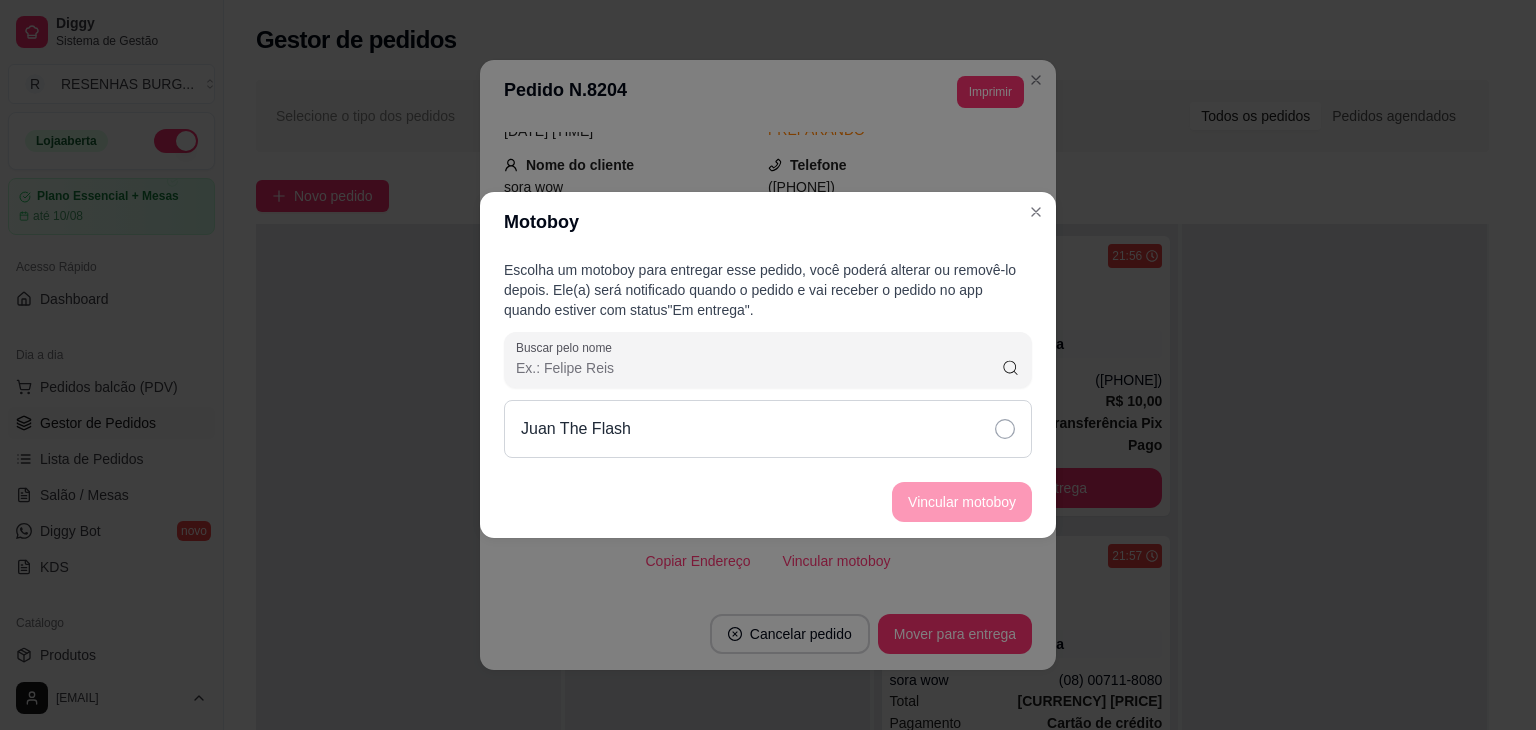 click on "Juan The Flash" at bounding box center [768, 429] 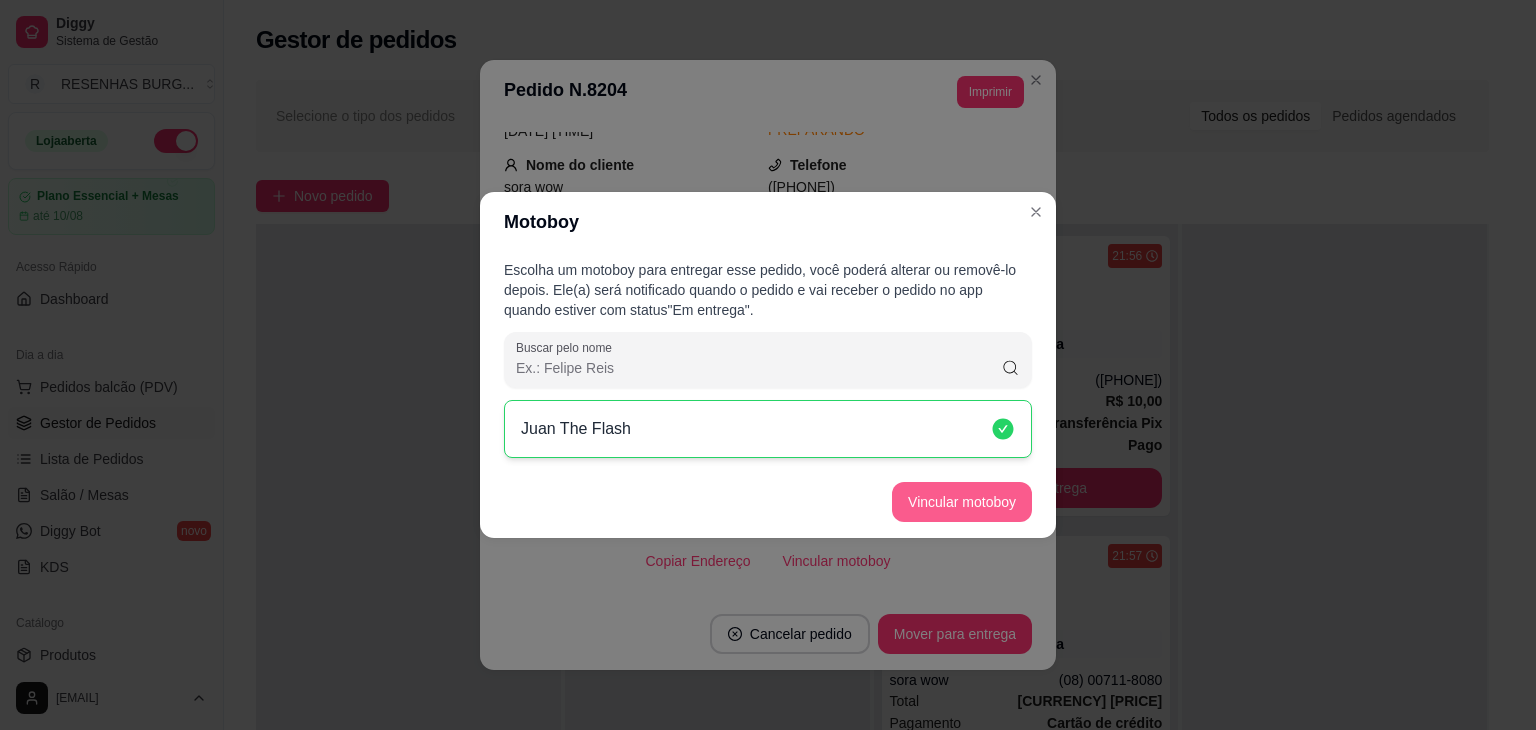 click on "Vincular motoboy" at bounding box center (962, 502) 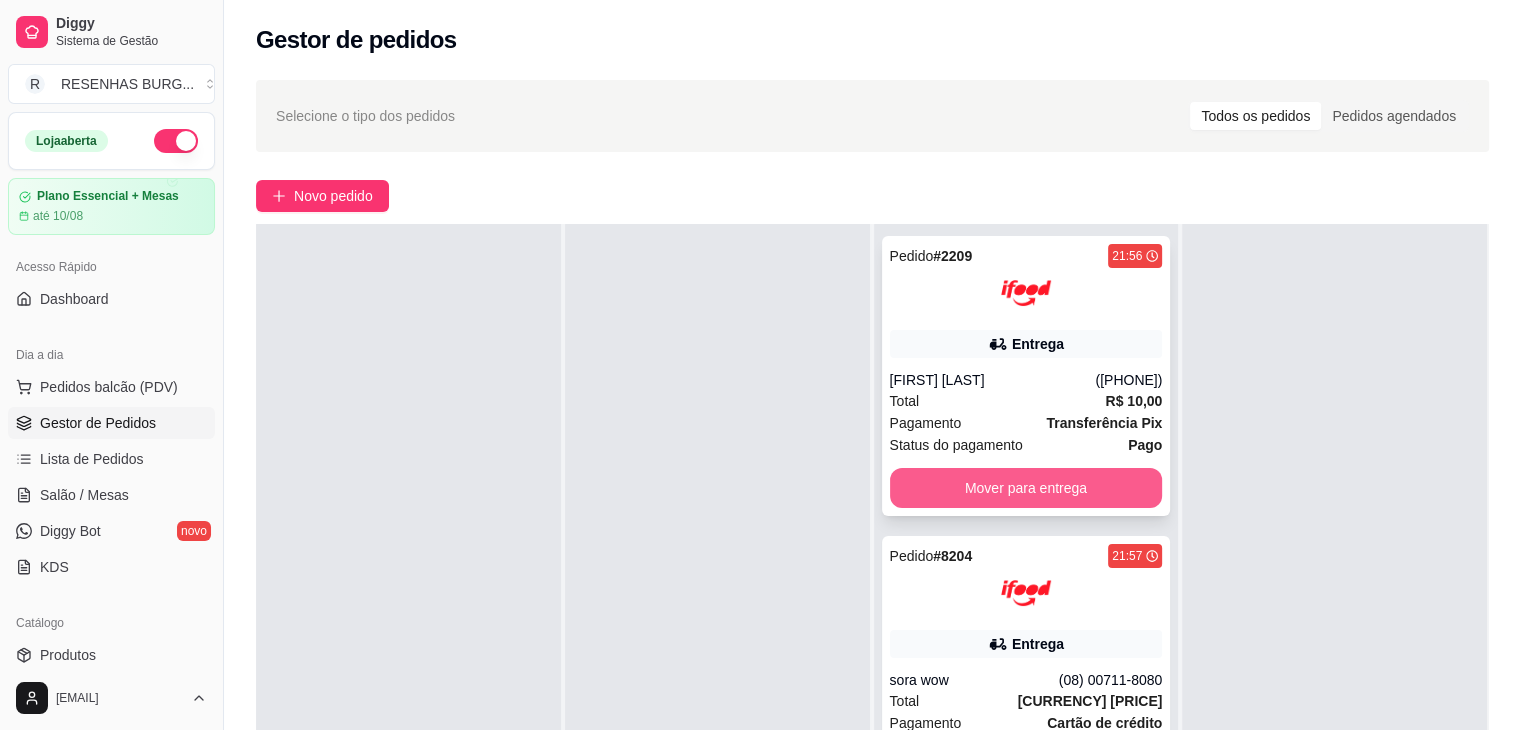 click on "Mover para entrega" at bounding box center [1026, 488] 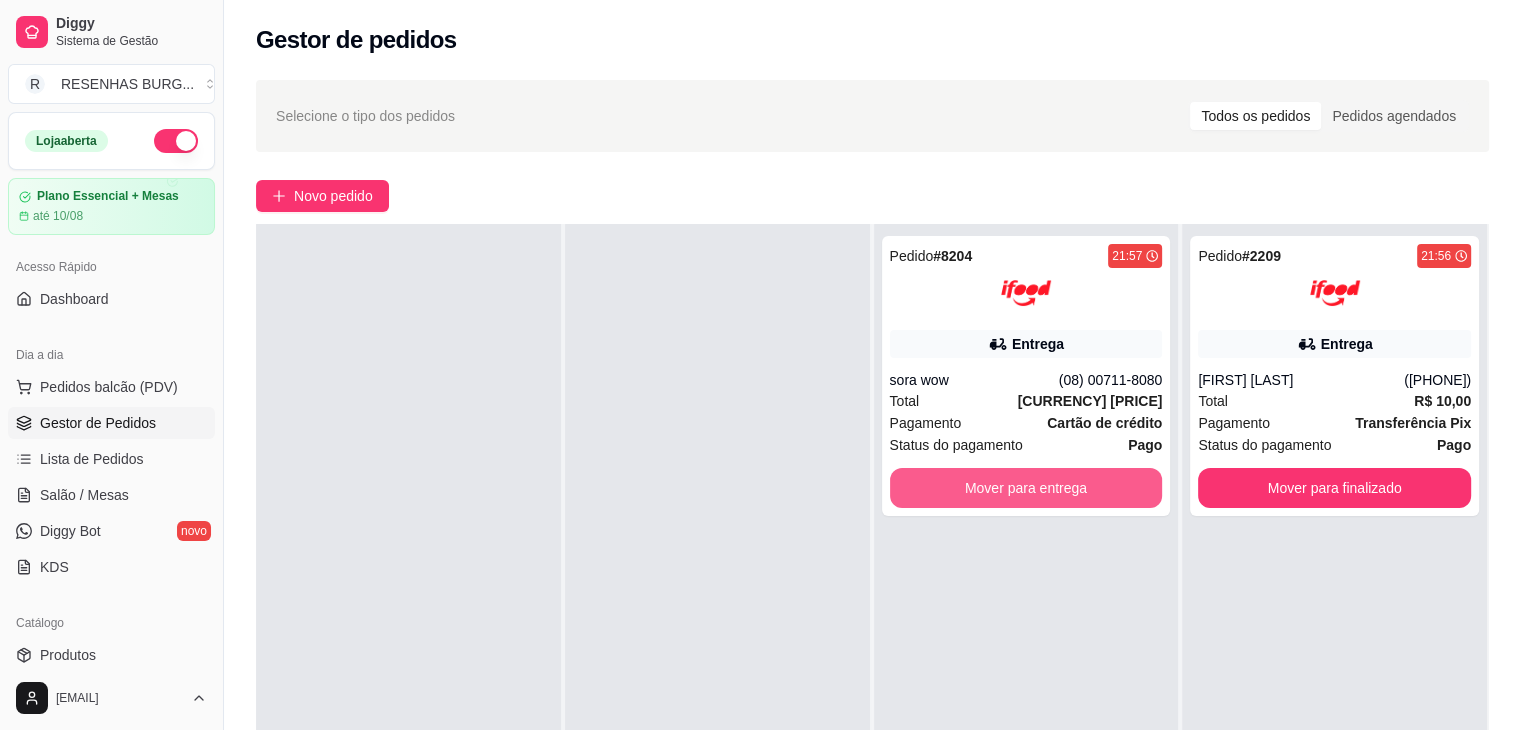 click on "Mover para entrega" at bounding box center (1026, 488) 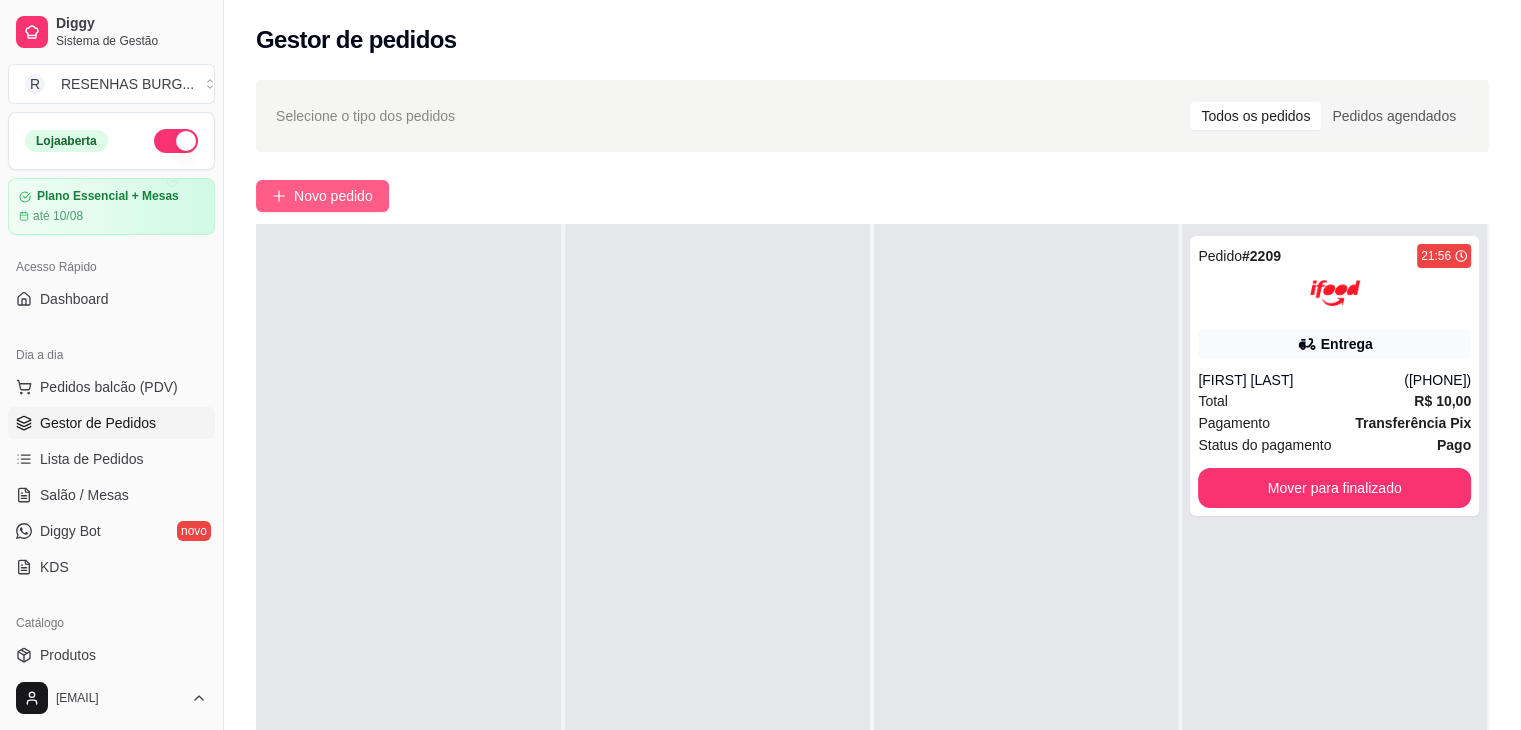 click on "Novo pedido" at bounding box center [333, 196] 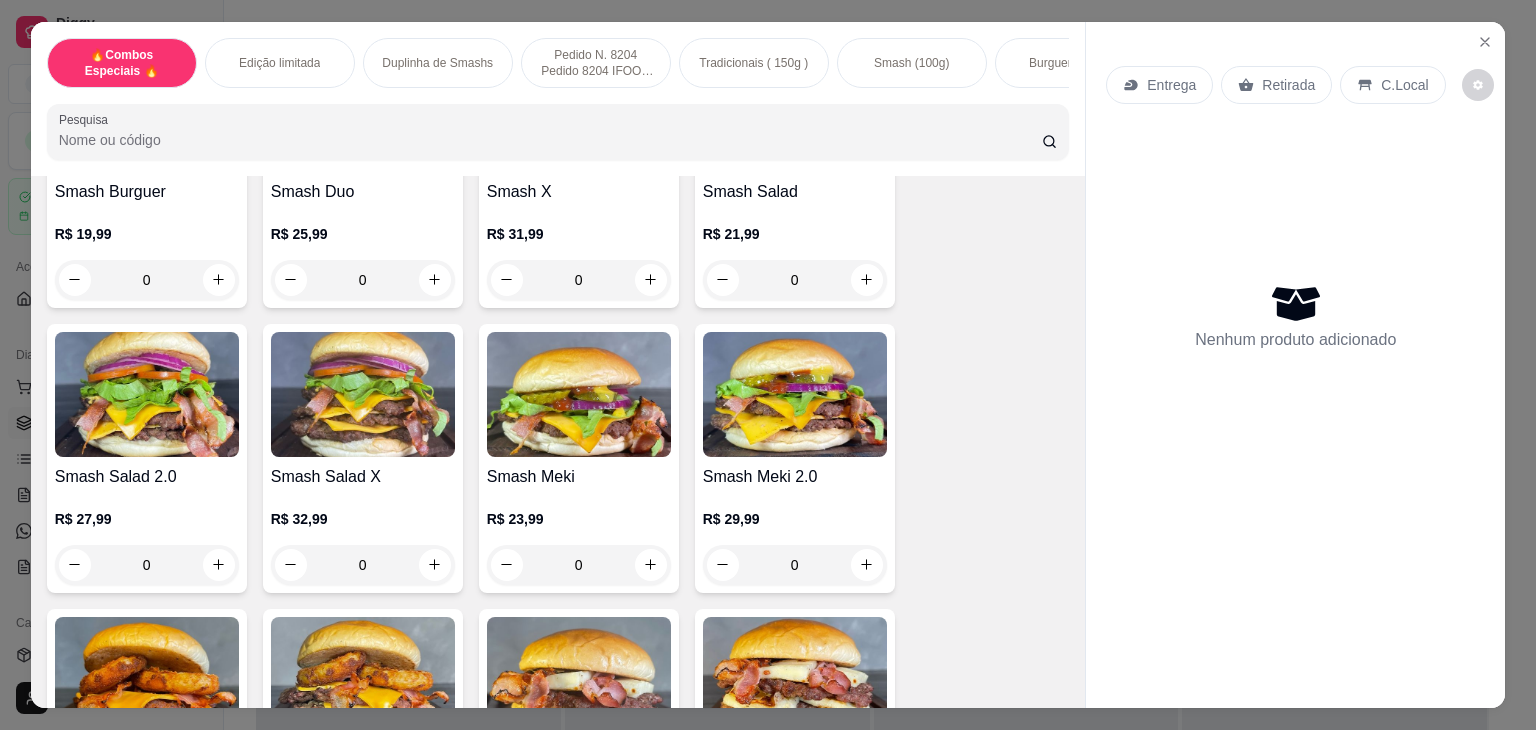 scroll, scrollTop: 3500, scrollLeft: 0, axis: vertical 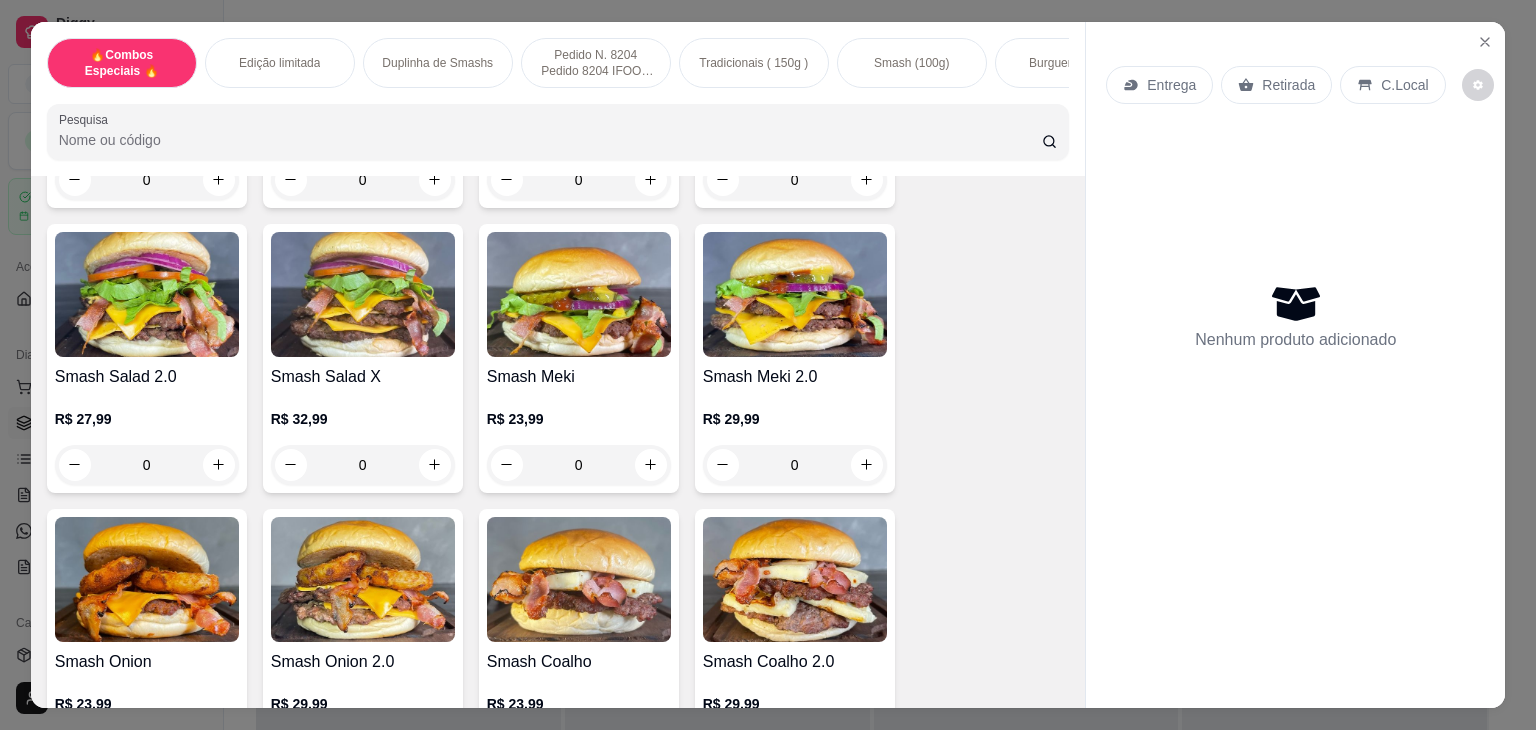 click on "0" at bounding box center [147, 750] 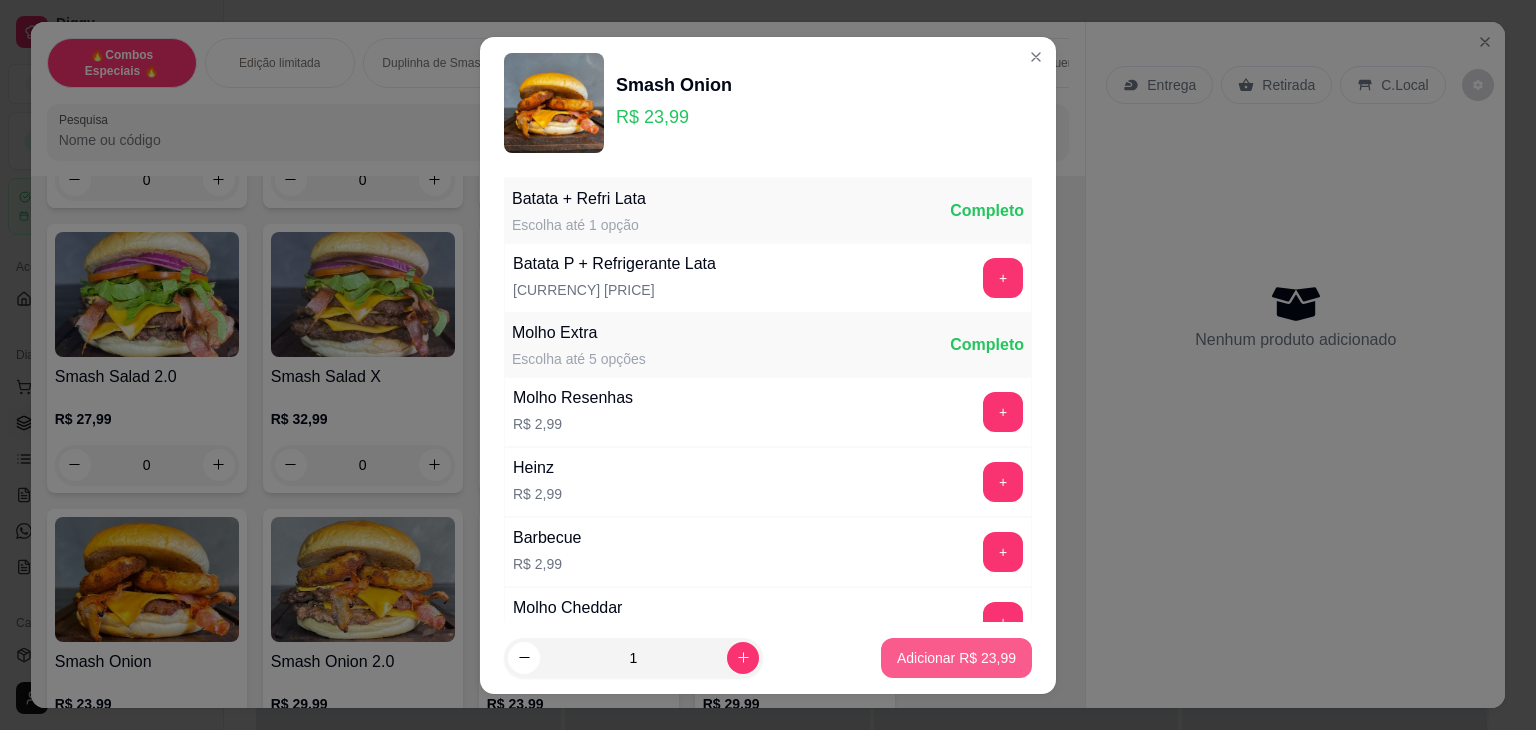 click on "Adicionar   R$ 23,99" at bounding box center [956, 658] 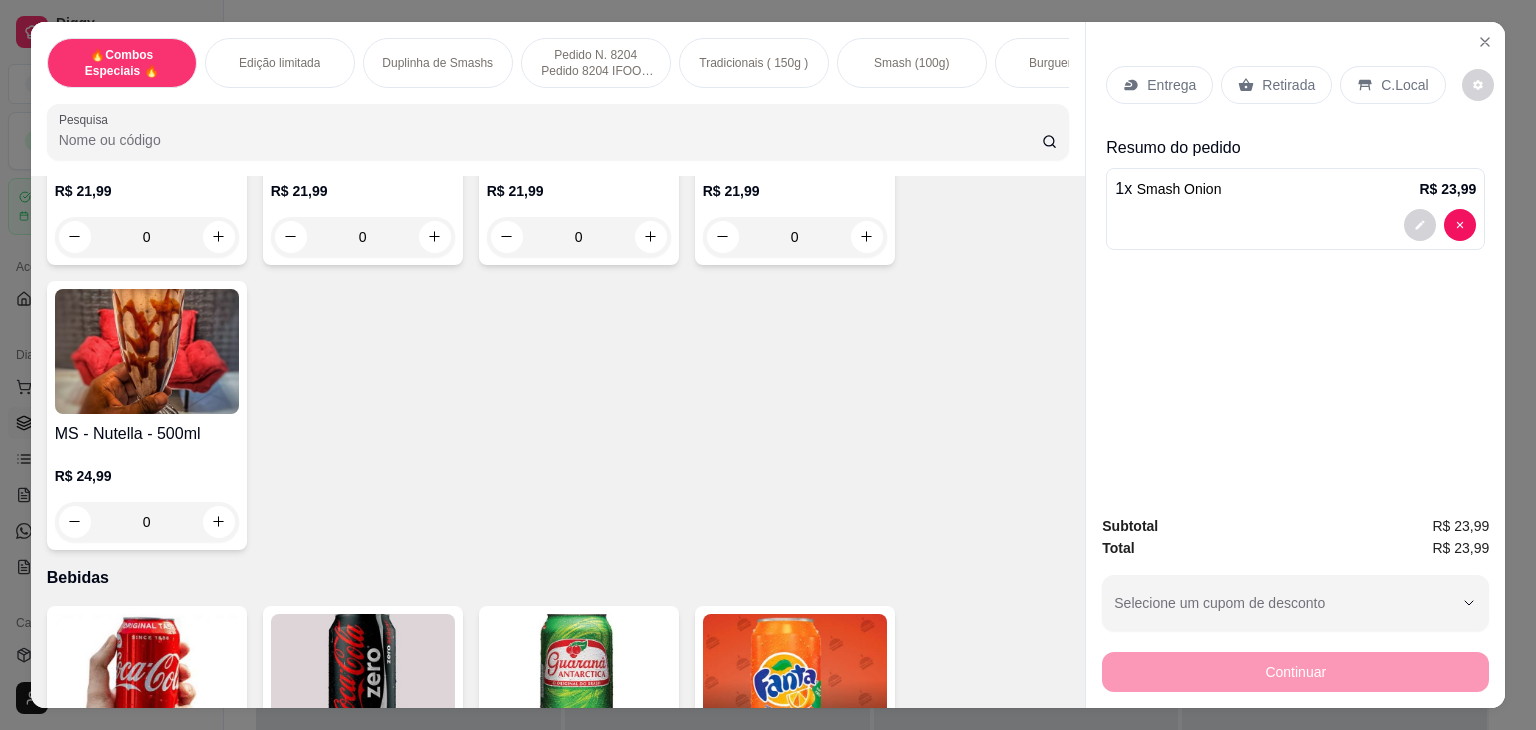 scroll, scrollTop: 5500, scrollLeft: 0, axis: vertical 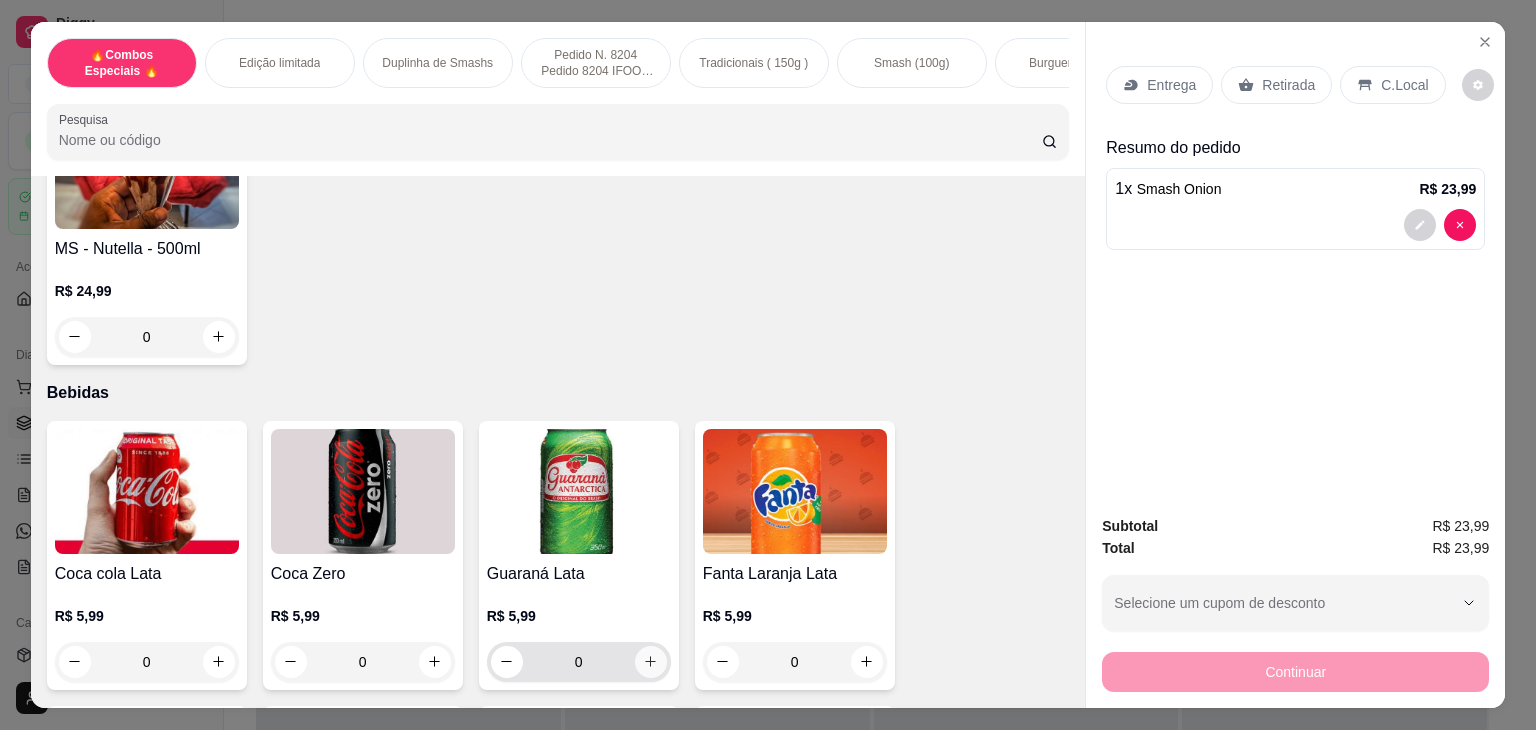 click 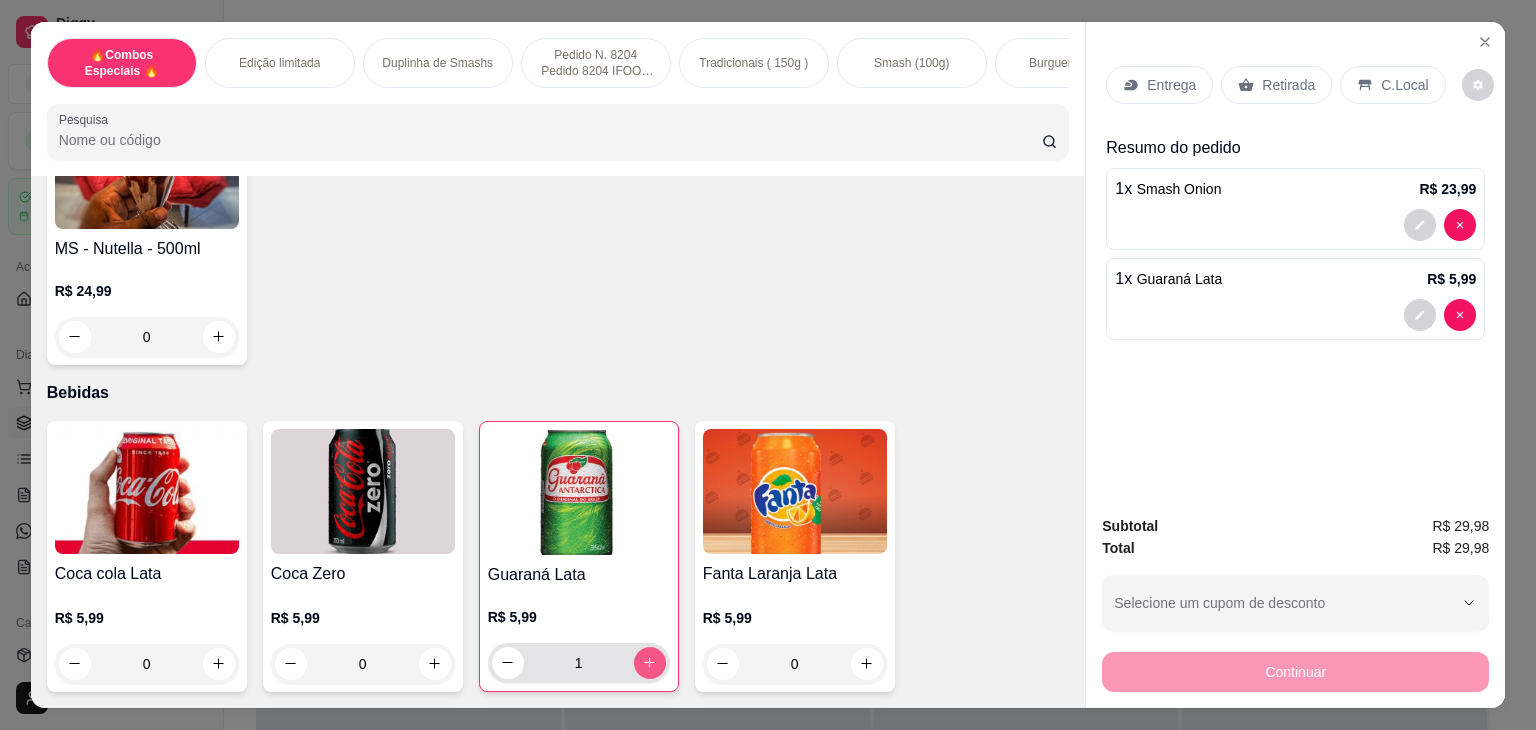 type on "1" 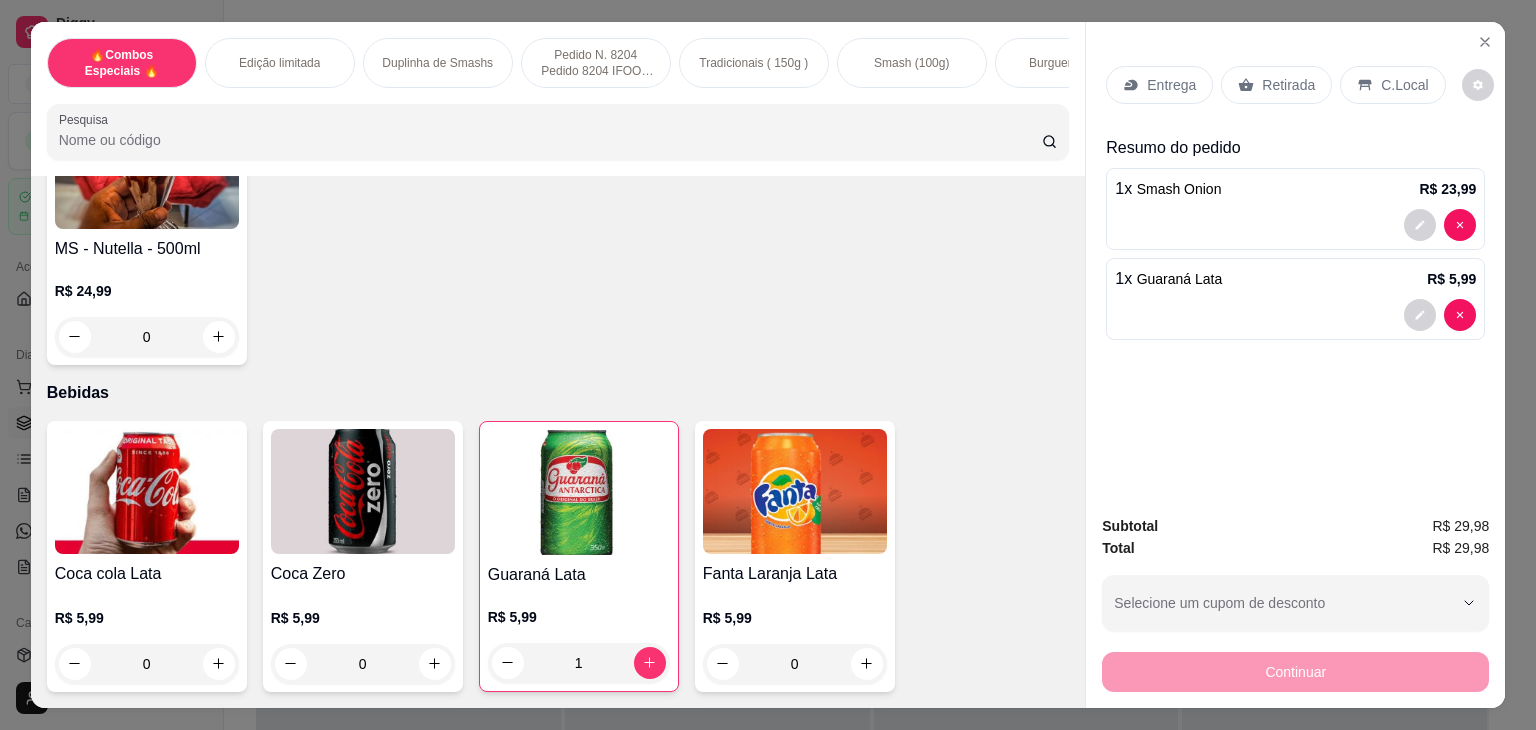 click on "Retirada" at bounding box center [1288, 85] 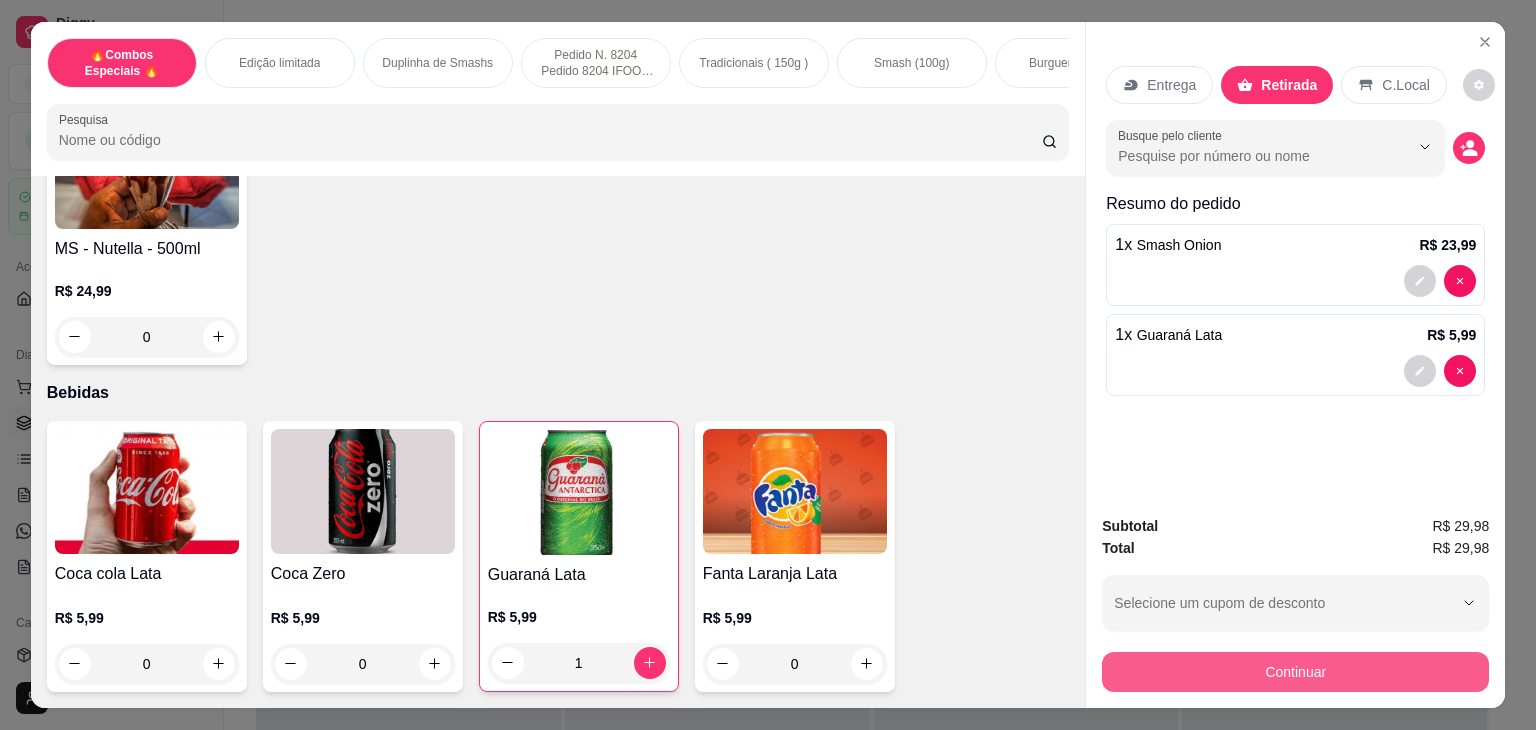click on "Continuar" at bounding box center [1295, 672] 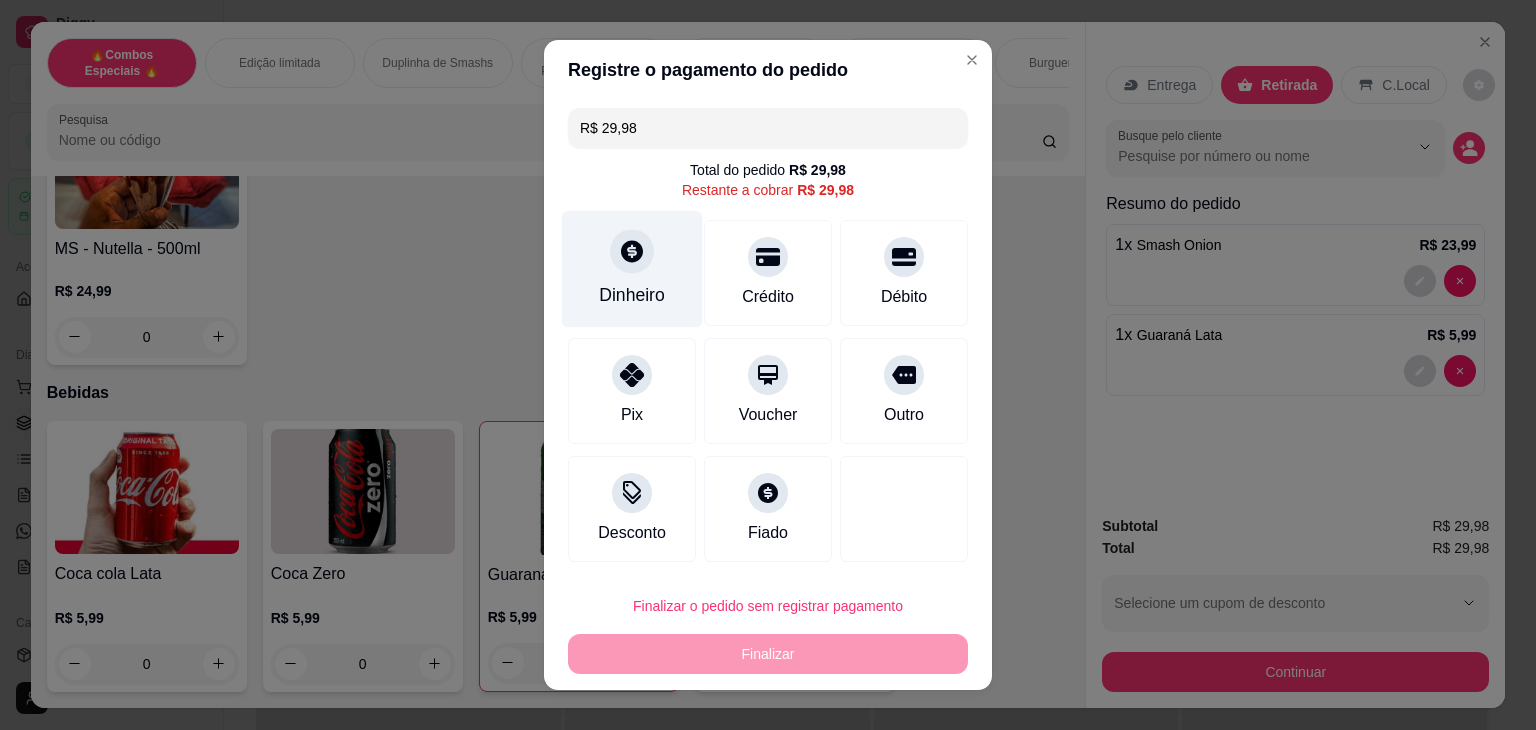 click 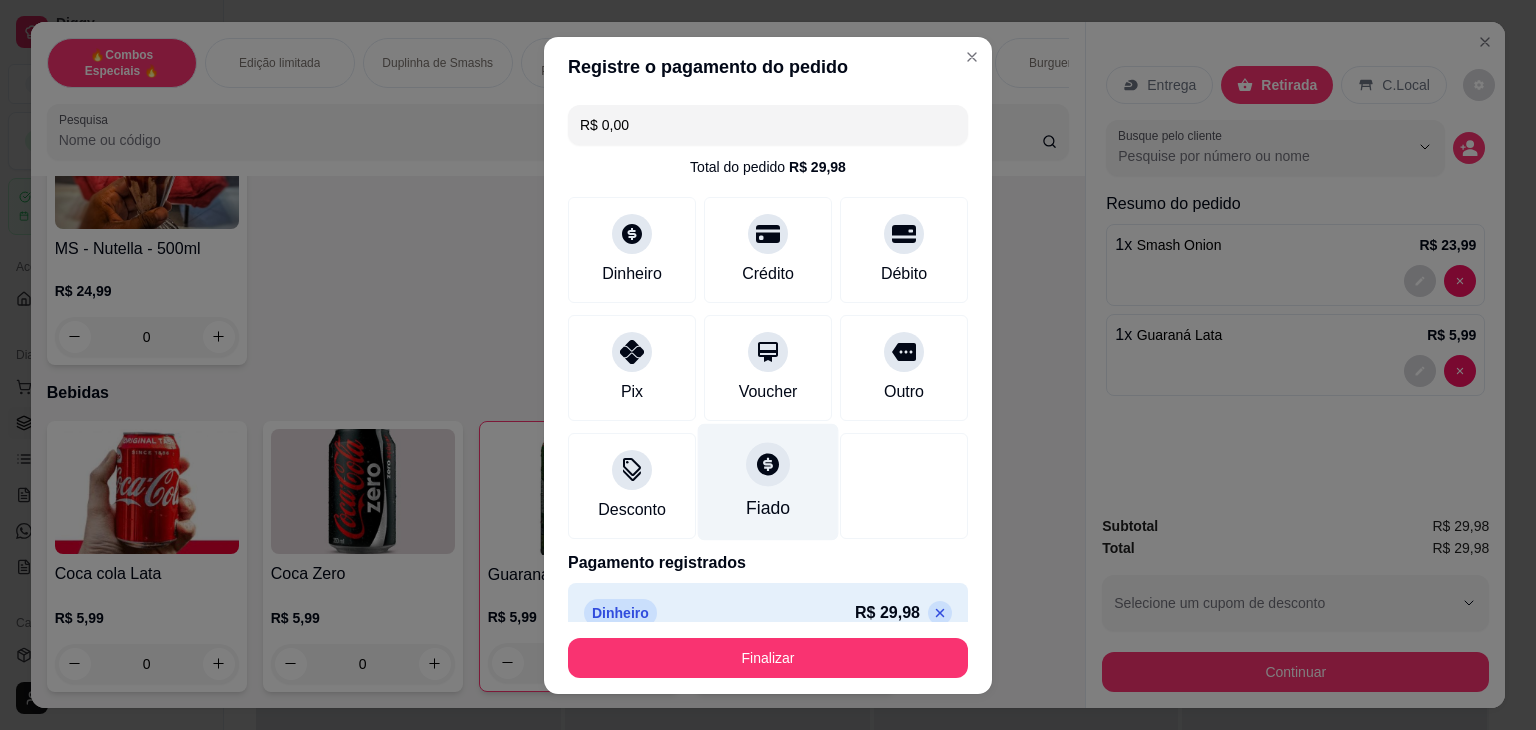 type on "R$ 0,00" 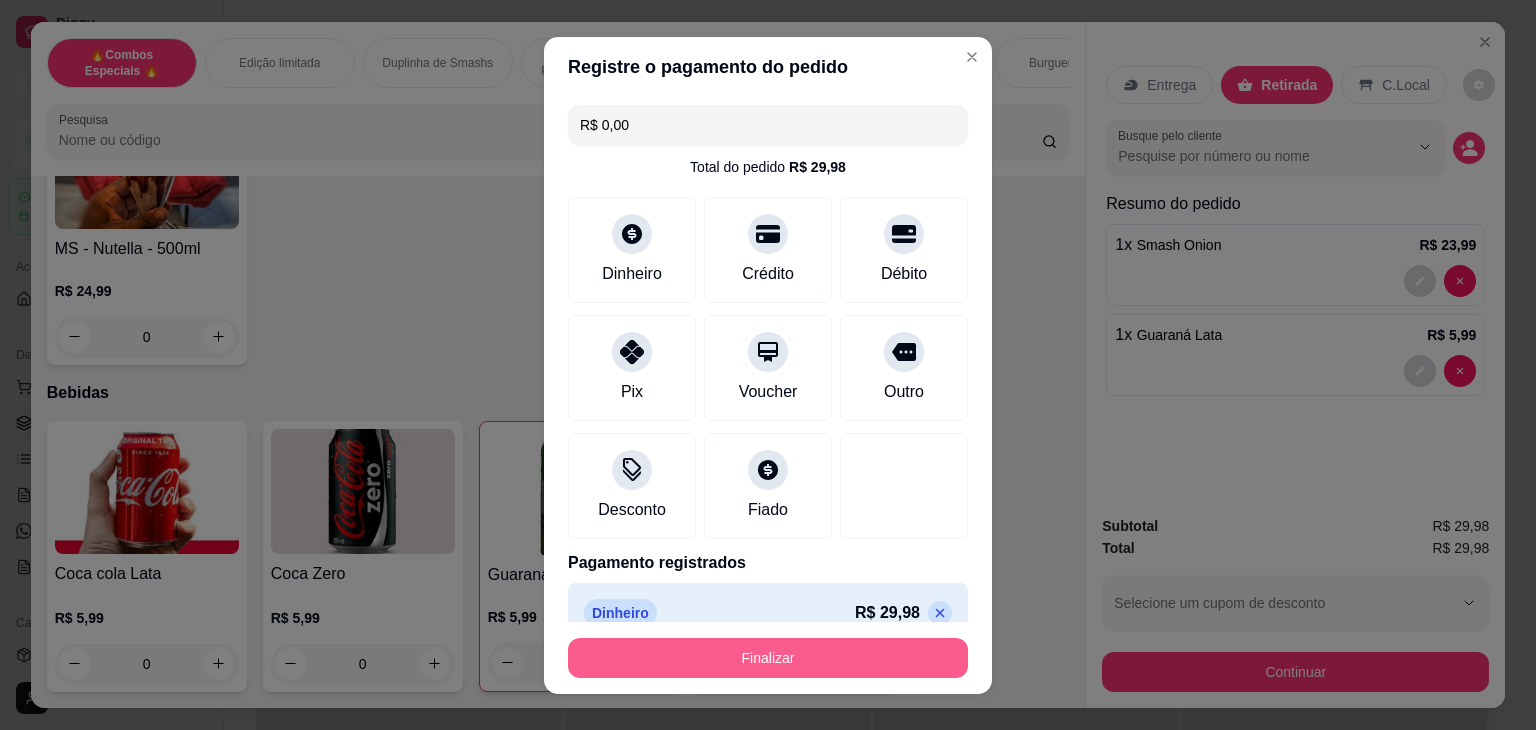click on "Finalizar" at bounding box center [768, 658] 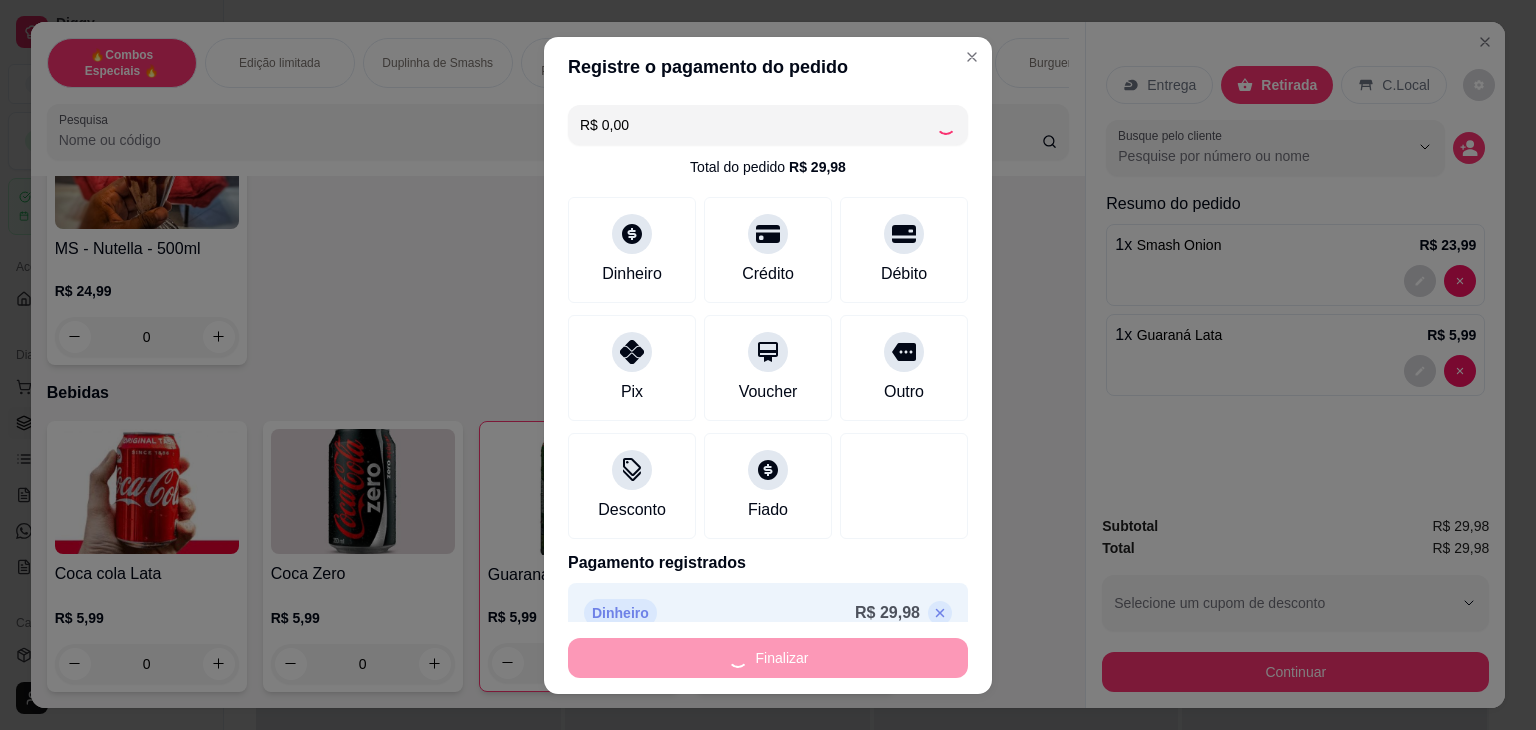type on "0" 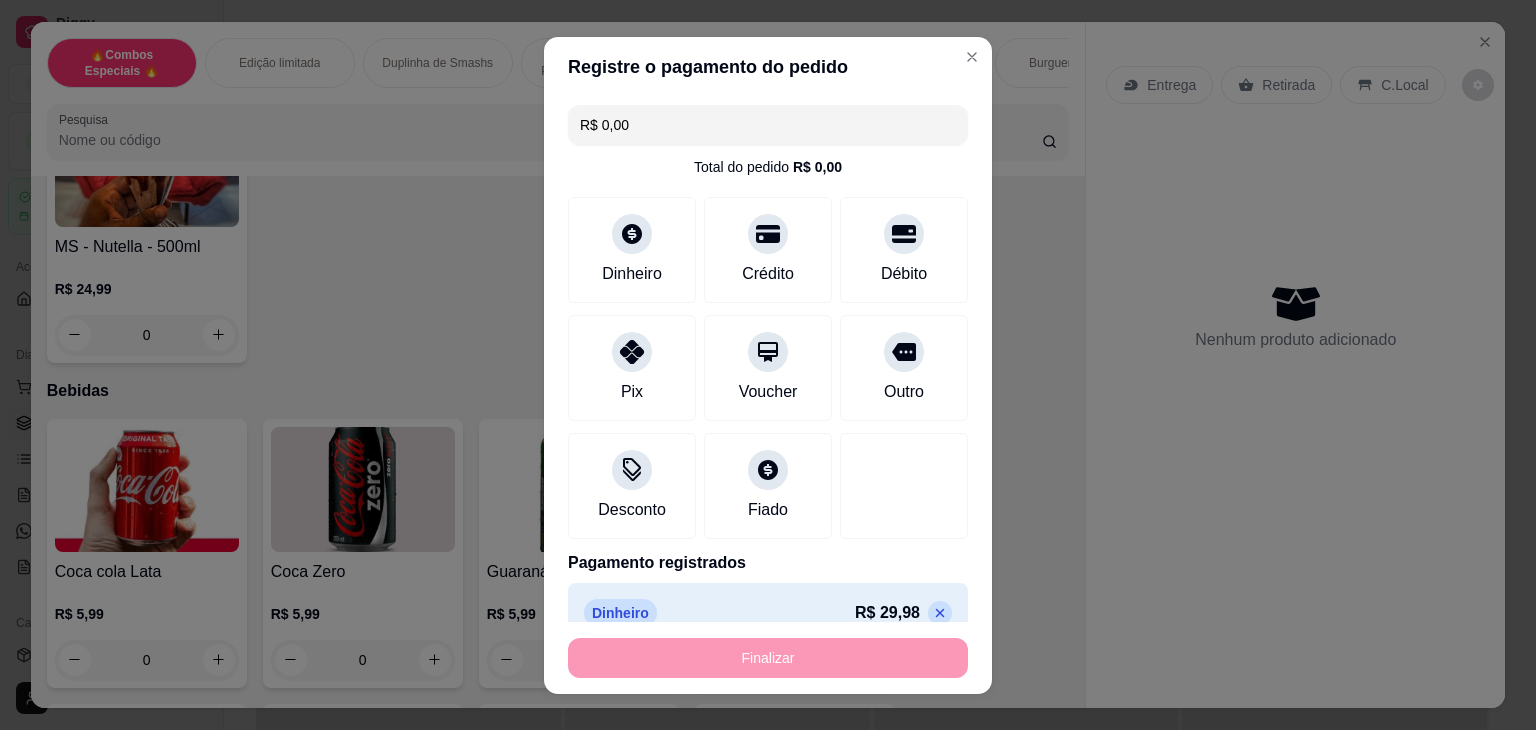 type on "-R$ 29,98" 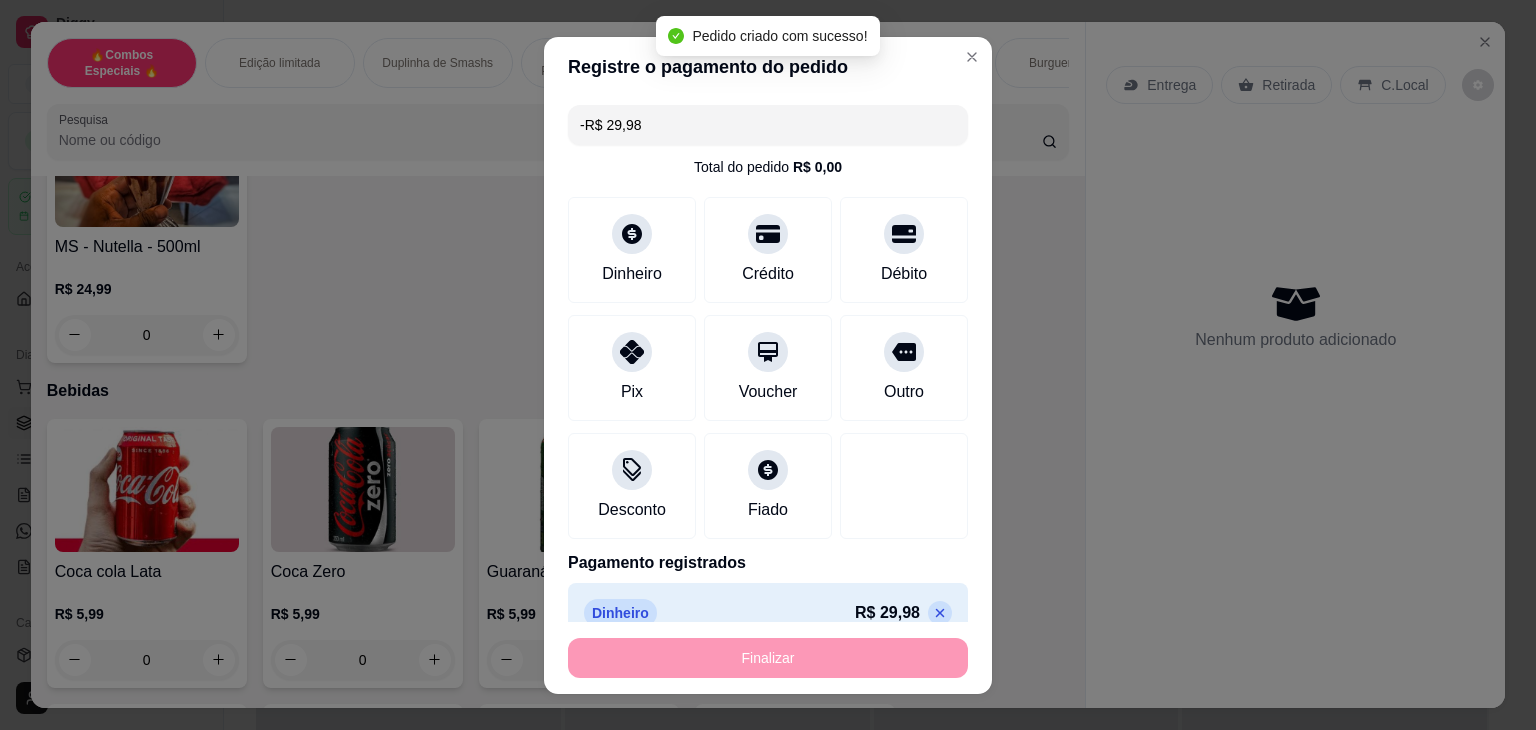 scroll, scrollTop: 5498, scrollLeft: 0, axis: vertical 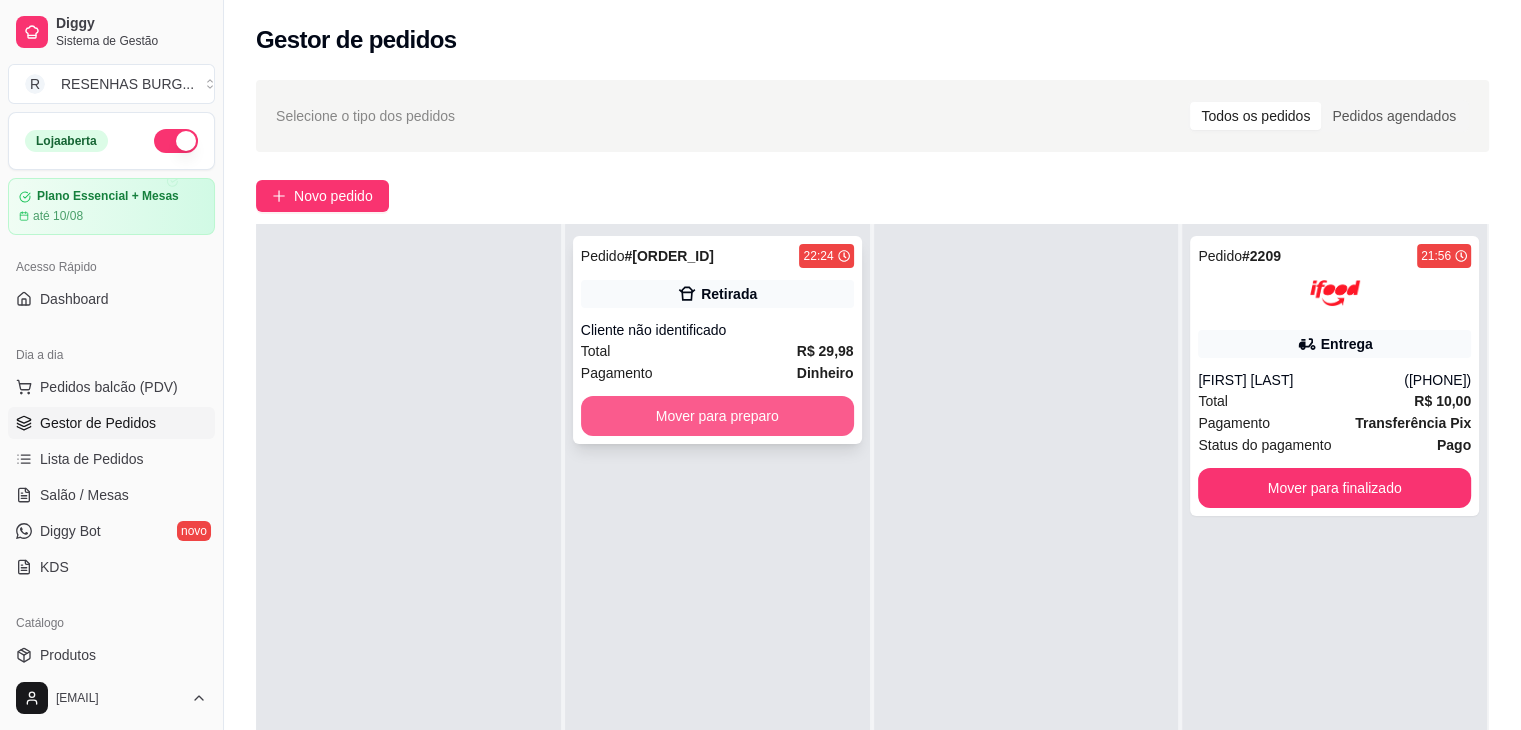 click on "Mover para preparo" at bounding box center (717, 416) 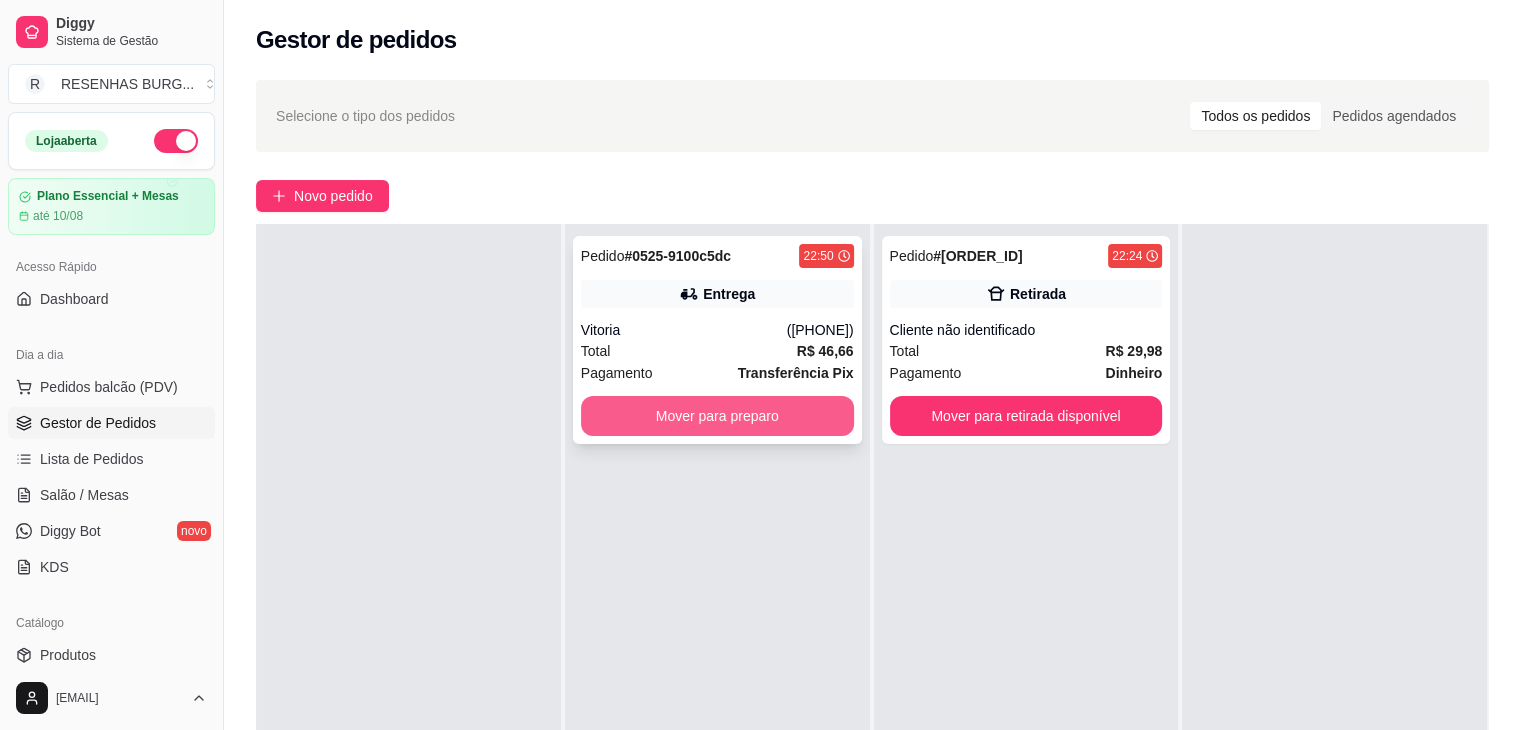 click on "Mover para preparo" at bounding box center (717, 416) 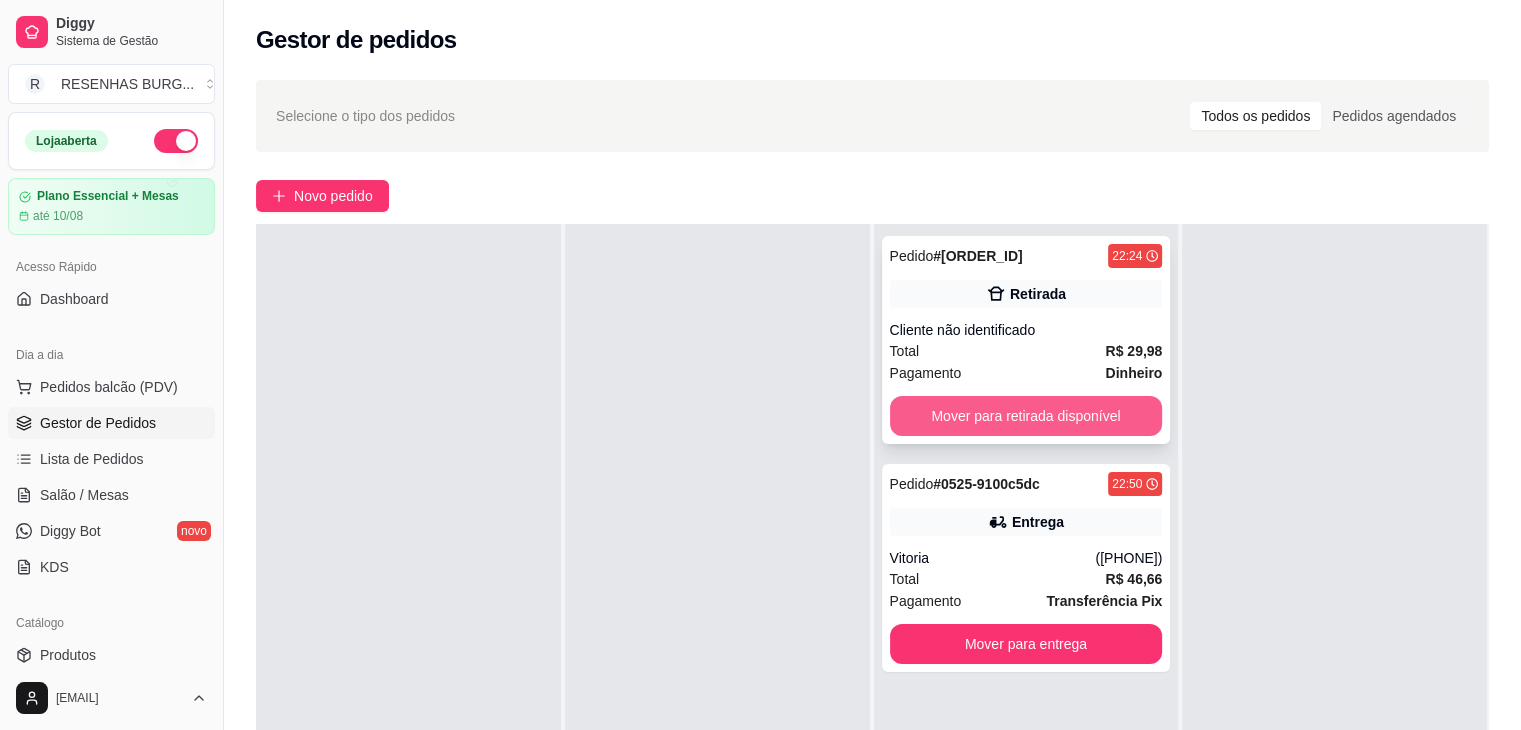 click on "Mover para retirada disponível" at bounding box center (1026, 416) 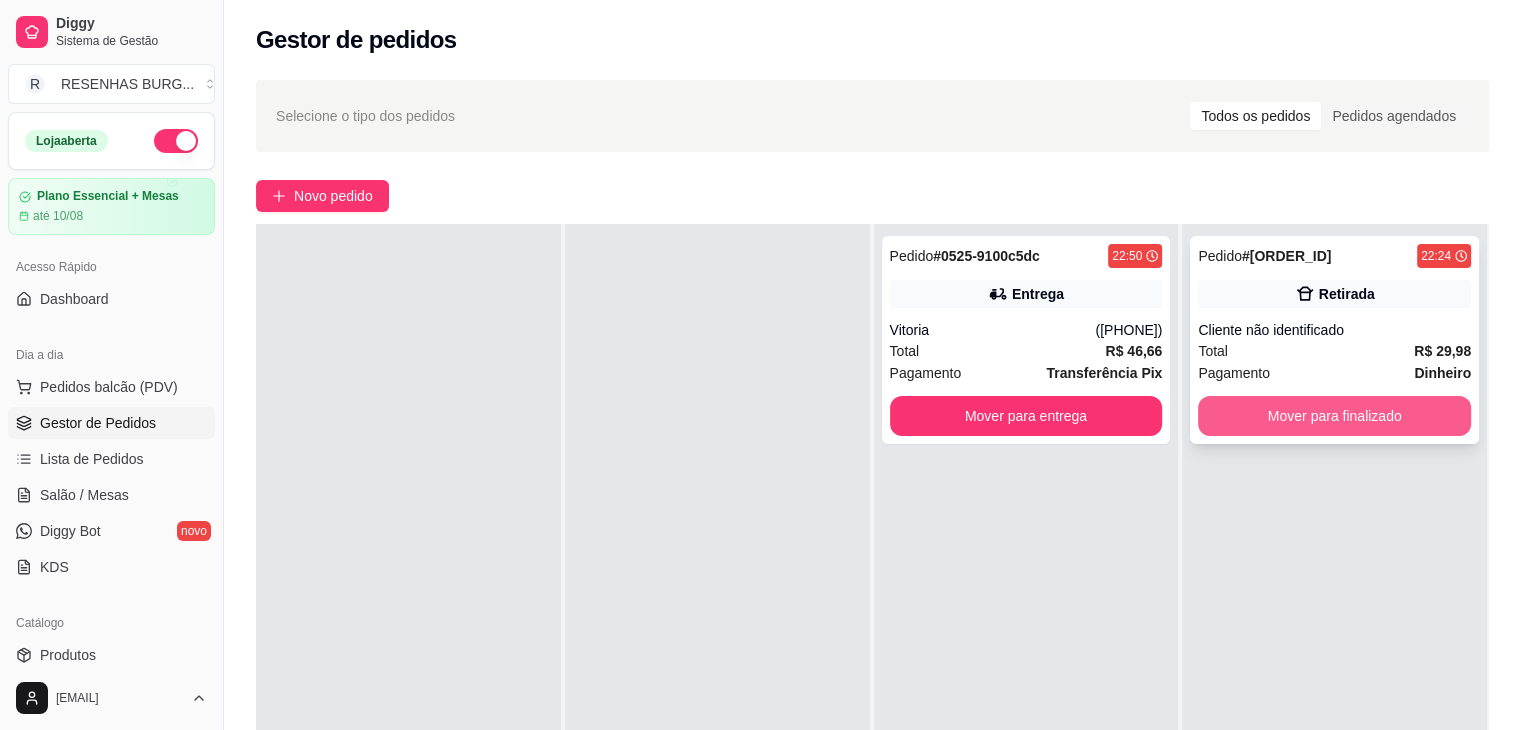click on "Mover para finalizado" at bounding box center [1334, 416] 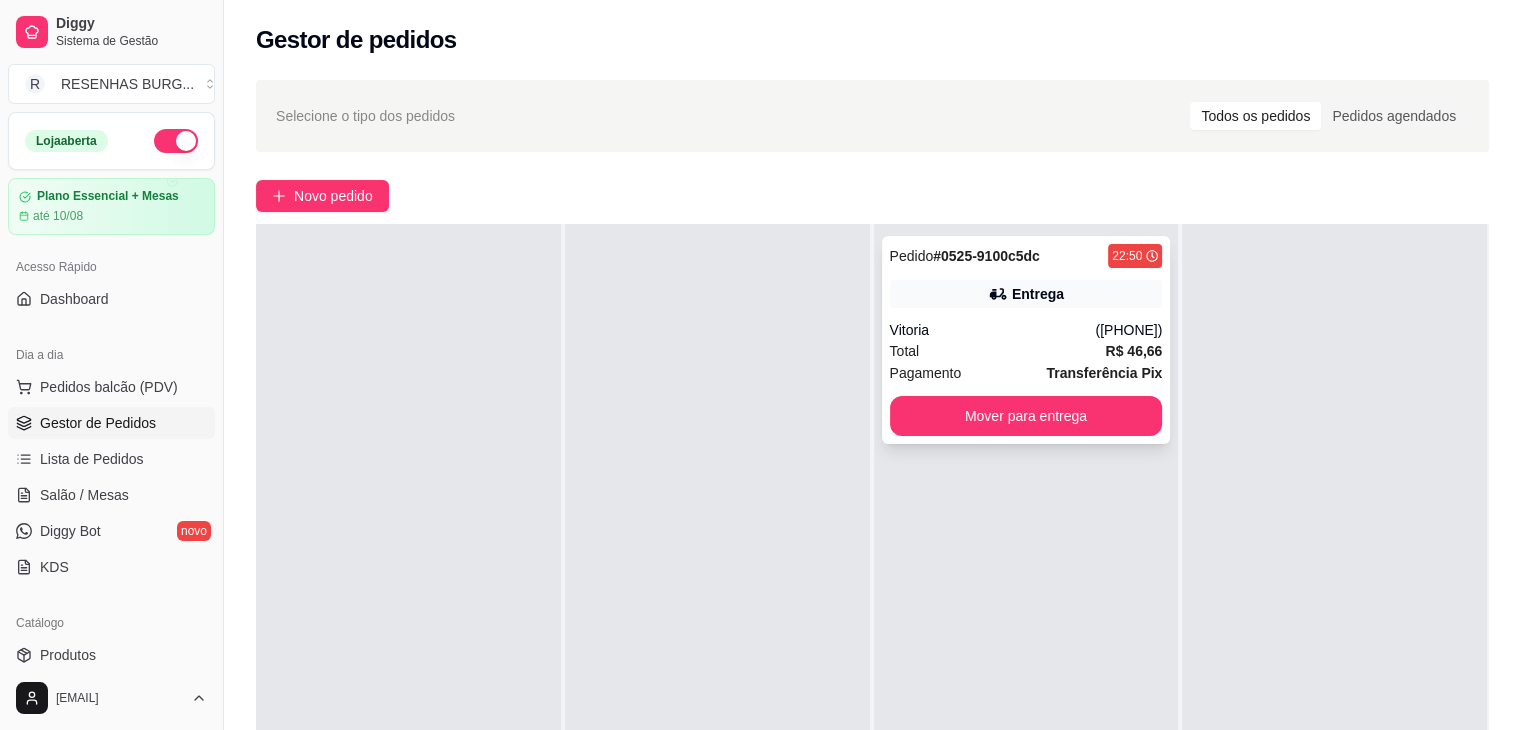 click on "Vitoria" at bounding box center [993, 330] 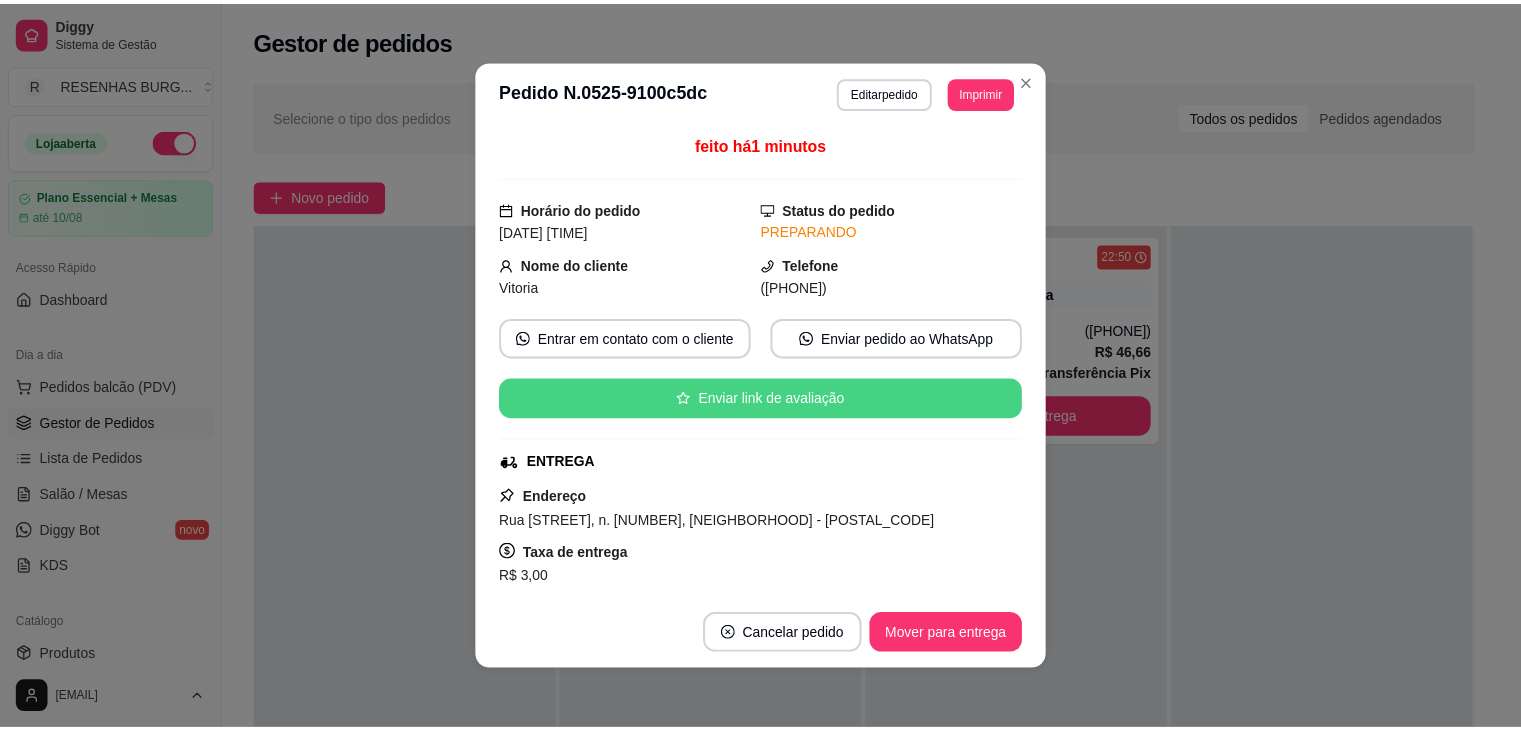 scroll, scrollTop: 100, scrollLeft: 0, axis: vertical 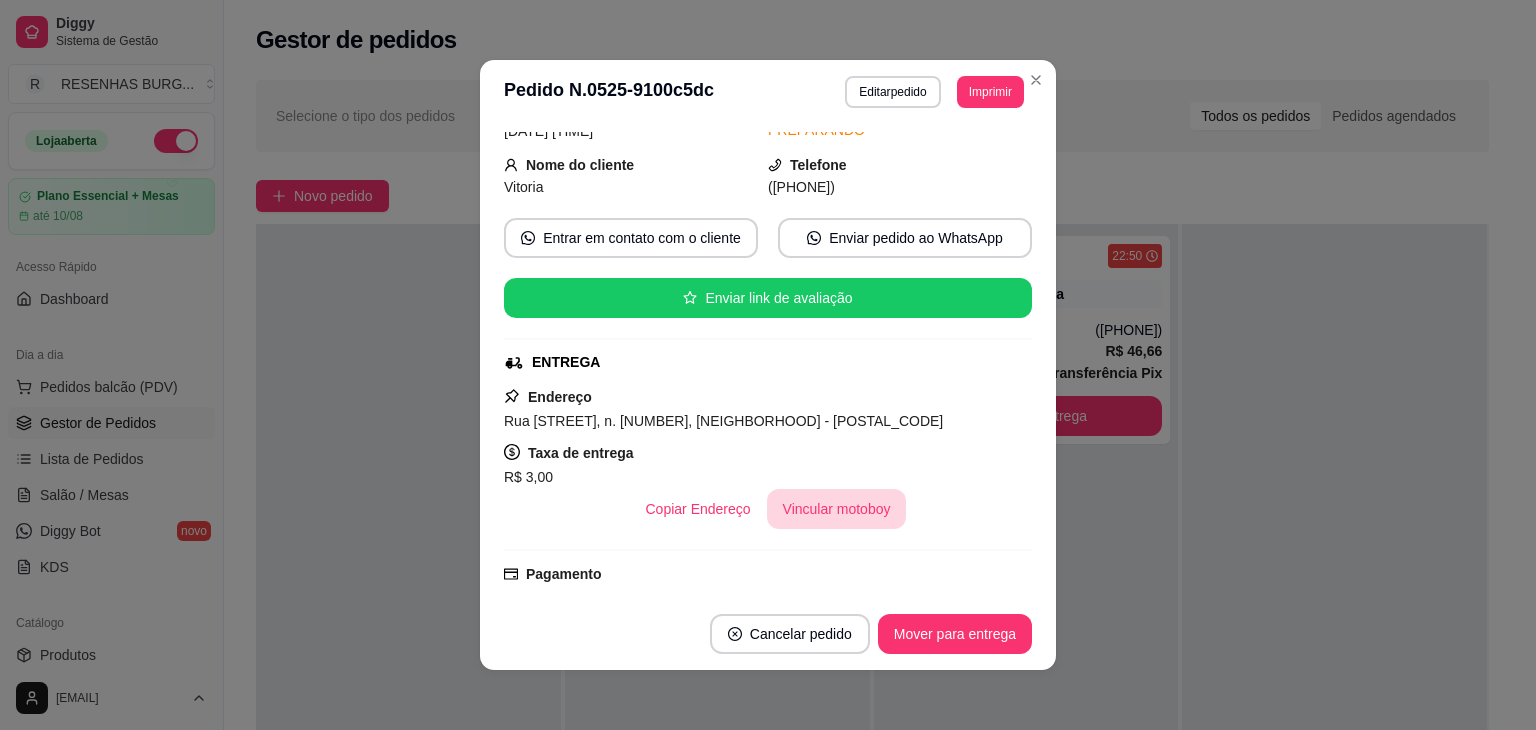 click on "Vincular motoboy" at bounding box center [837, 509] 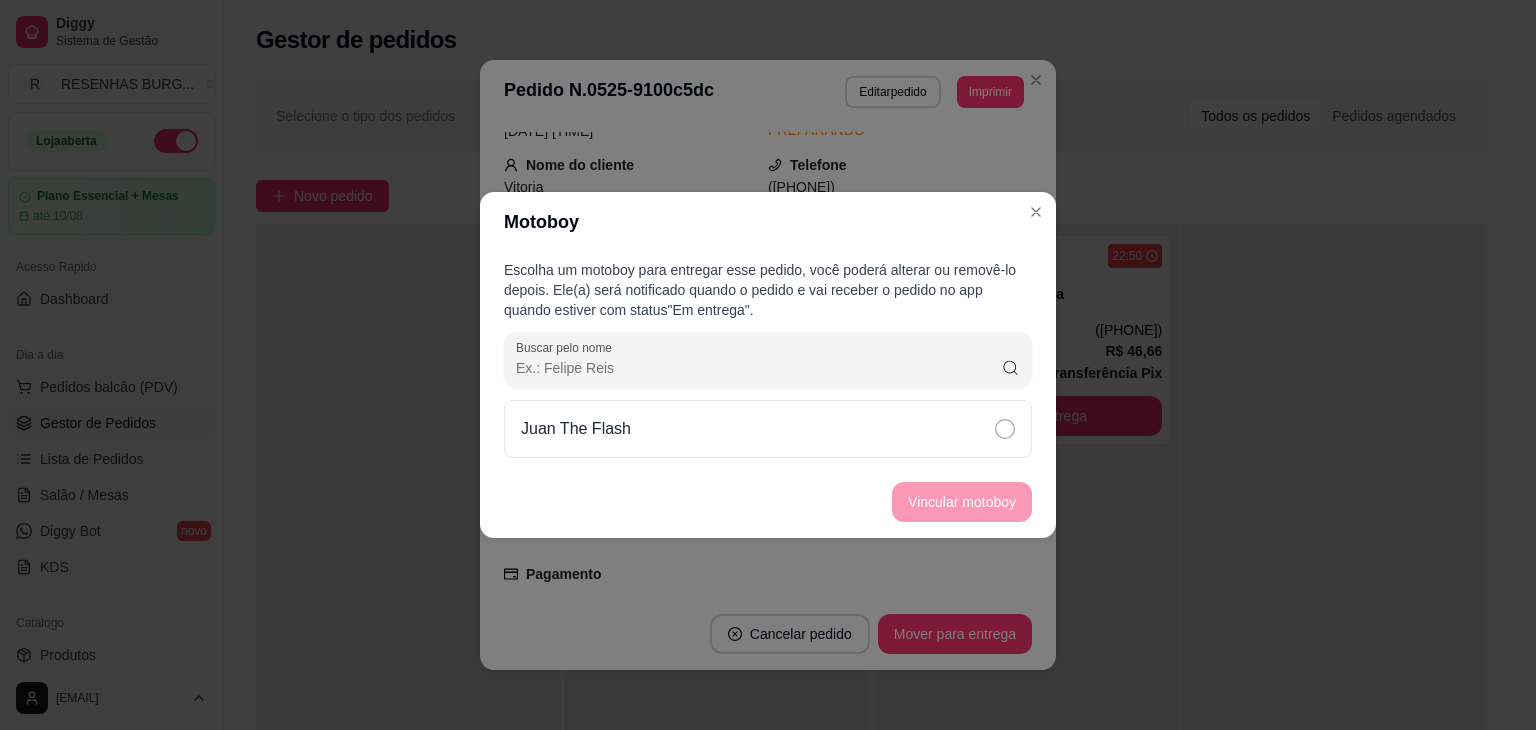 click on "Juan The Flash" at bounding box center [768, 429] 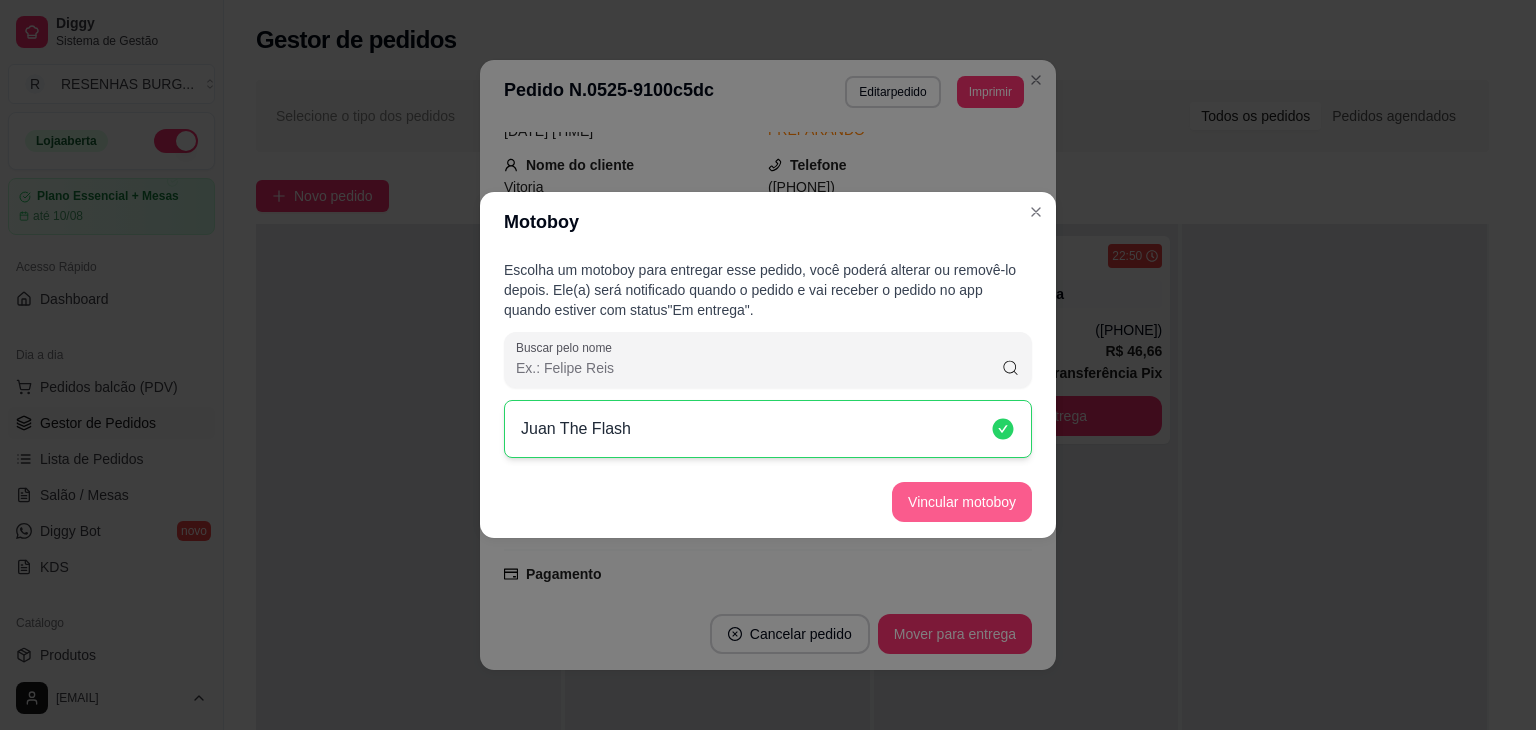 click on "Vincular motoboy" at bounding box center (962, 502) 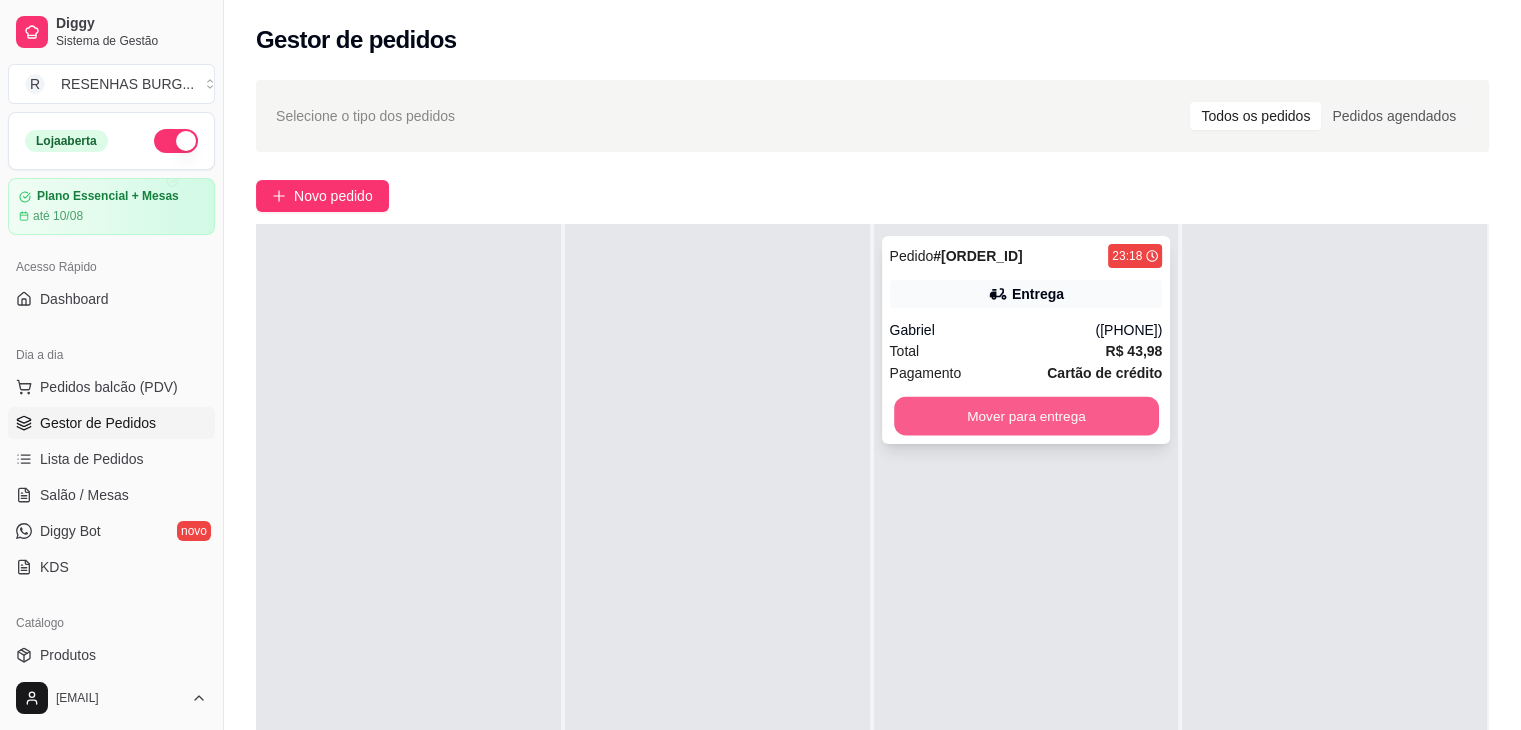 click on "Mover para entrega" at bounding box center [1026, 416] 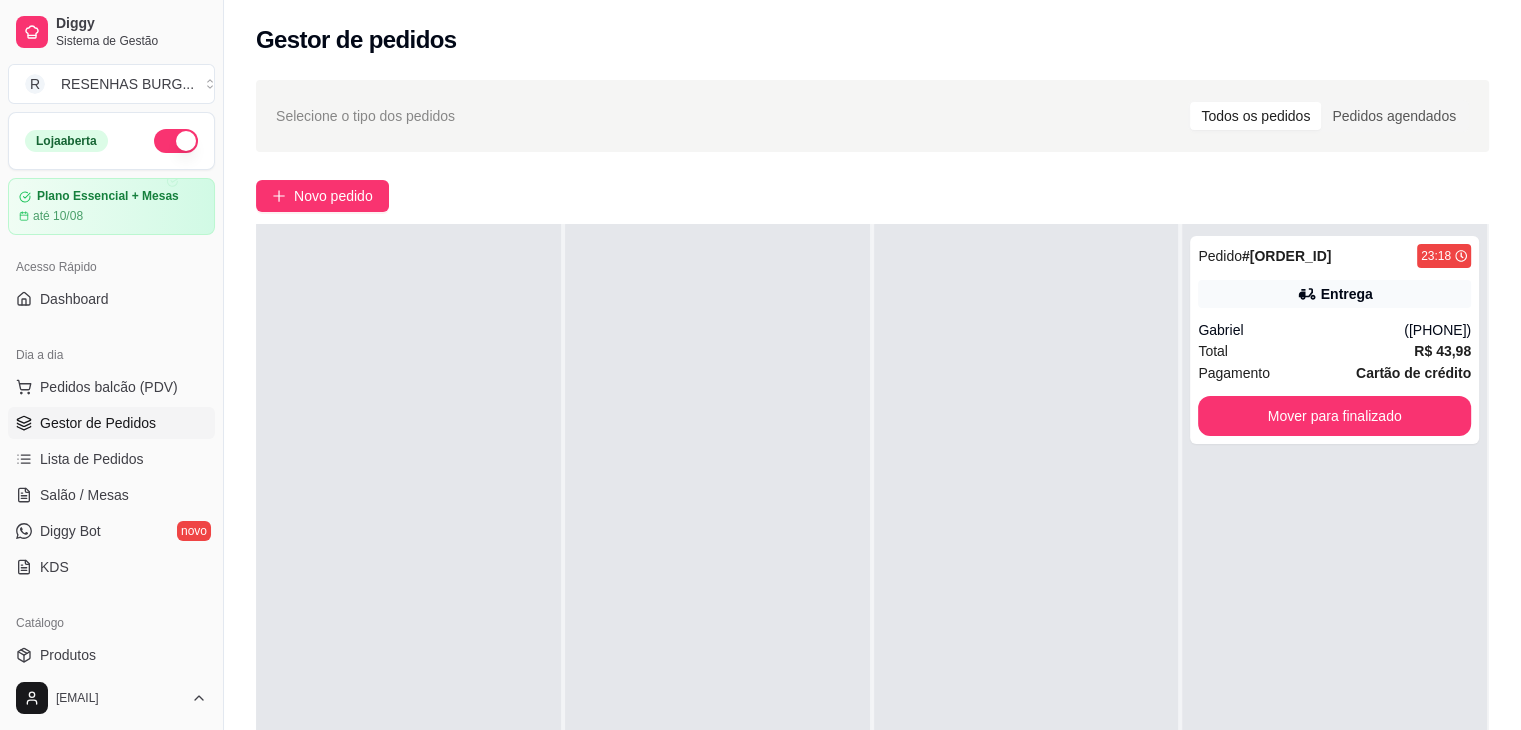 click at bounding box center (176, 141) 